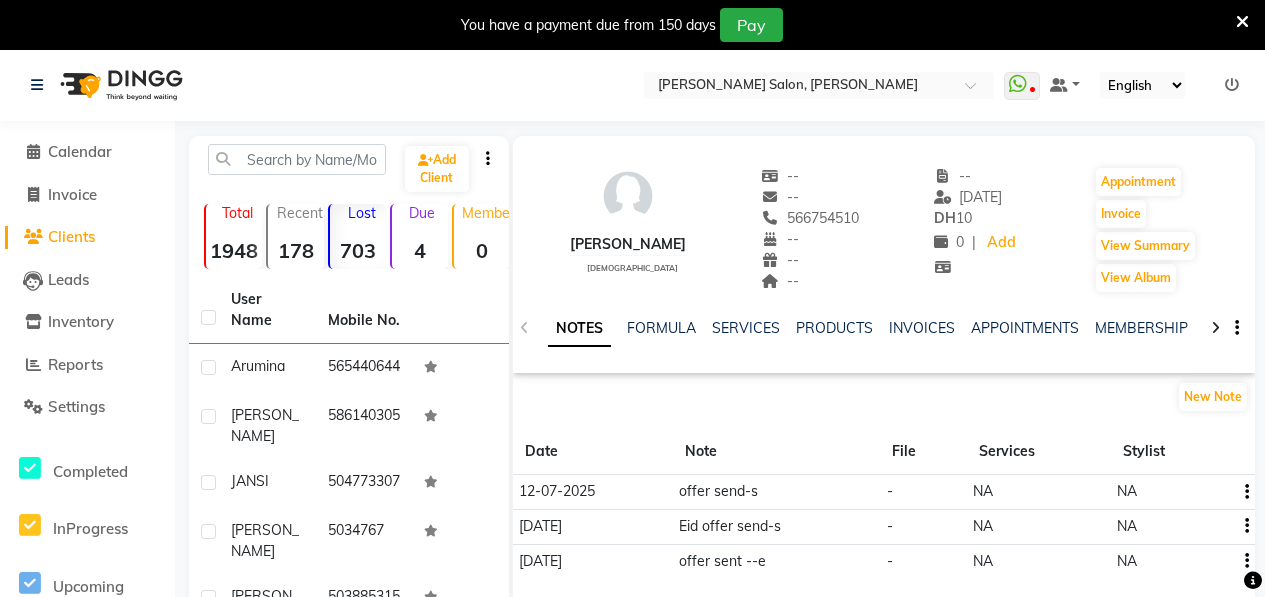 select on "50" 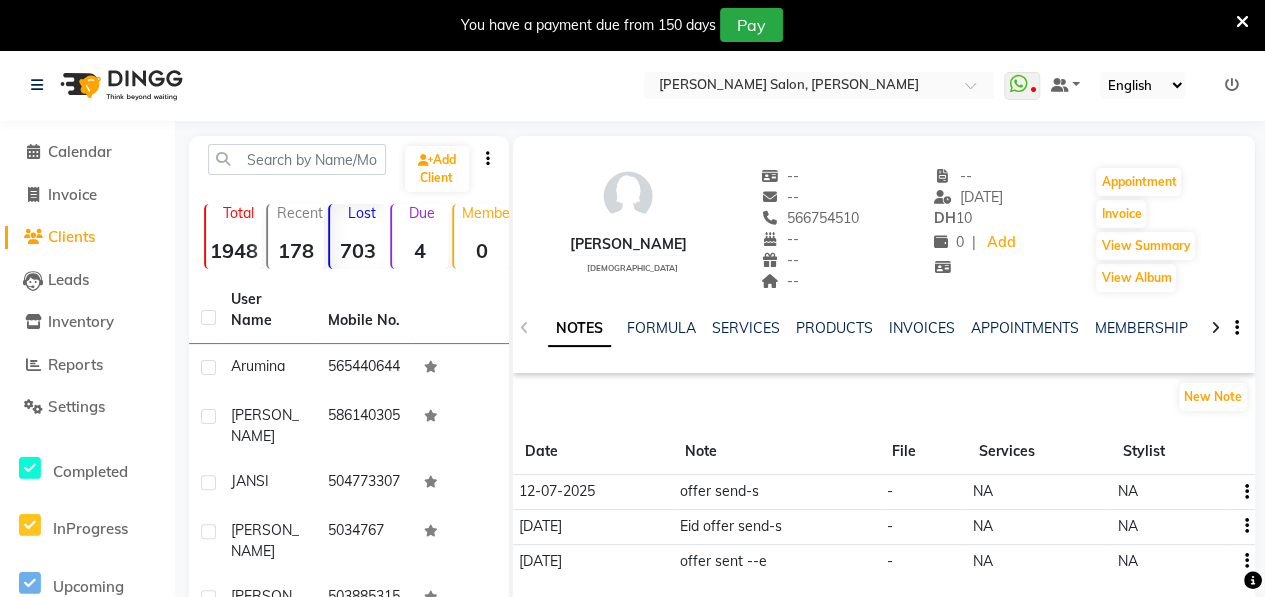 scroll, scrollTop: 0, scrollLeft: 0, axis: both 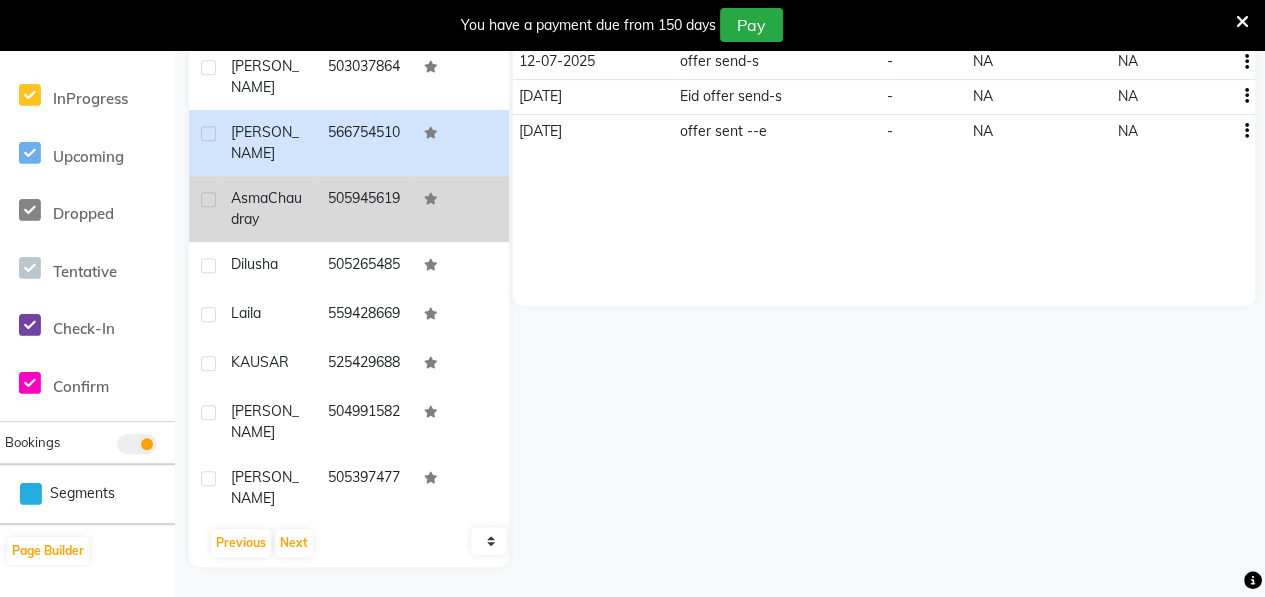 click on "[PERSON_NAME]" 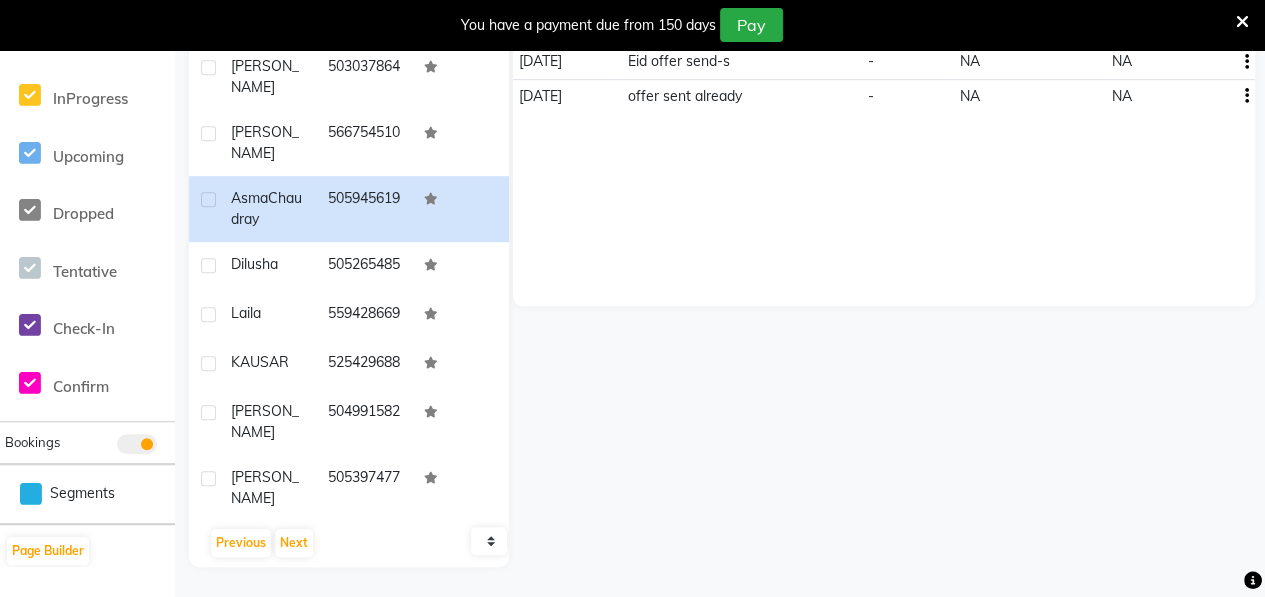 scroll, scrollTop: 0, scrollLeft: 0, axis: both 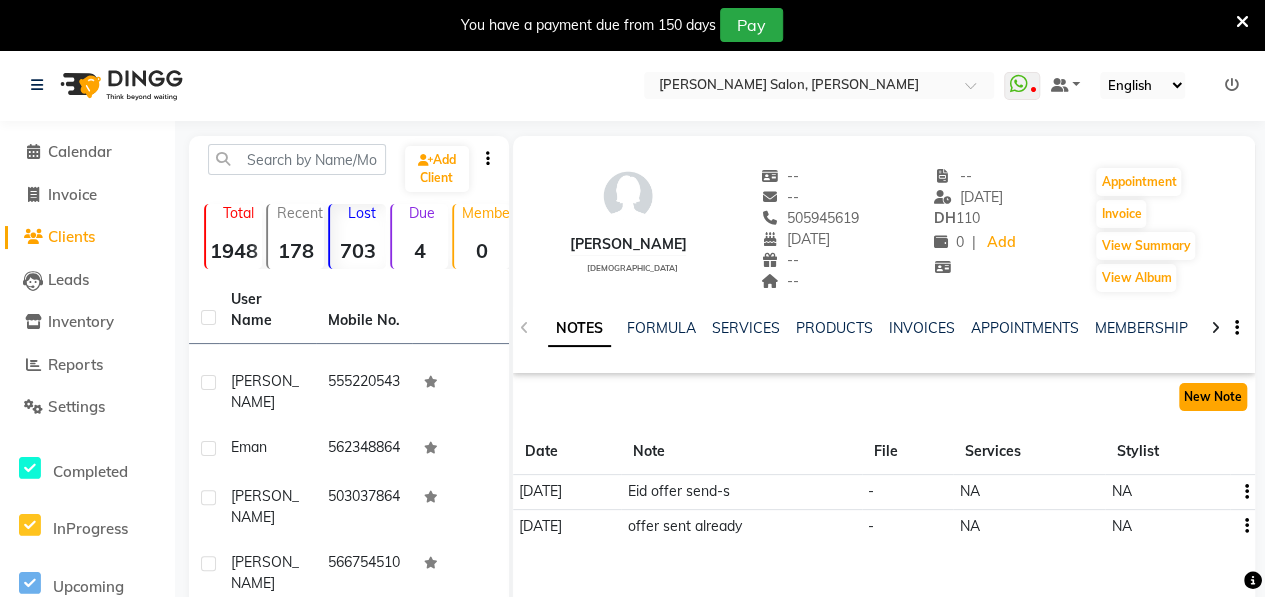 click on "New Note" 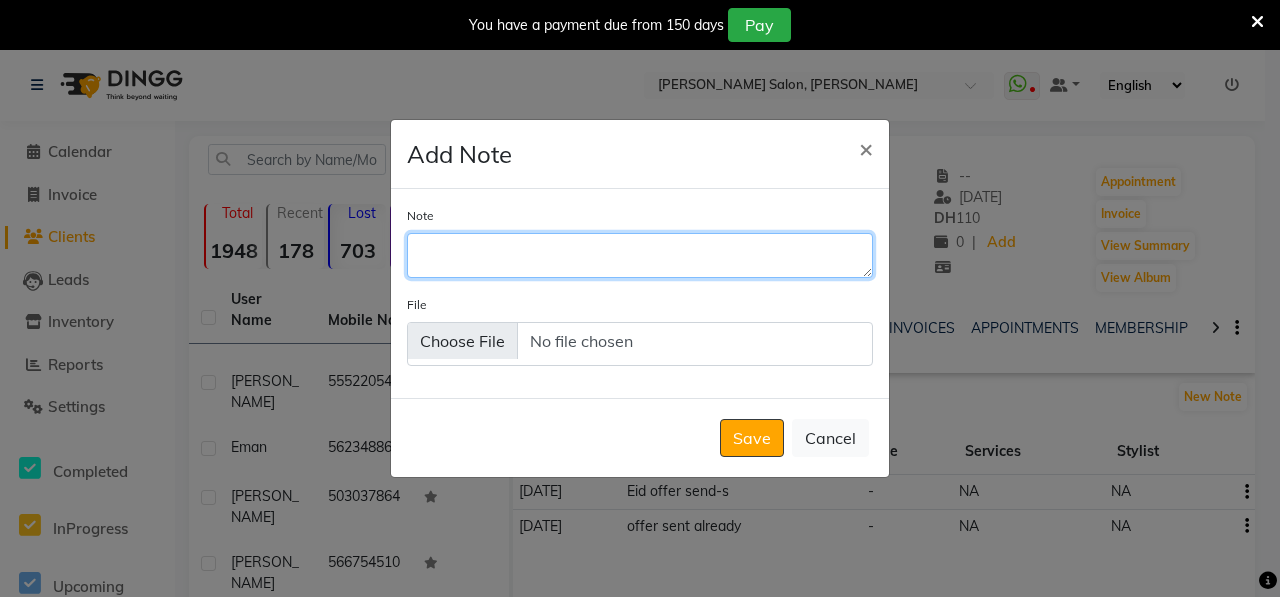 click on "Note" at bounding box center (640, 255) 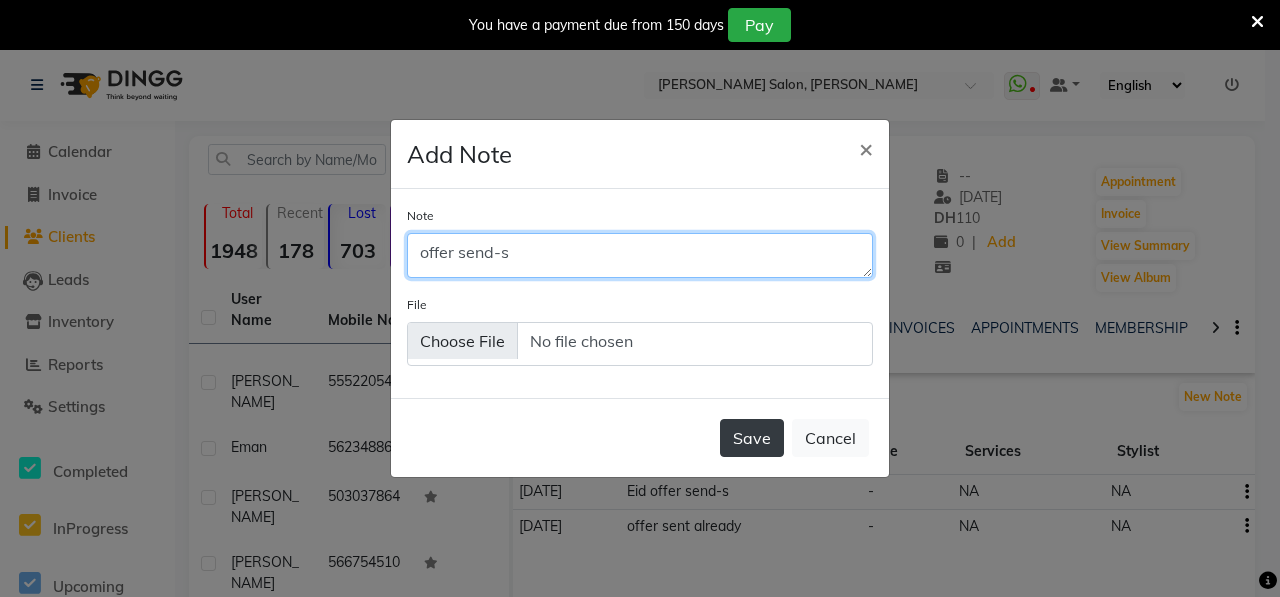 type on "offer send-s" 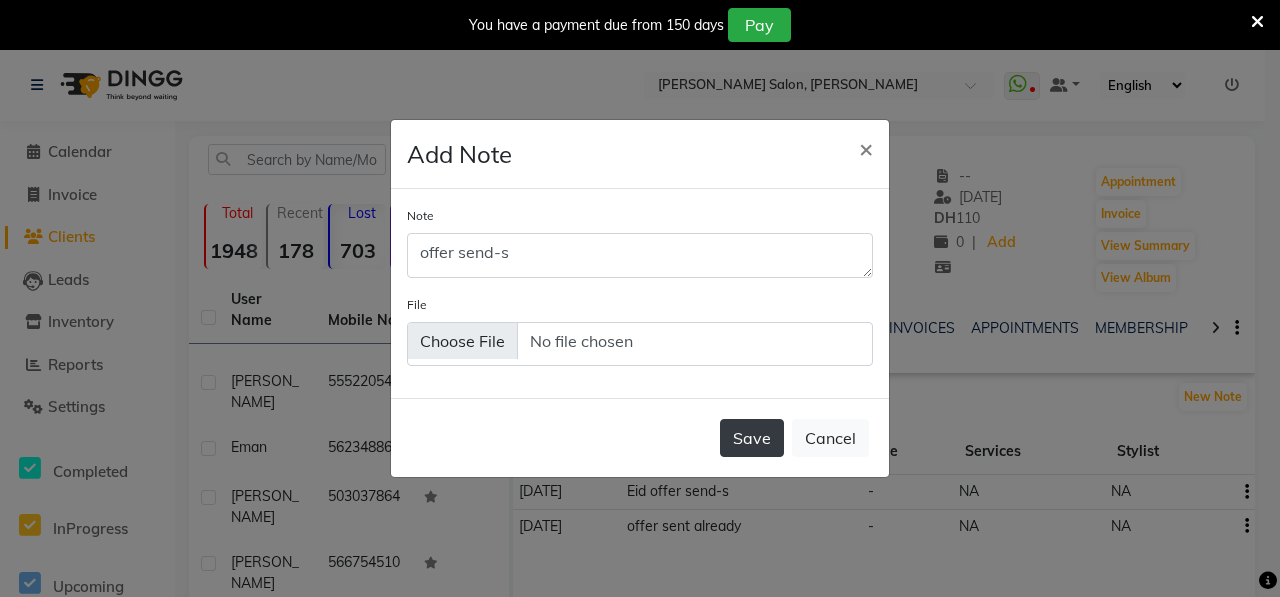 click on "Save" 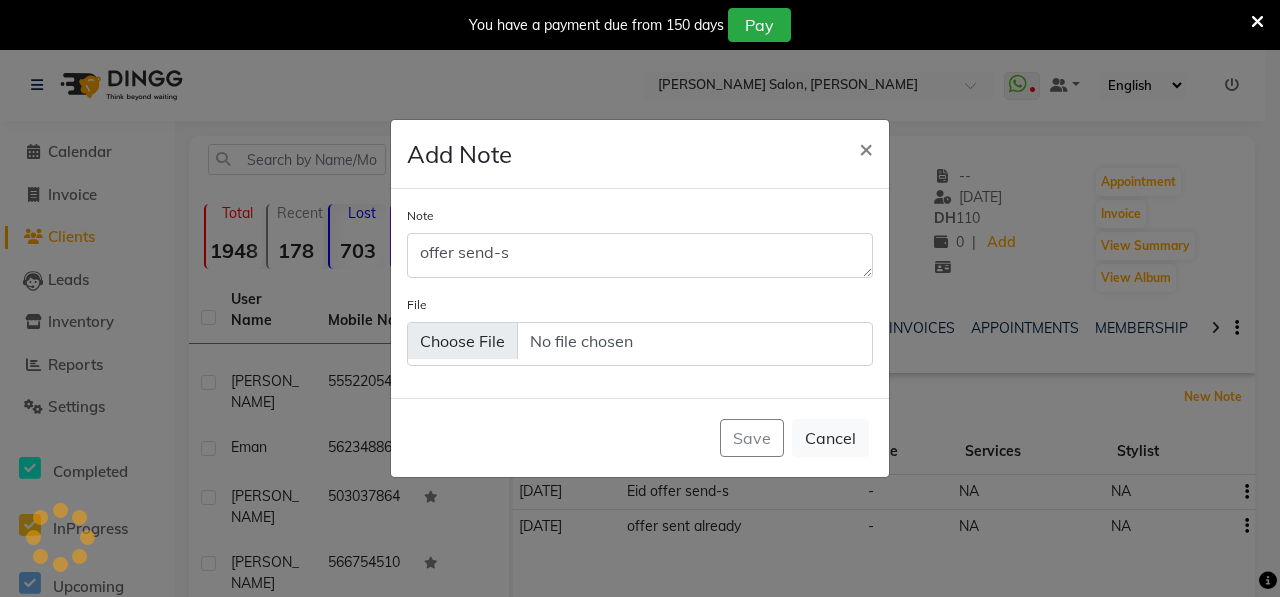 type 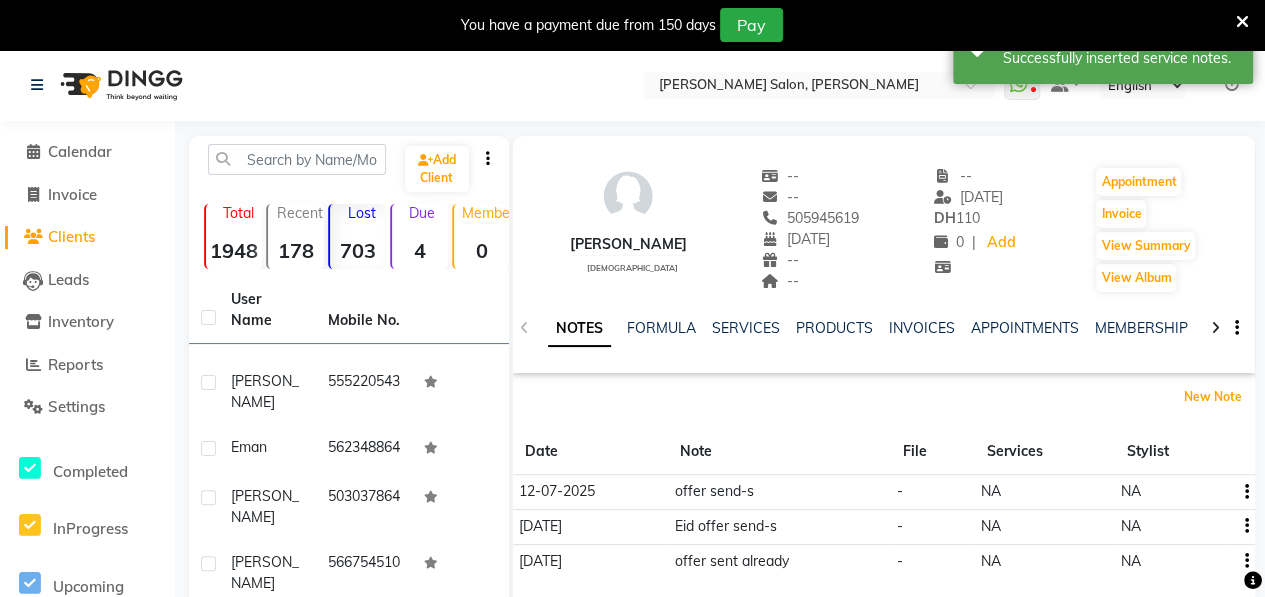 scroll, scrollTop: 430, scrollLeft: 0, axis: vertical 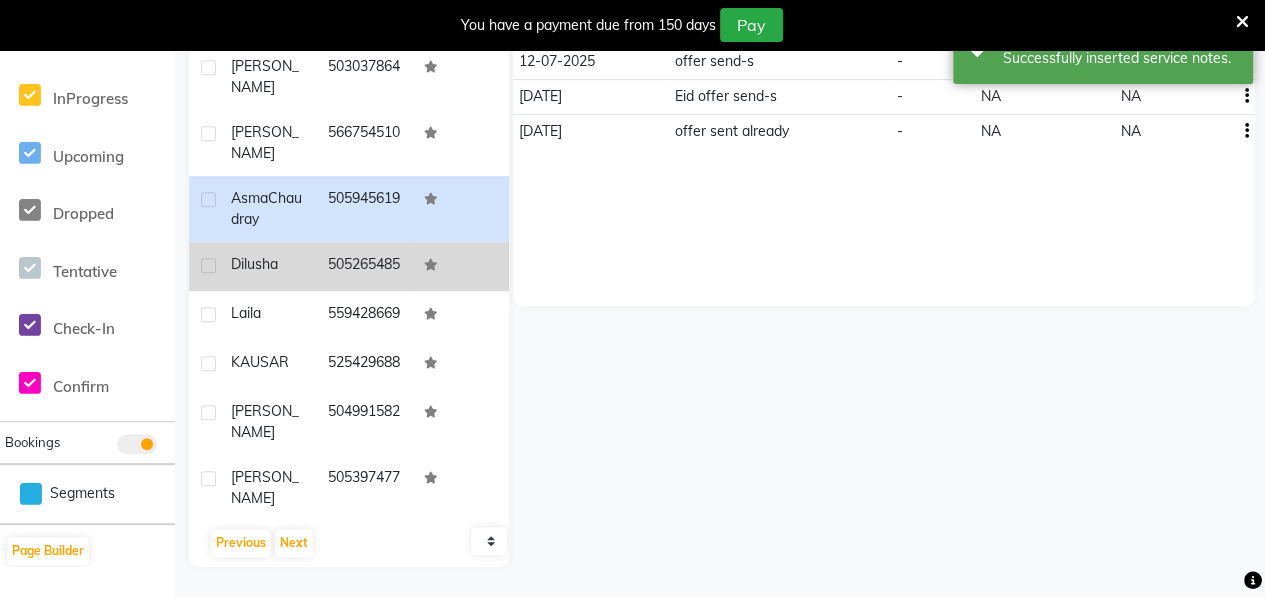 click on "Dilusha" 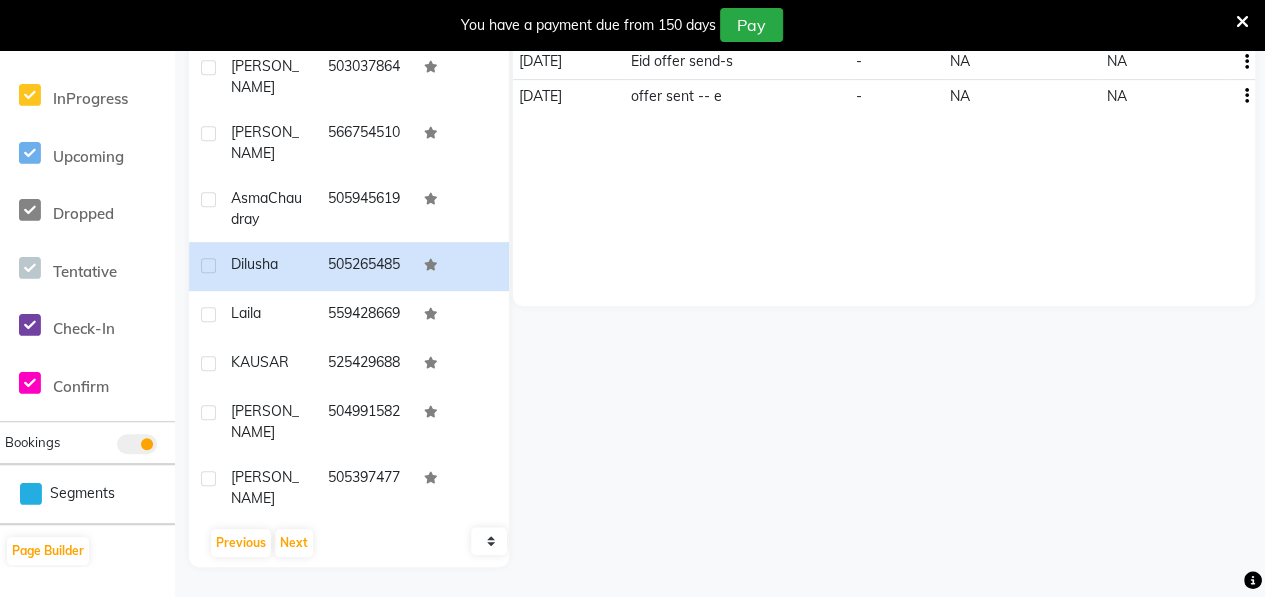scroll, scrollTop: 0, scrollLeft: 0, axis: both 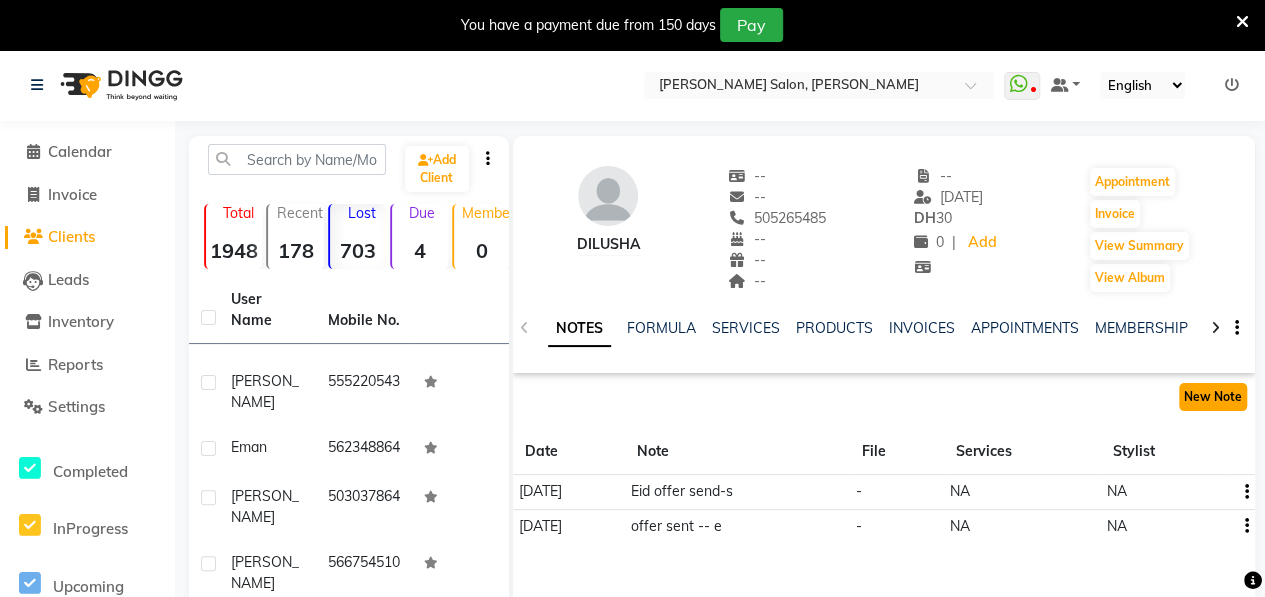 click on "New Note" 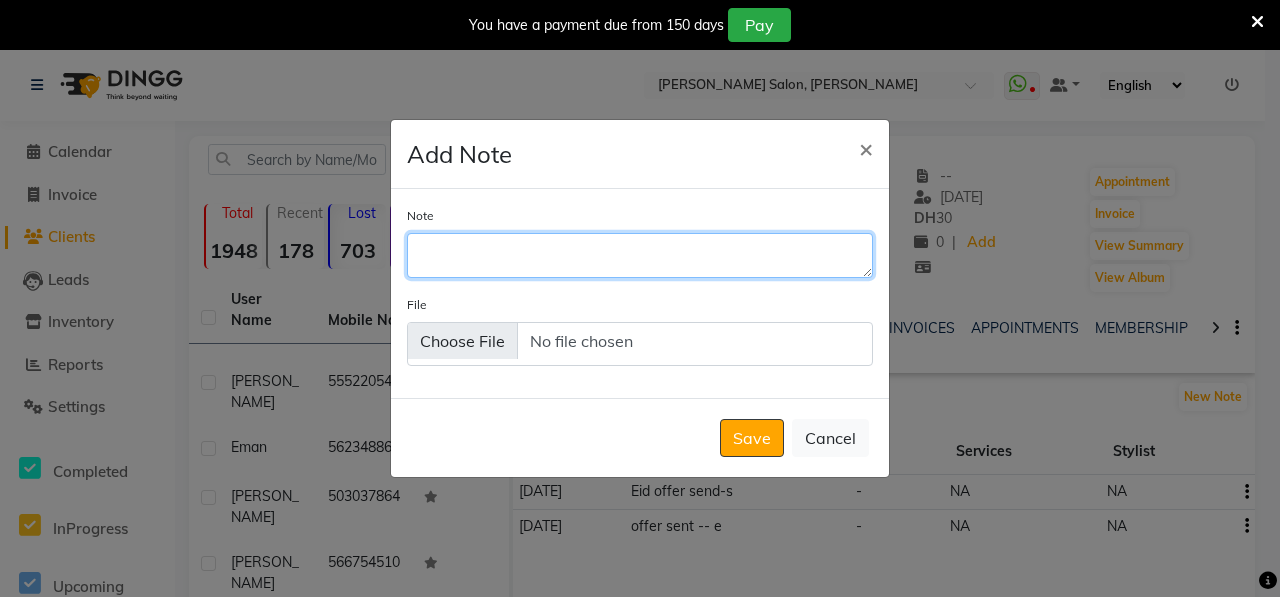 click on "Note" at bounding box center [640, 255] 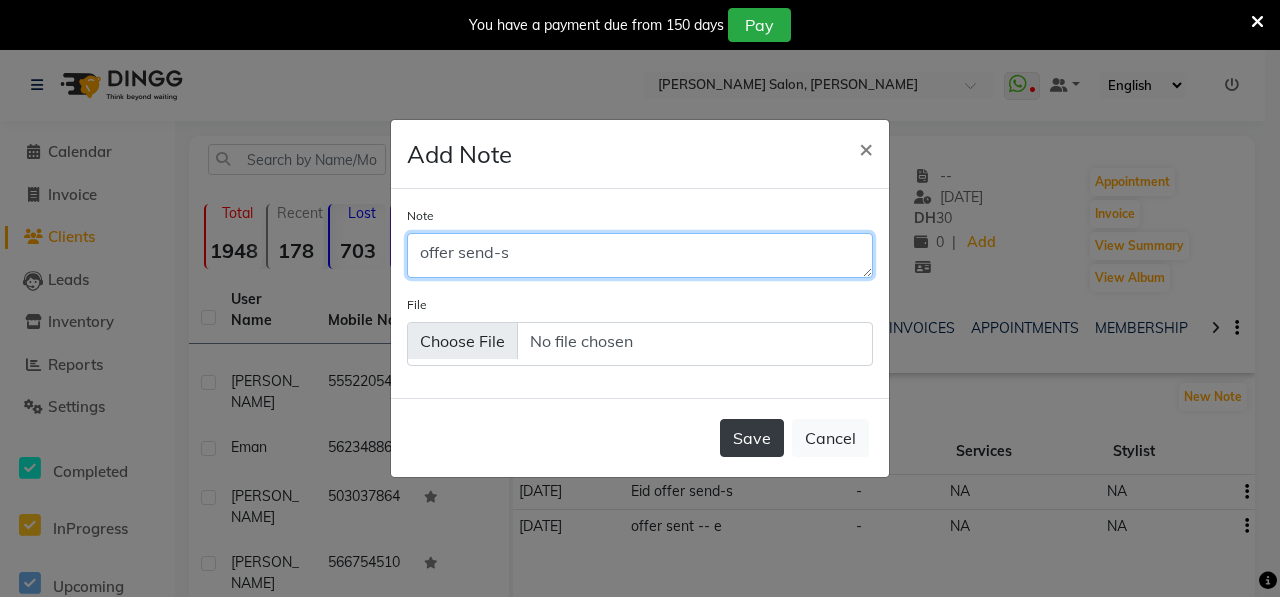 type on "offer send-s" 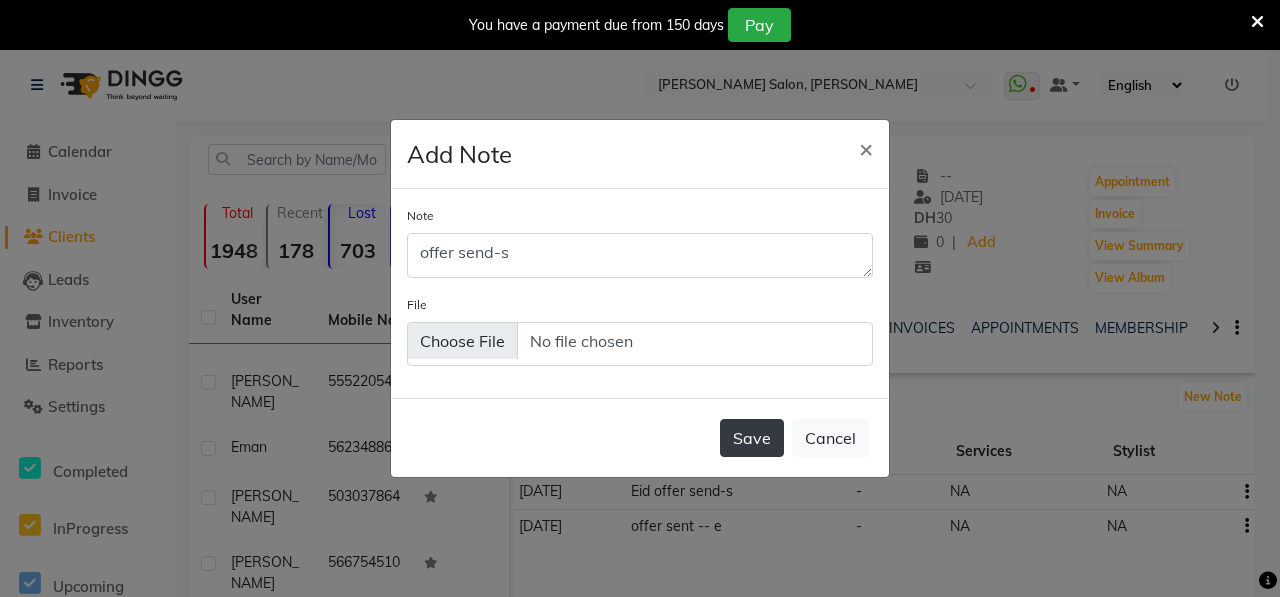 click on "Save" 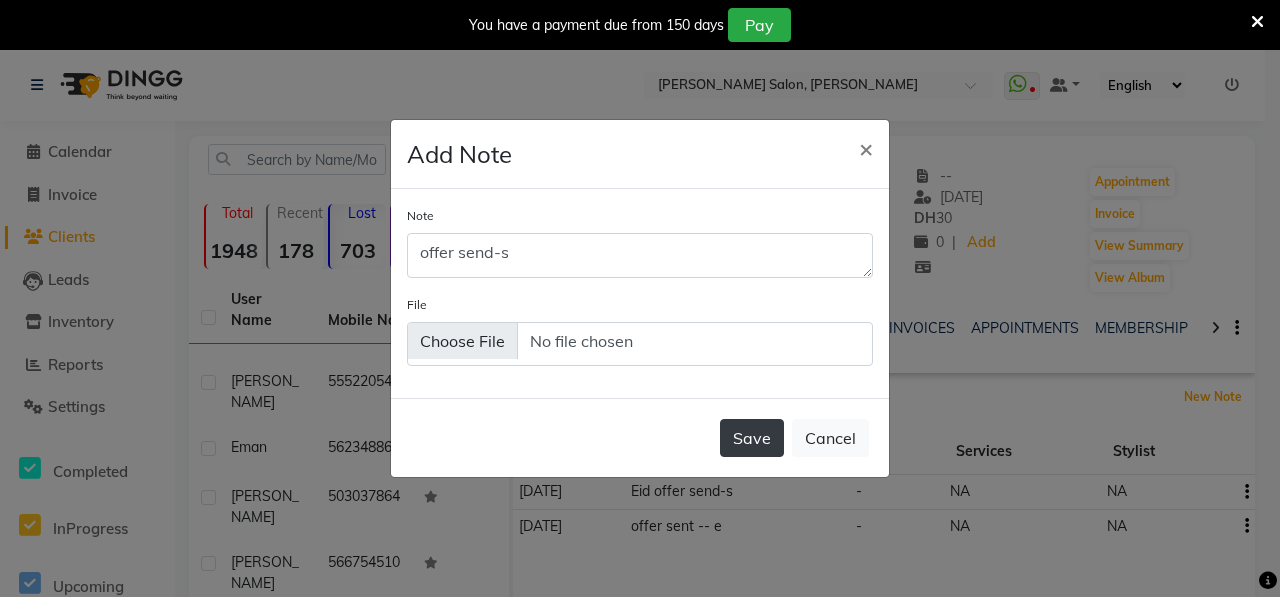 type 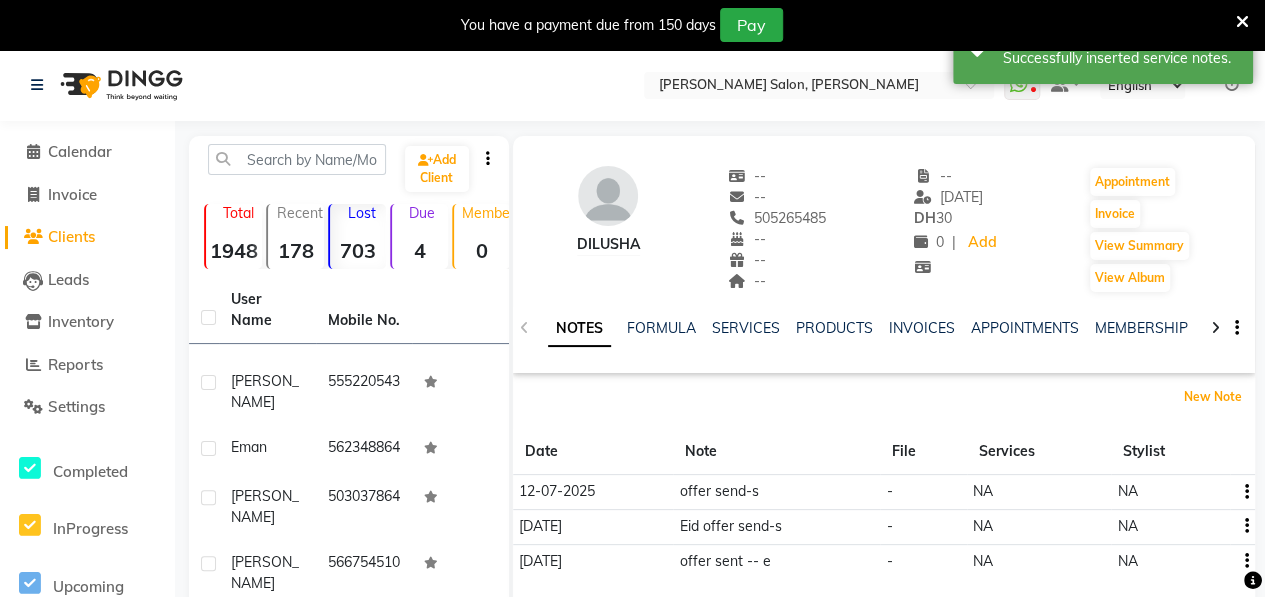 scroll, scrollTop: 430, scrollLeft: 0, axis: vertical 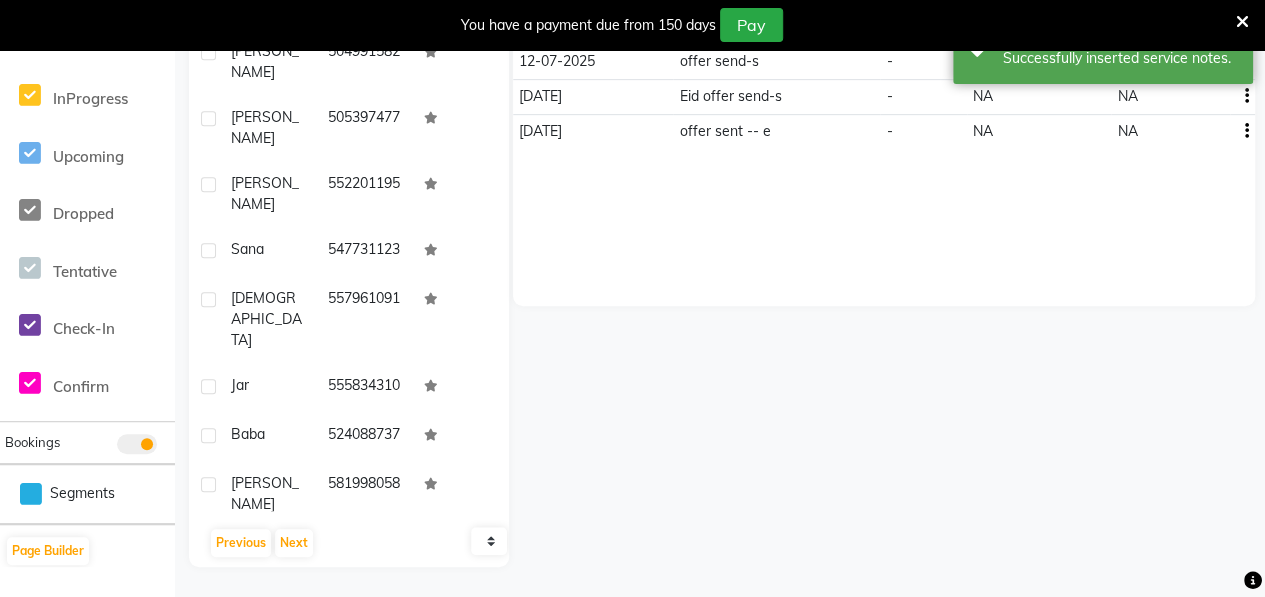 click on "Laila" 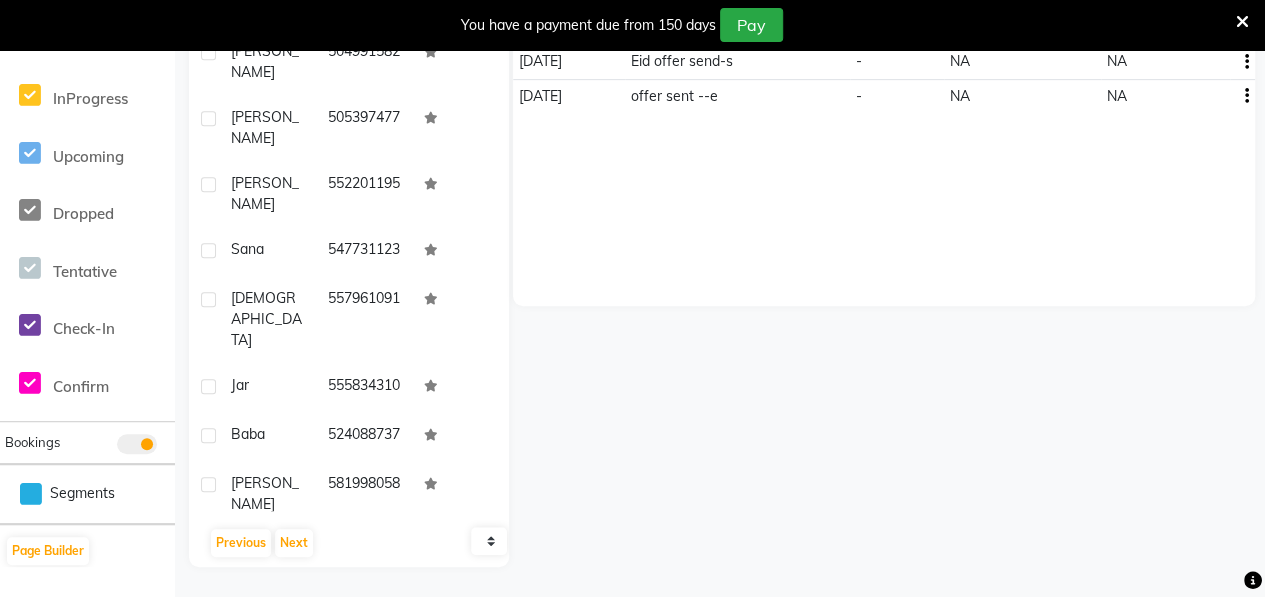 scroll, scrollTop: 0, scrollLeft: 0, axis: both 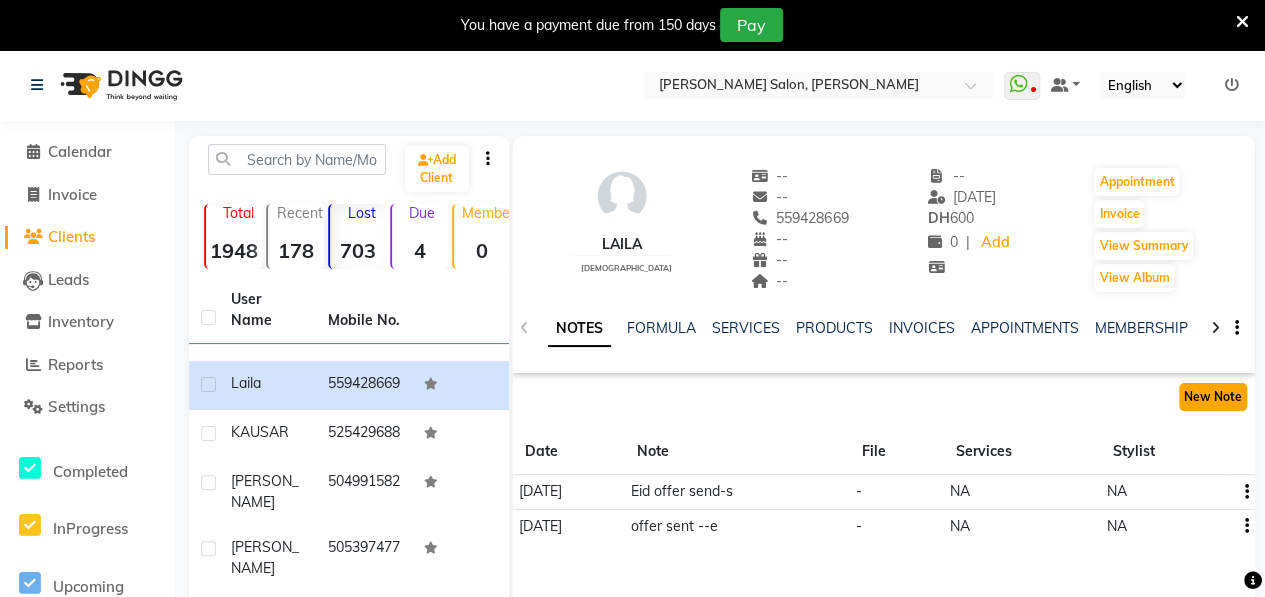 click on "New Note" 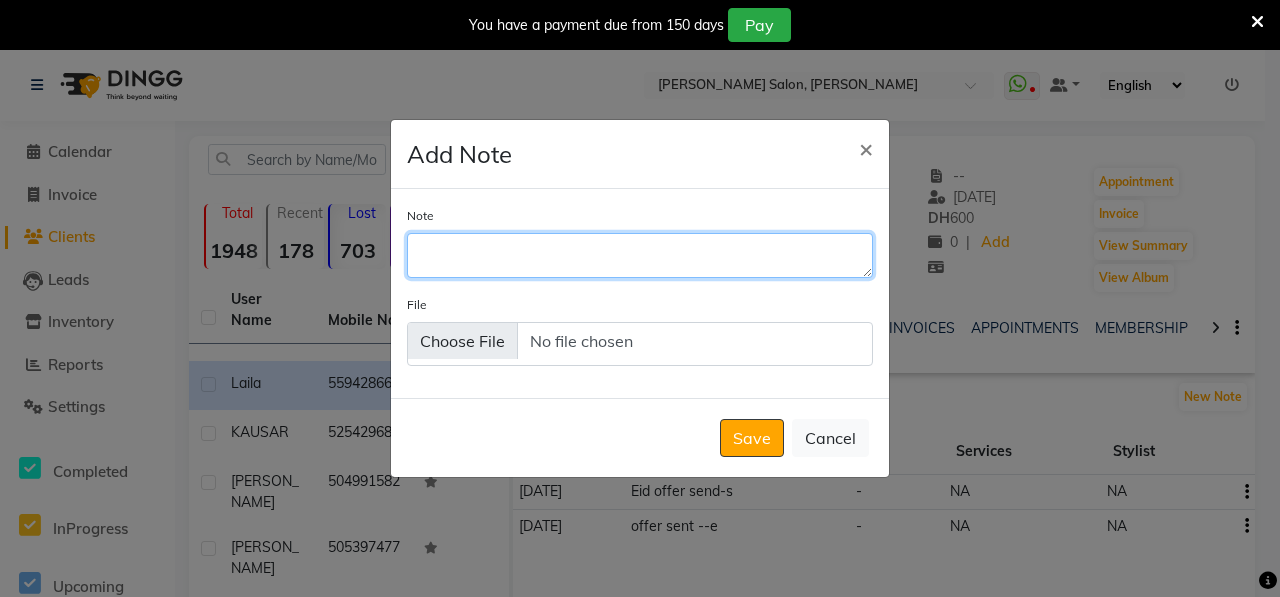 click on "Note" at bounding box center [640, 255] 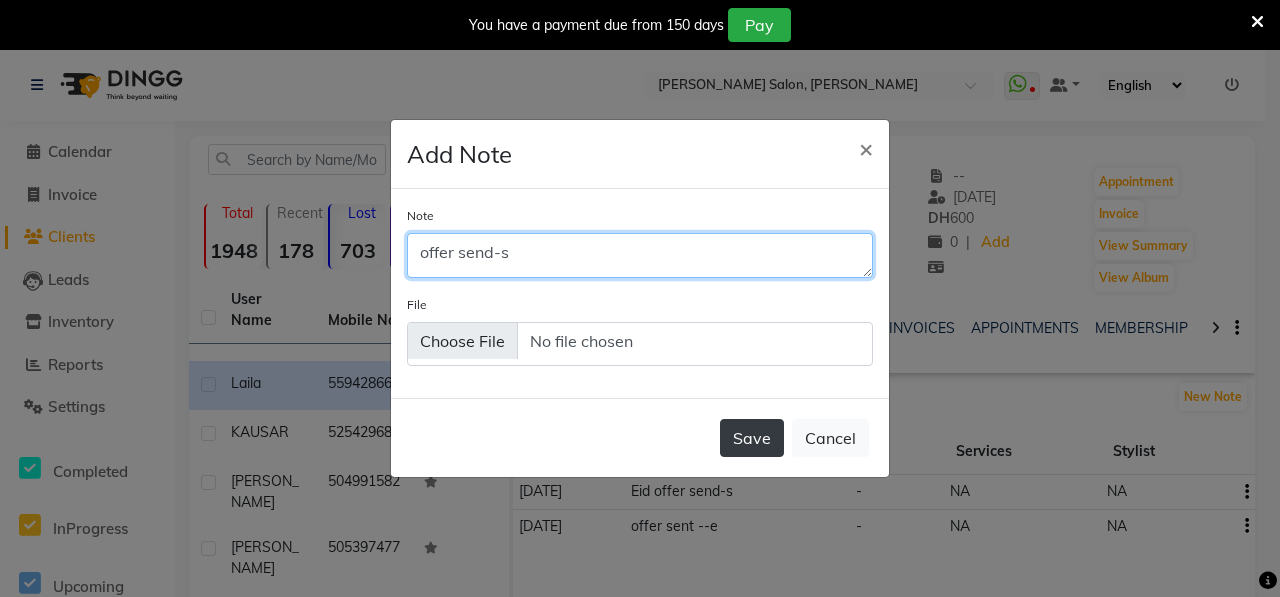 type on "offer send-s" 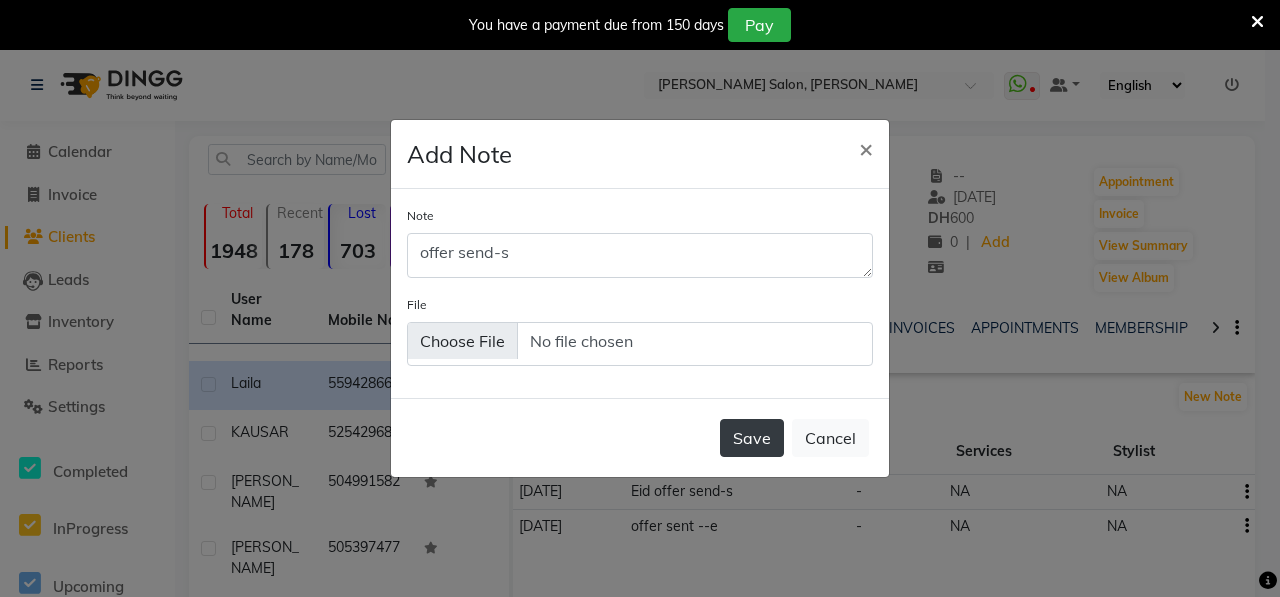 click on "Save" 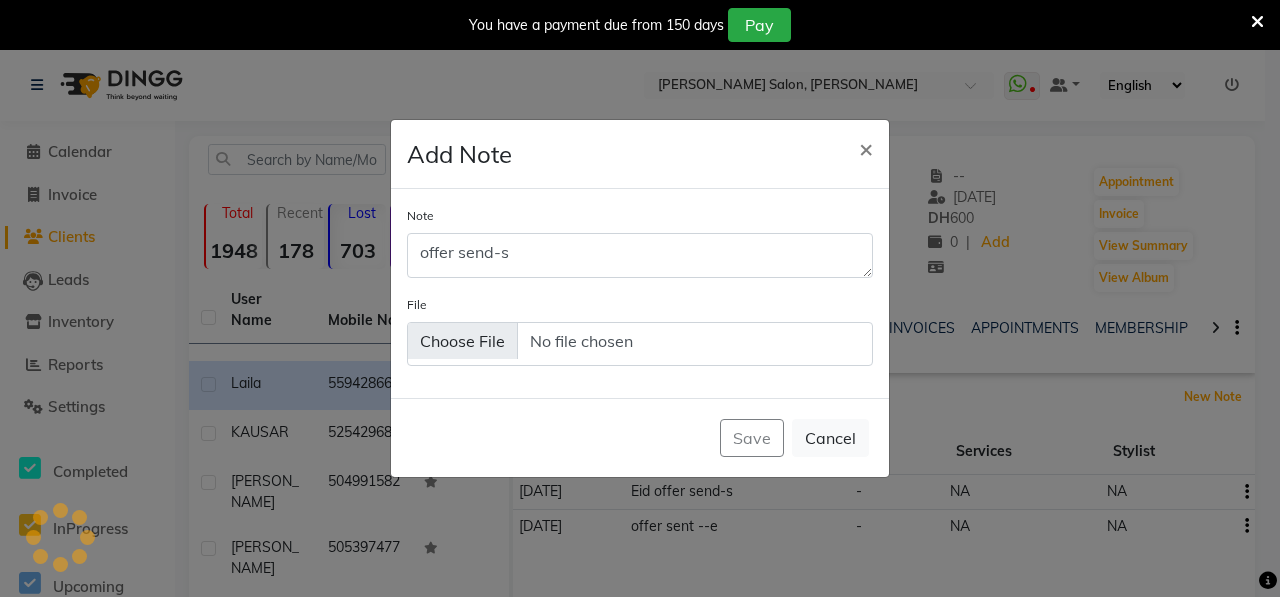 type 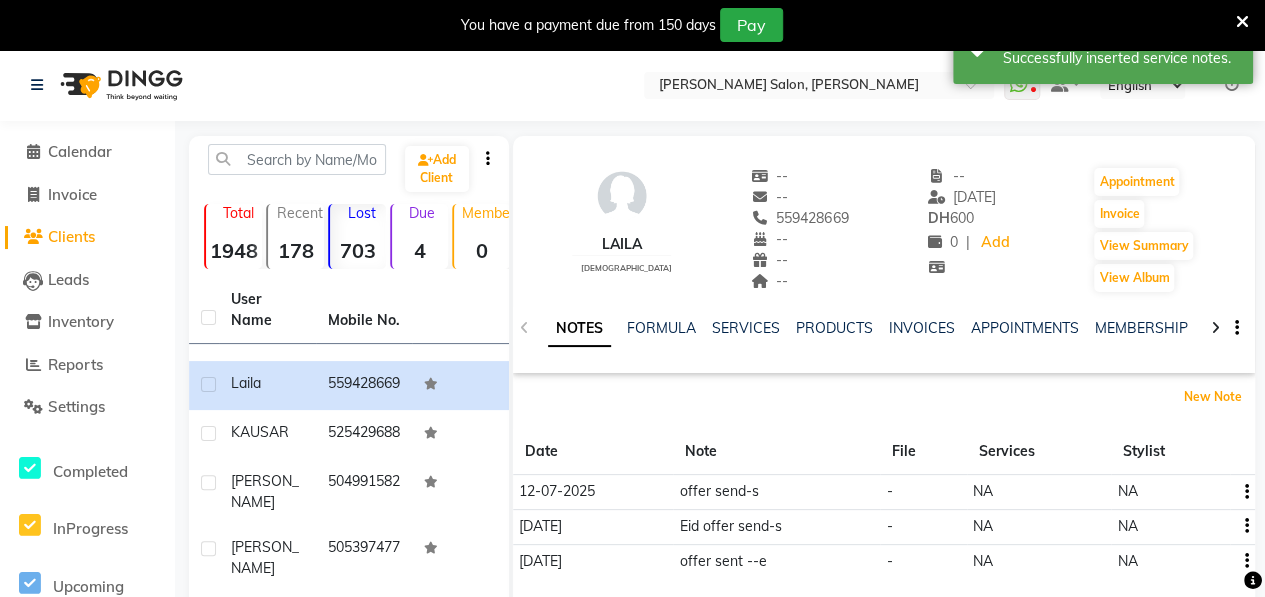 scroll, scrollTop: 430, scrollLeft: 0, axis: vertical 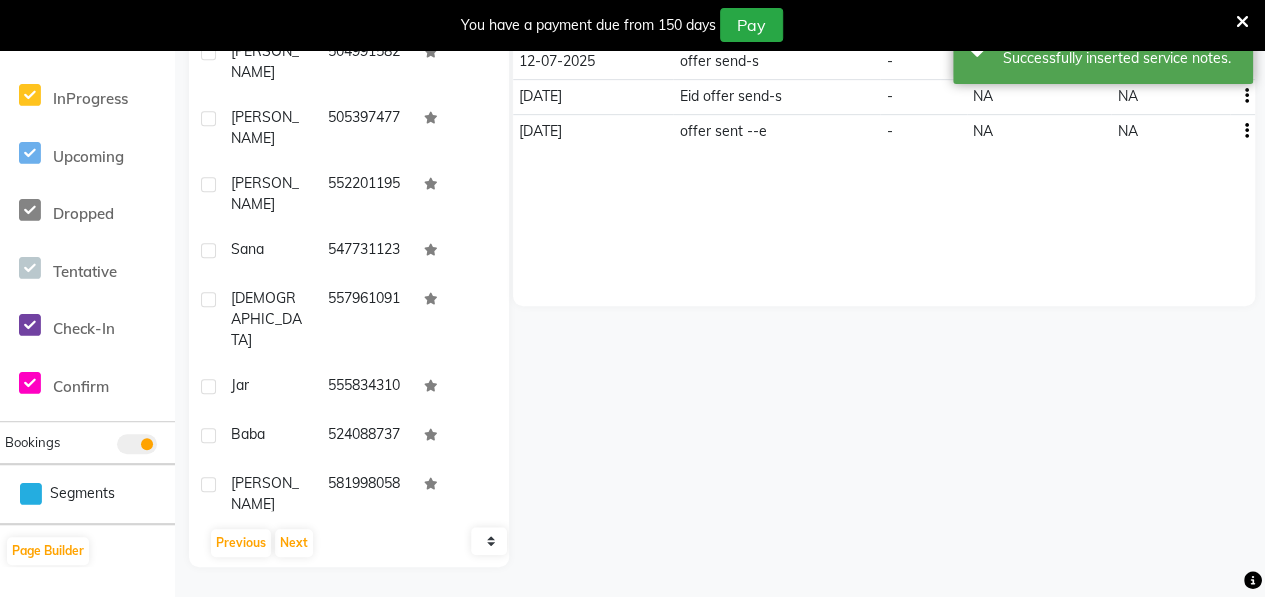 click on "525429688" 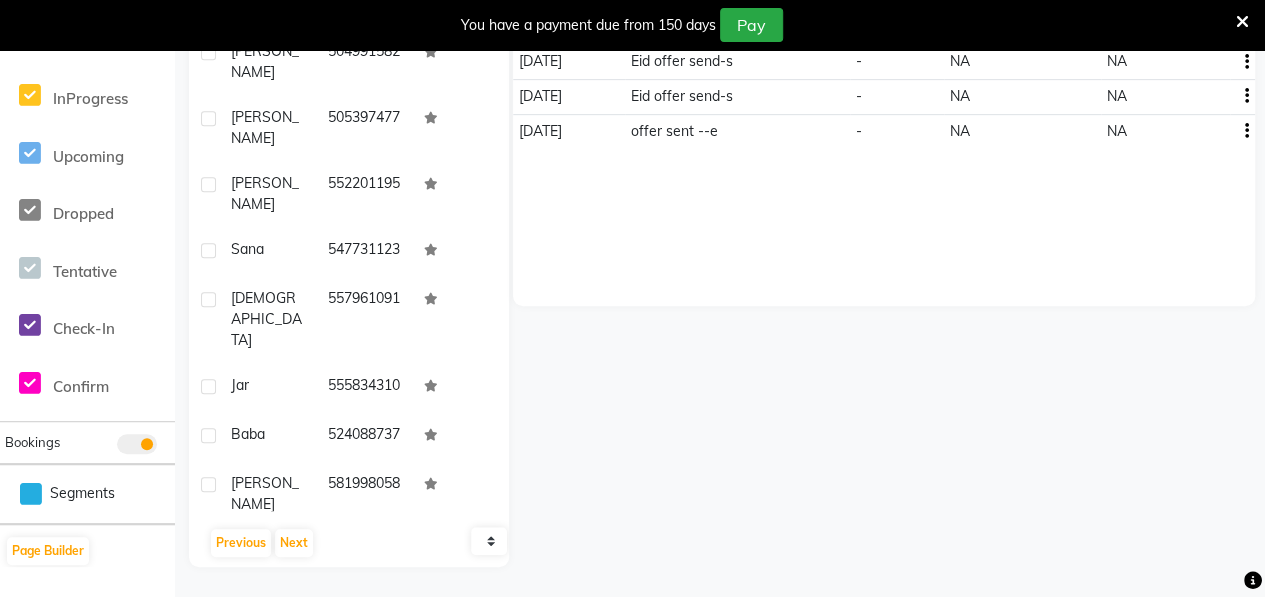 scroll, scrollTop: 0, scrollLeft: 0, axis: both 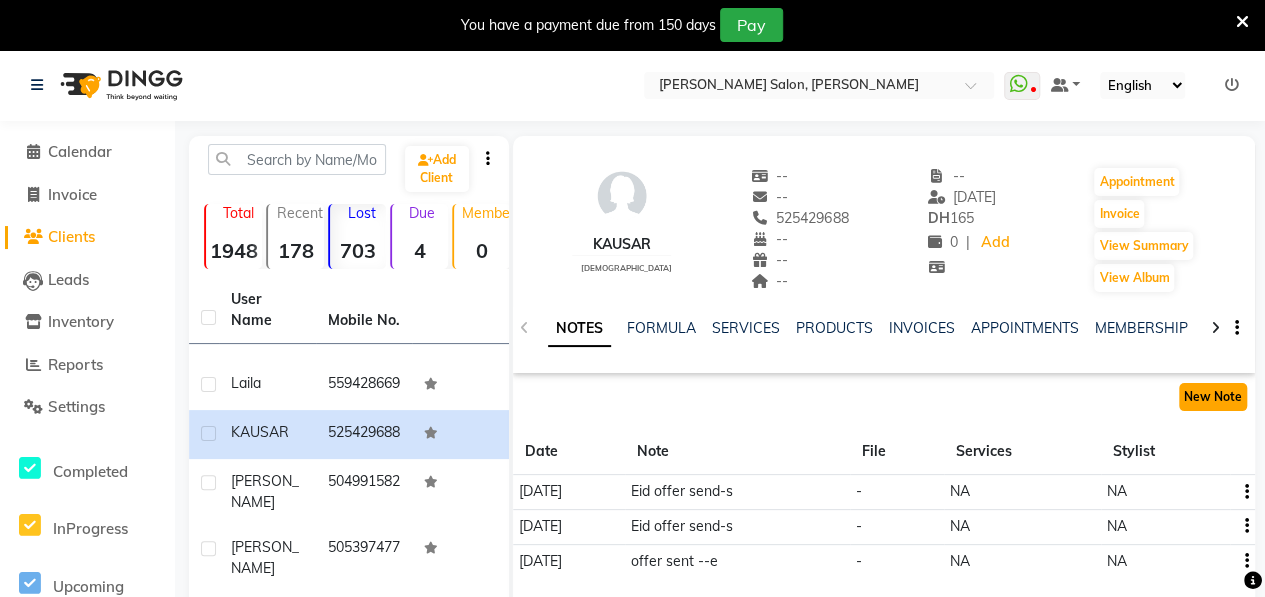 click on "New Note" 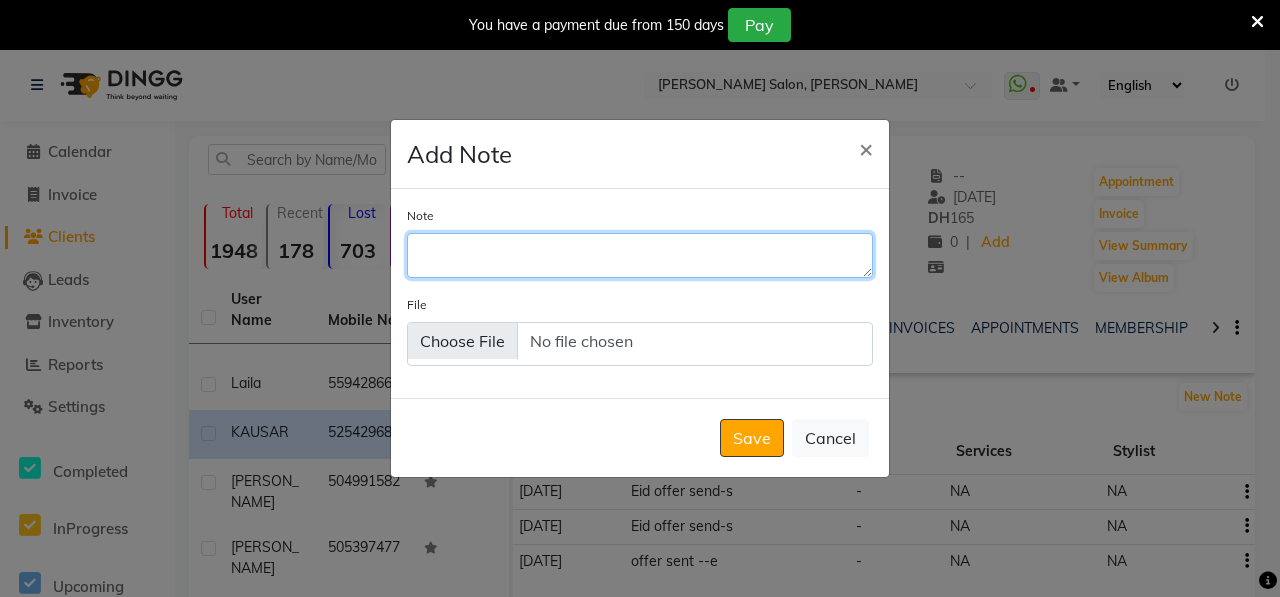 click on "Note" at bounding box center [640, 255] 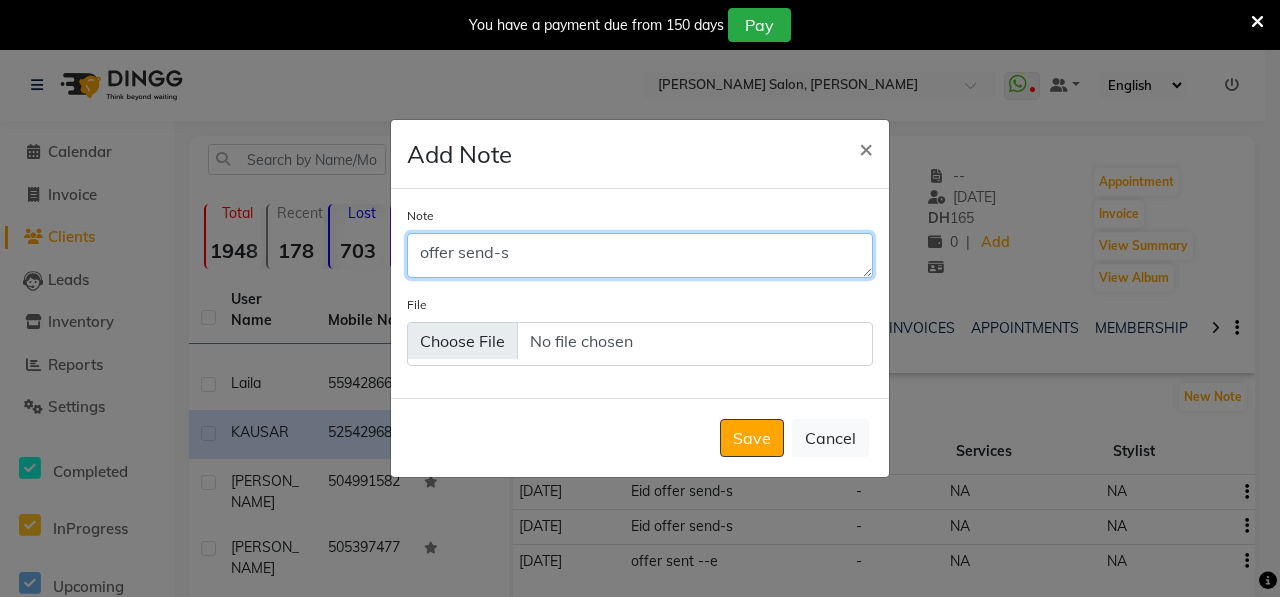 type on "offer send-s" 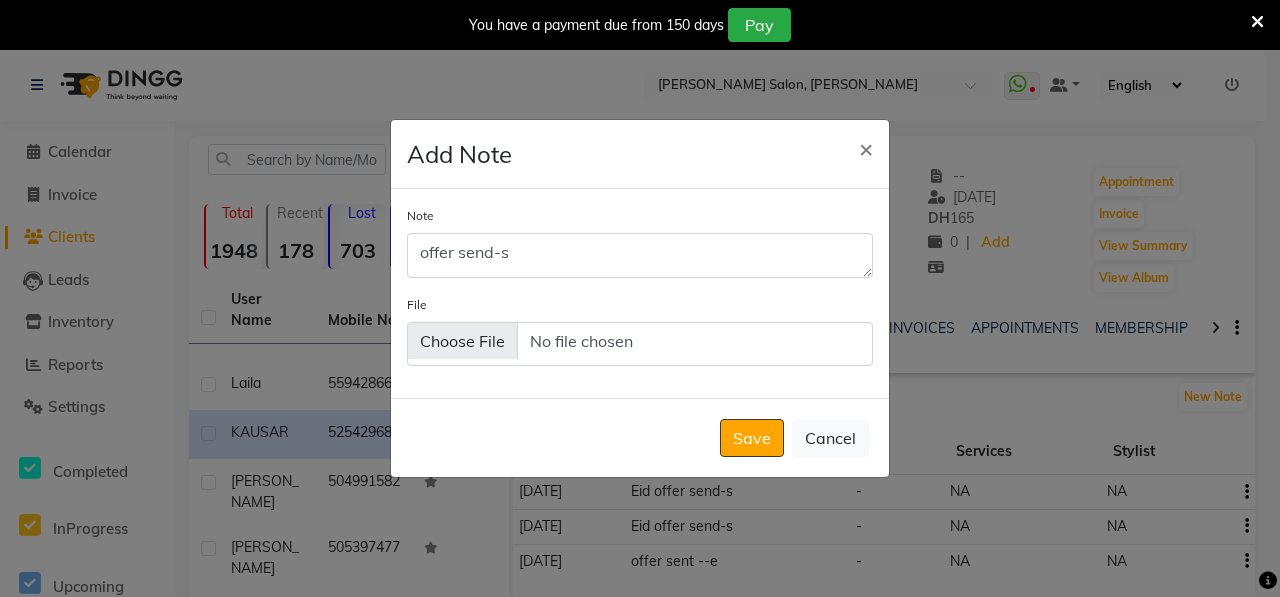 click on "Save   Cancel" 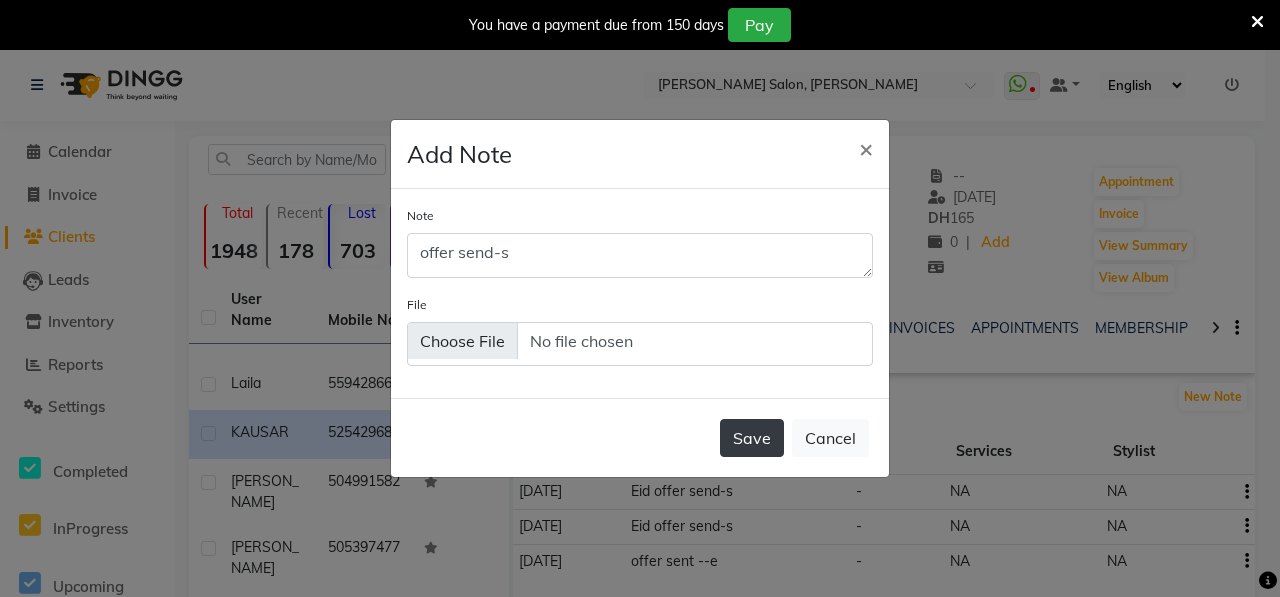 click on "Save" 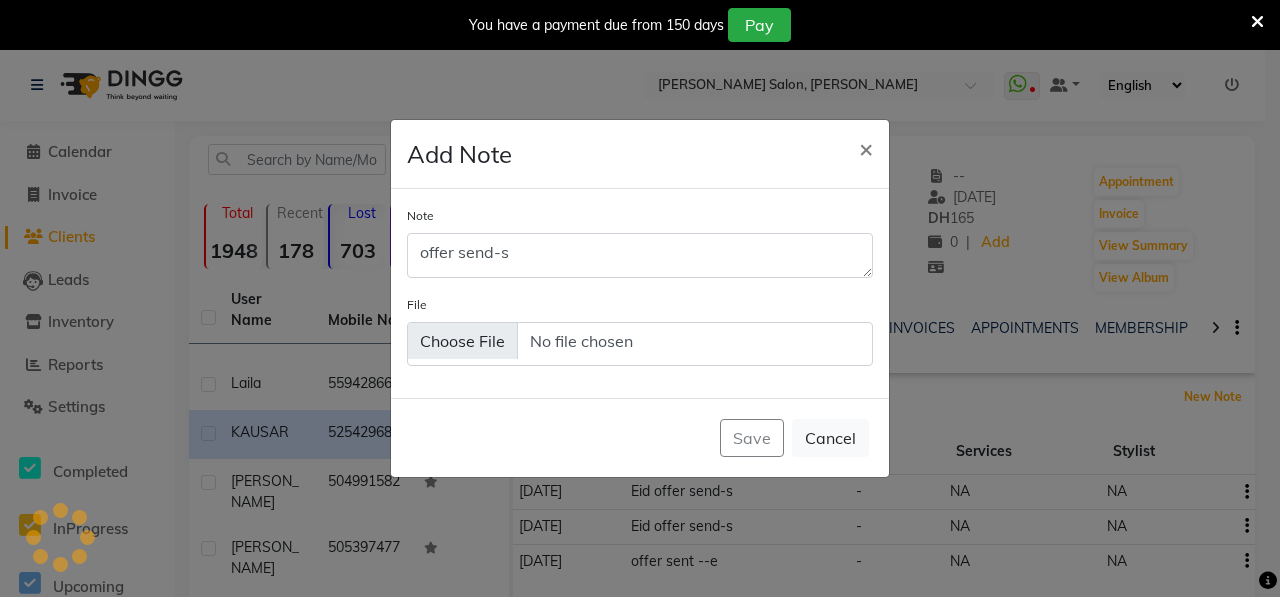 type 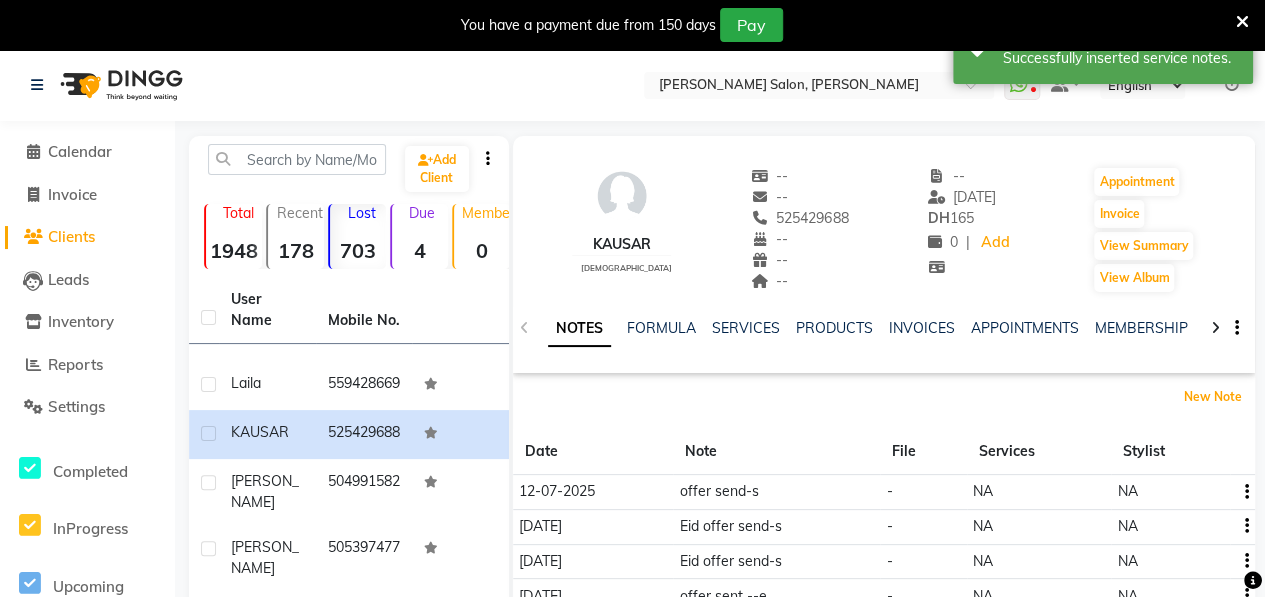 scroll, scrollTop: 430, scrollLeft: 0, axis: vertical 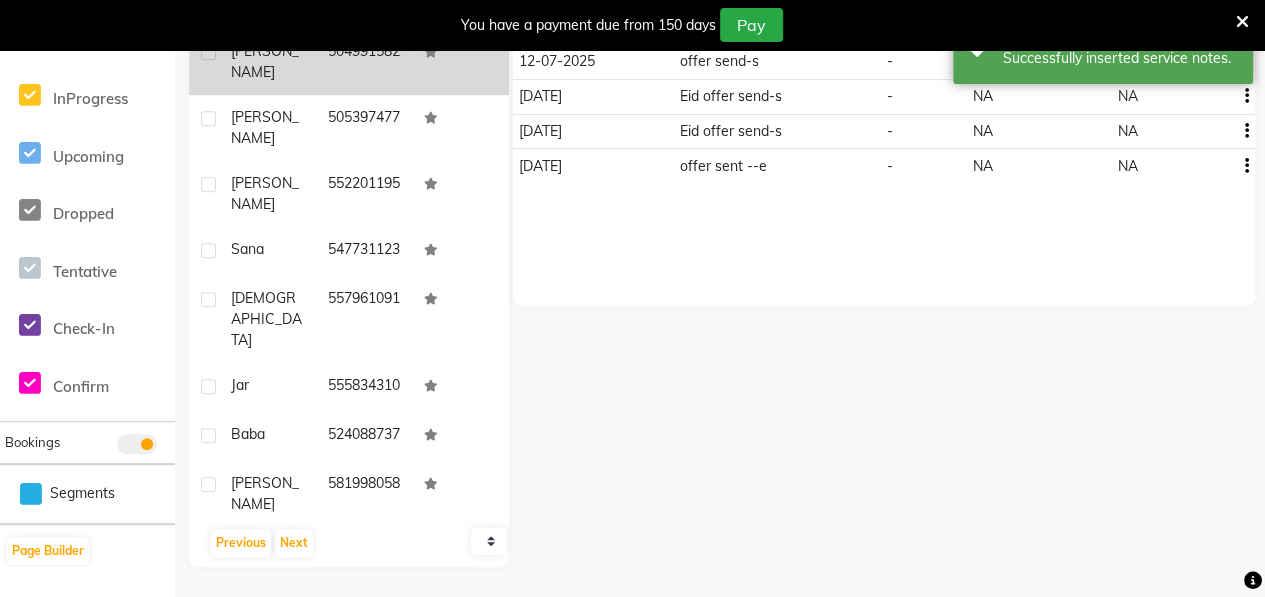 click on "[PERSON_NAME]" 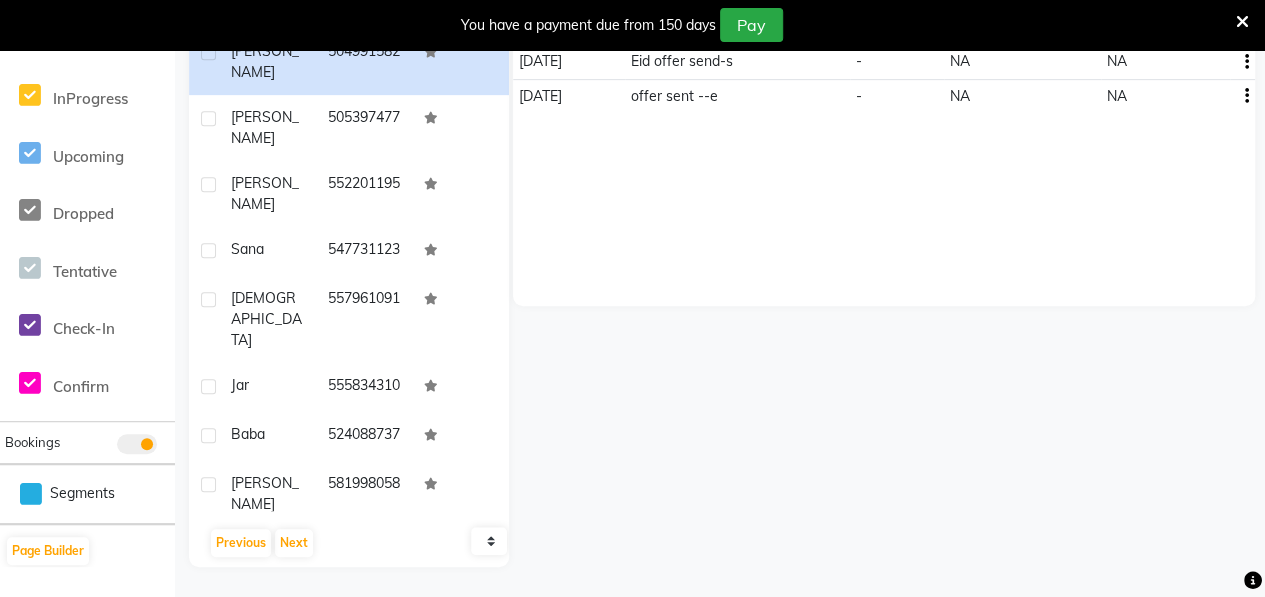 scroll, scrollTop: 0, scrollLeft: 0, axis: both 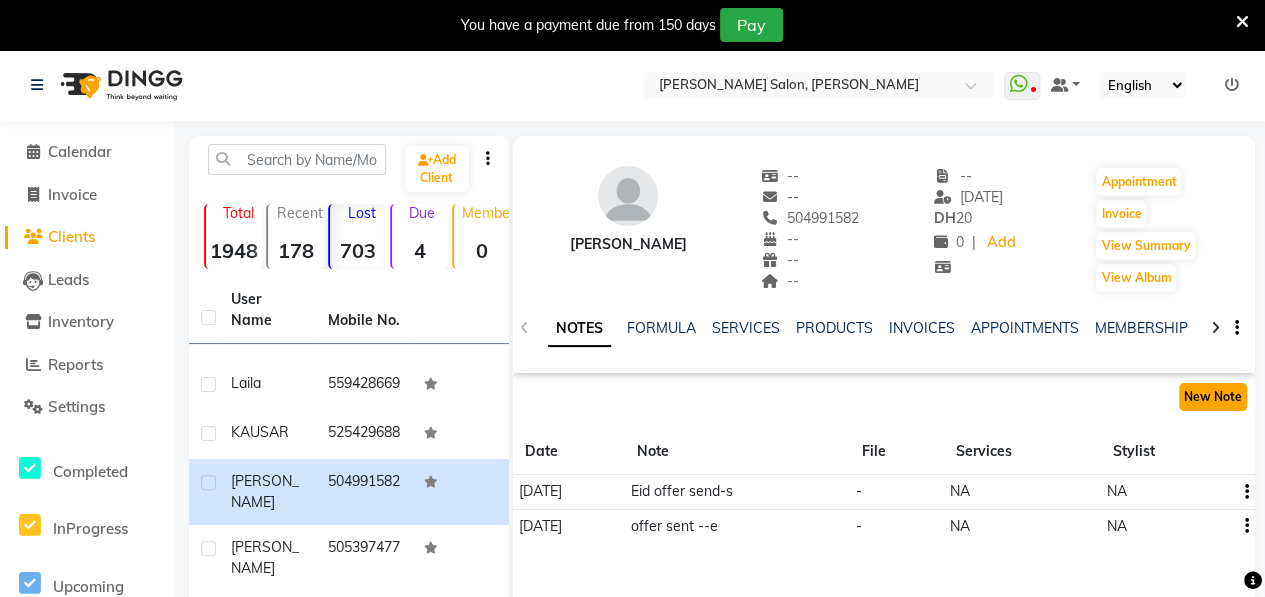 click on "New Note" 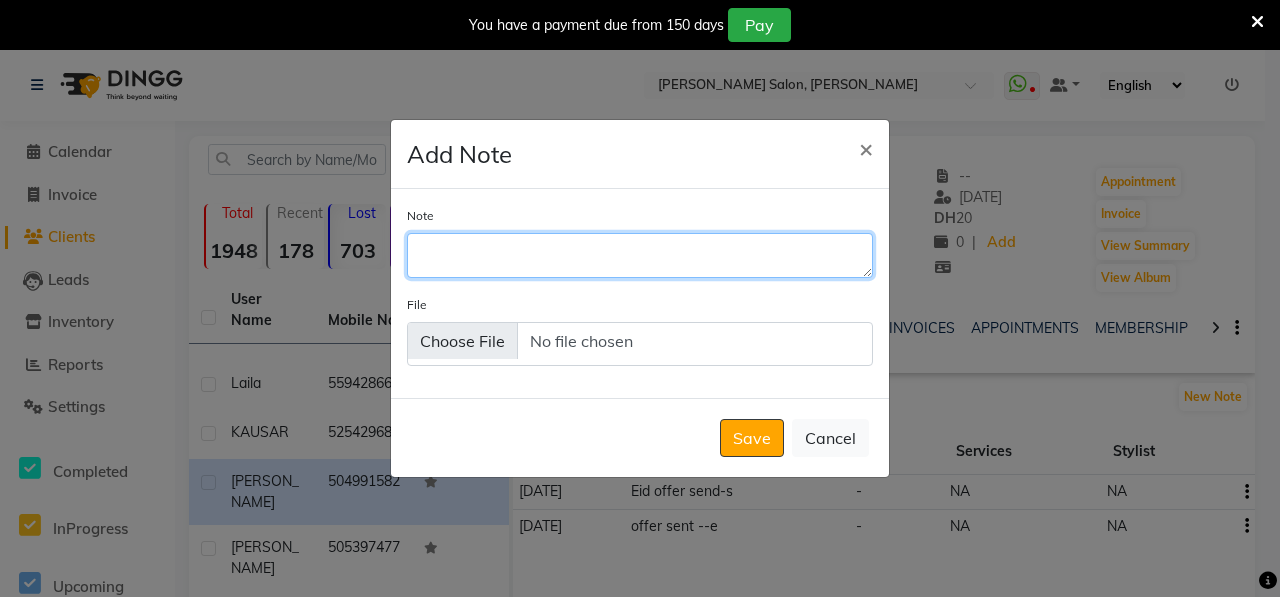 click on "Note" at bounding box center [640, 255] 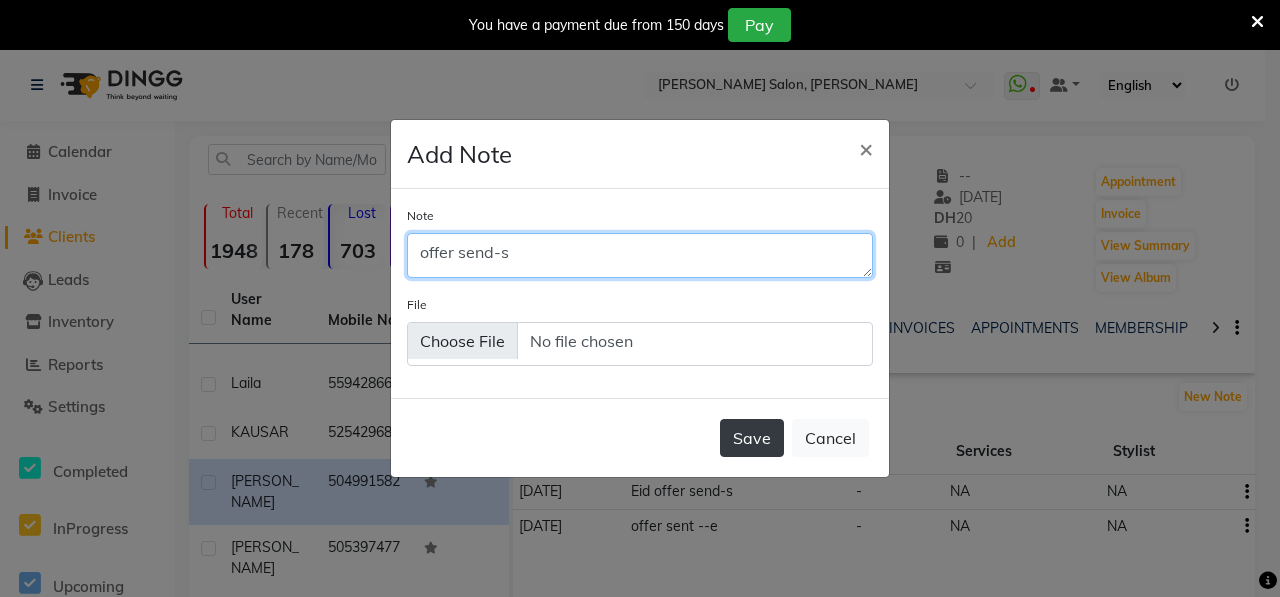 type on "offer send-s" 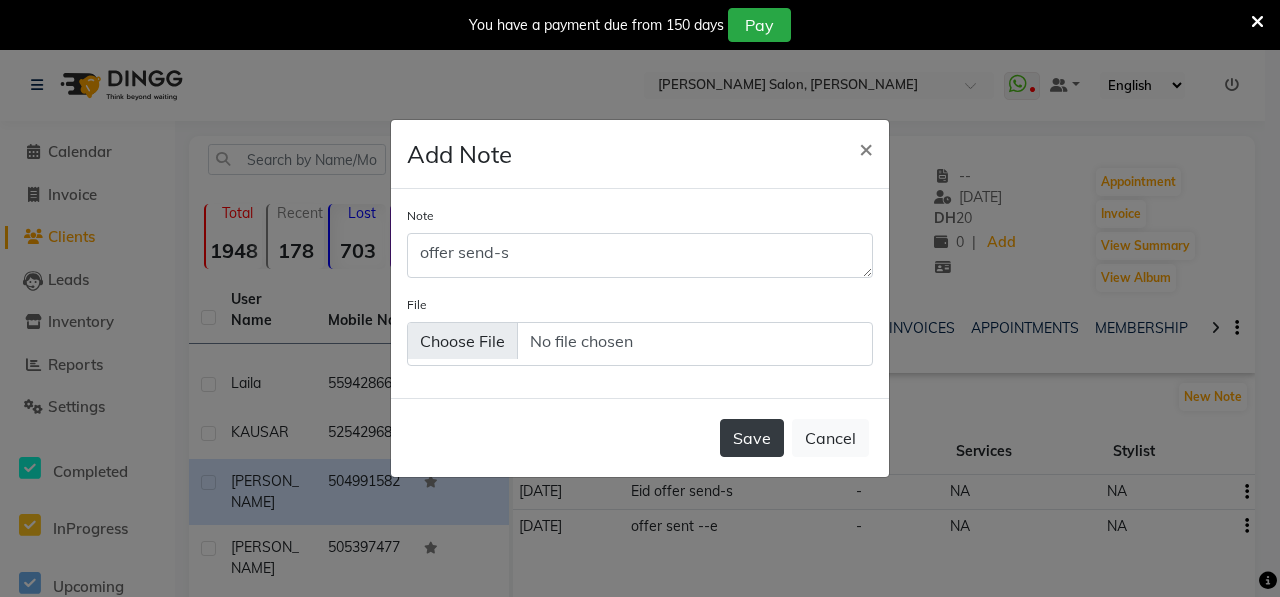 click on "Save" 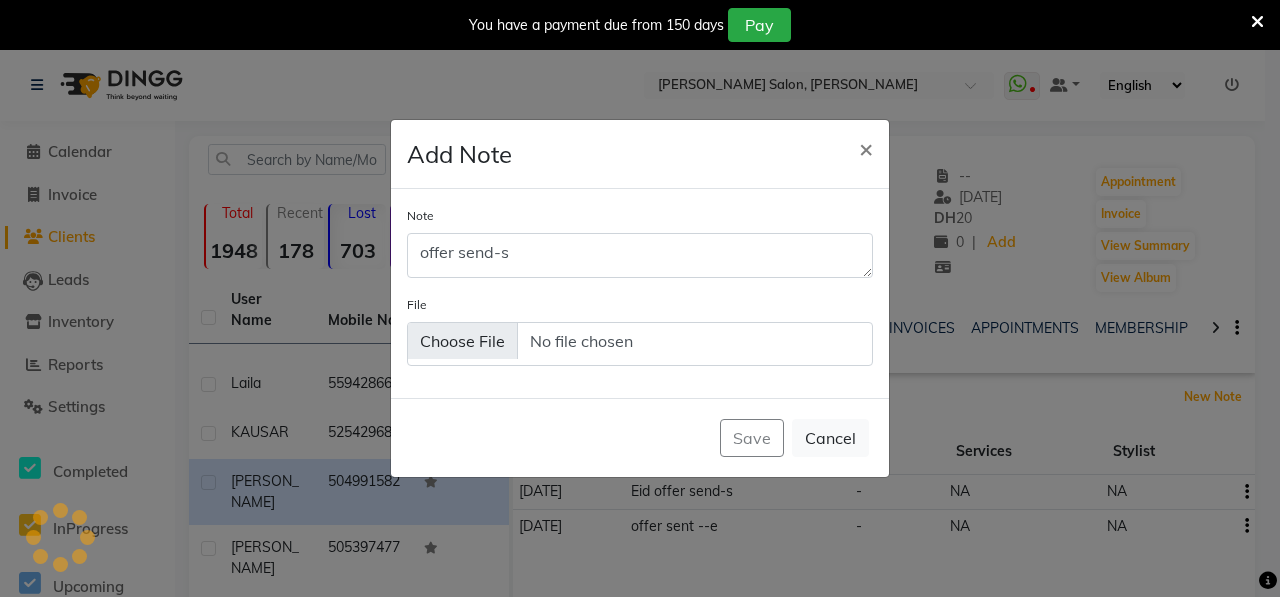 type 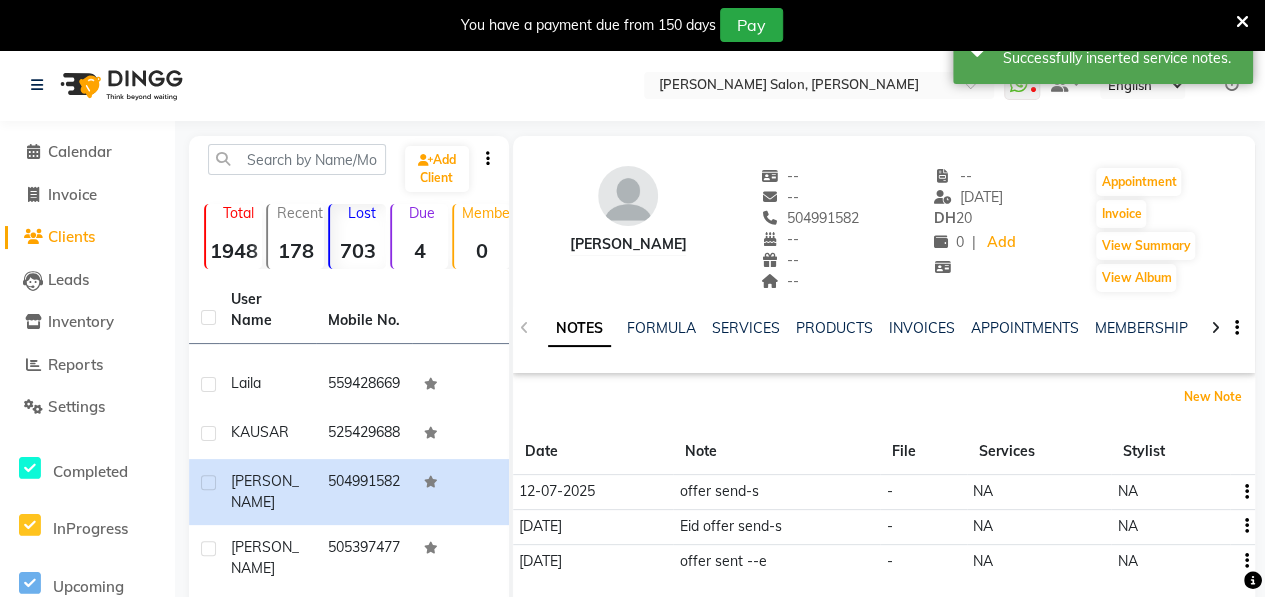 scroll, scrollTop: 430, scrollLeft: 0, axis: vertical 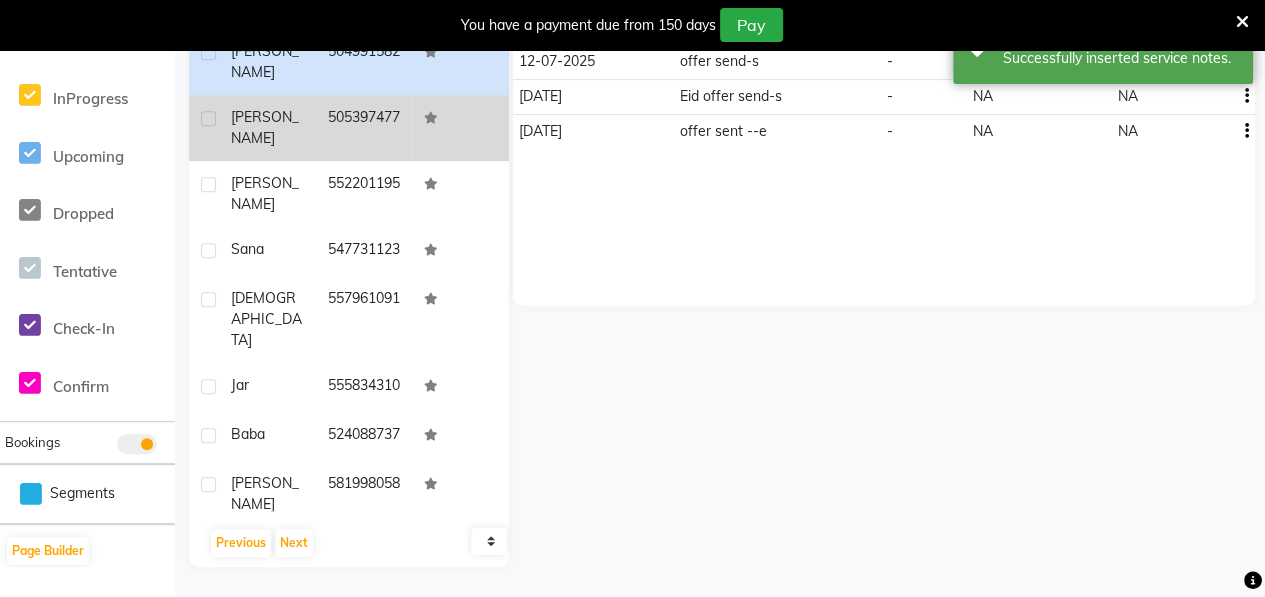 click on "[PERSON_NAME]" 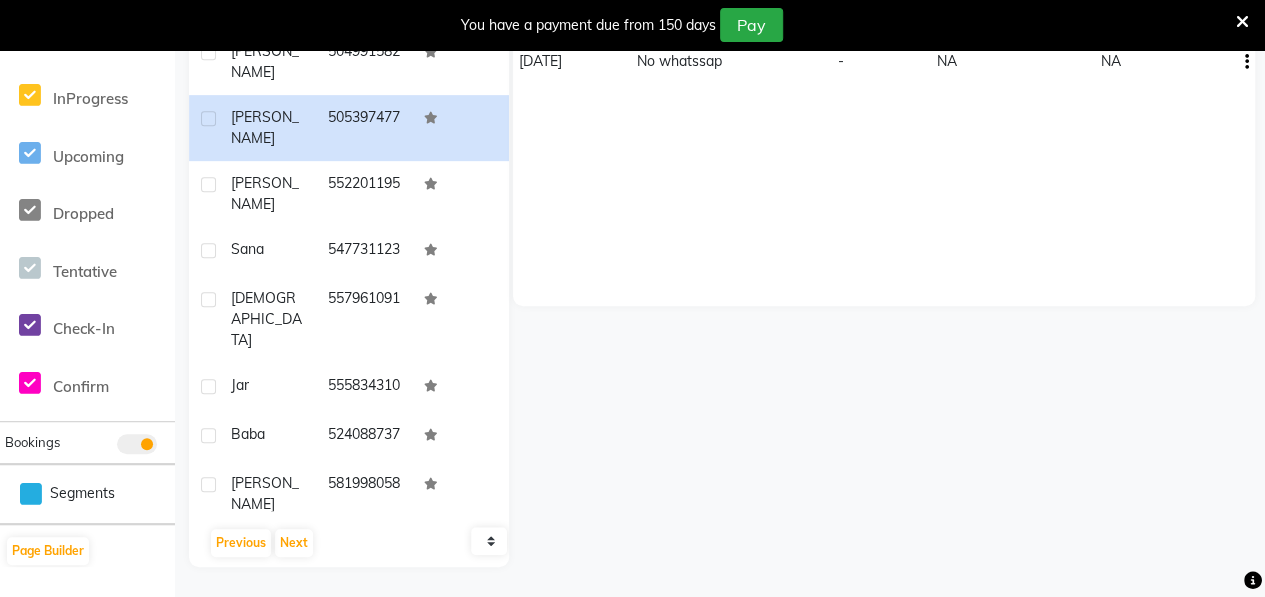 scroll, scrollTop: 0, scrollLeft: 0, axis: both 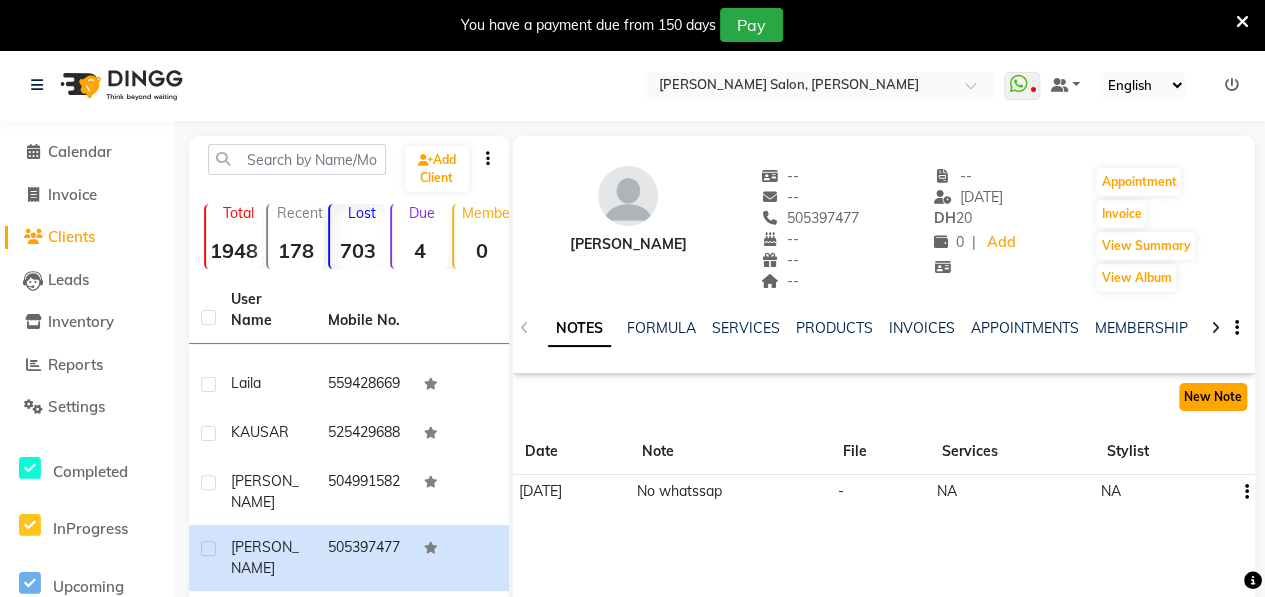 click on "New Note" 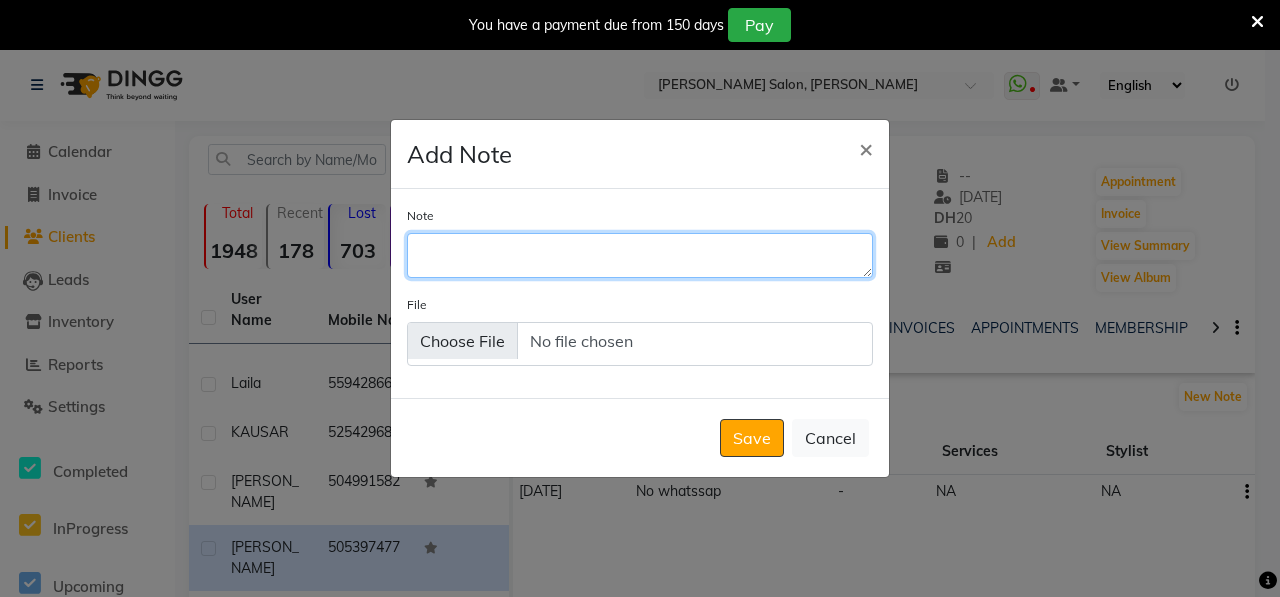 click on "Note" at bounding box center [640, 255] 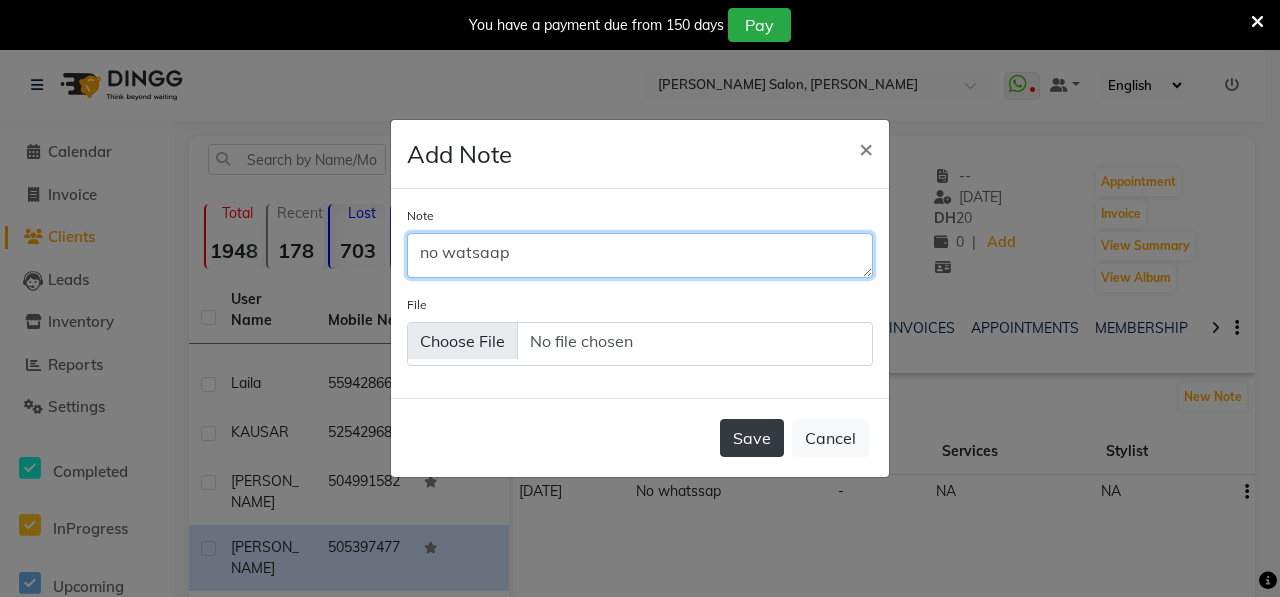 type on "no watsaap" 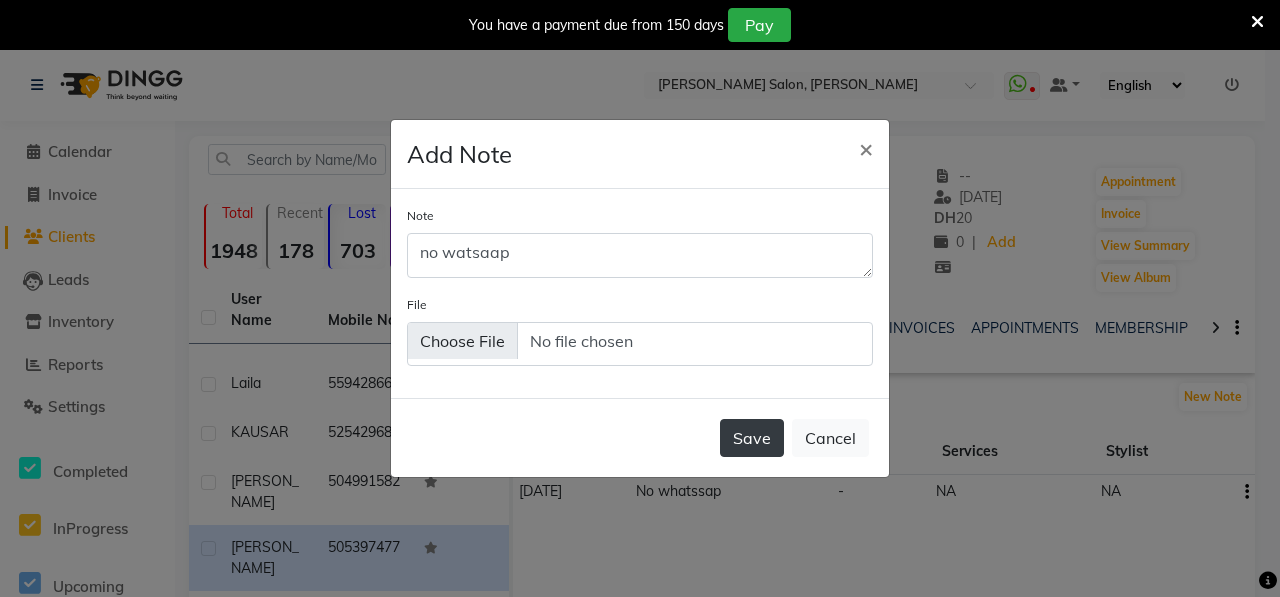 click on "Save" 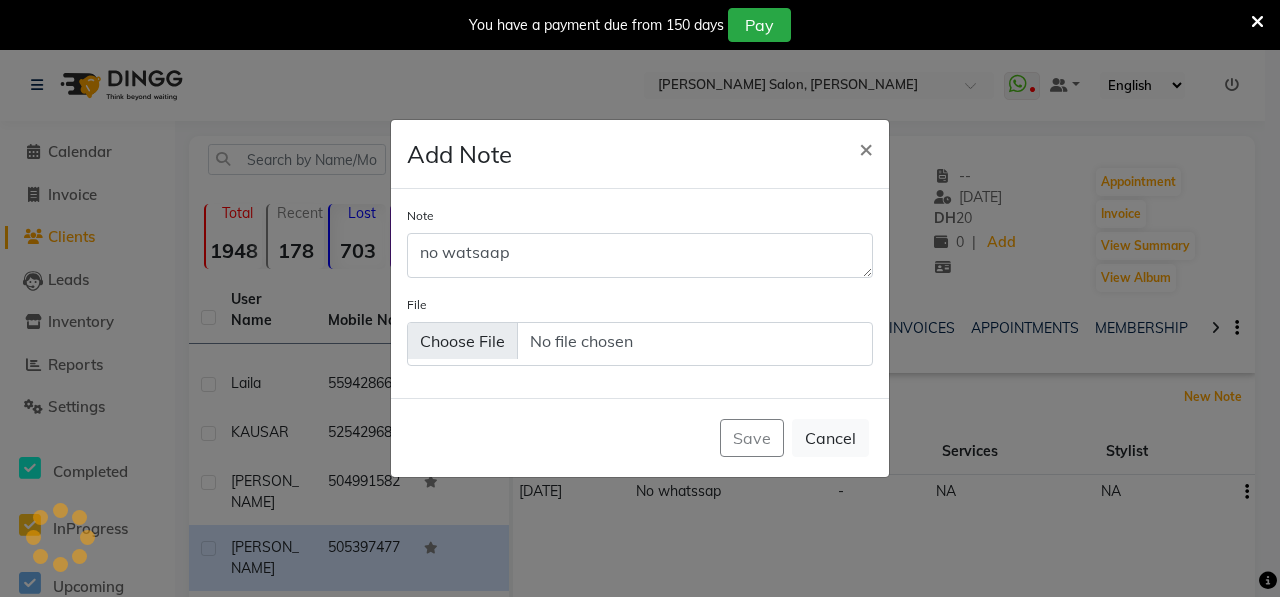type 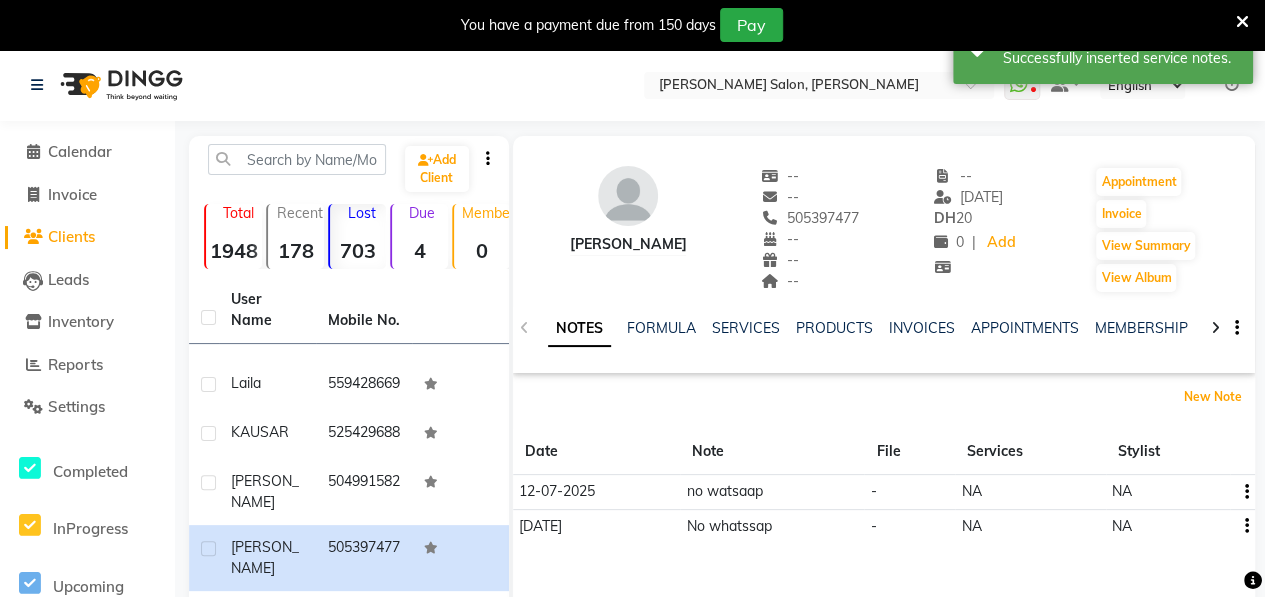 scroll, scrollTop: 430, scrollLeft: 0, axis: vertical 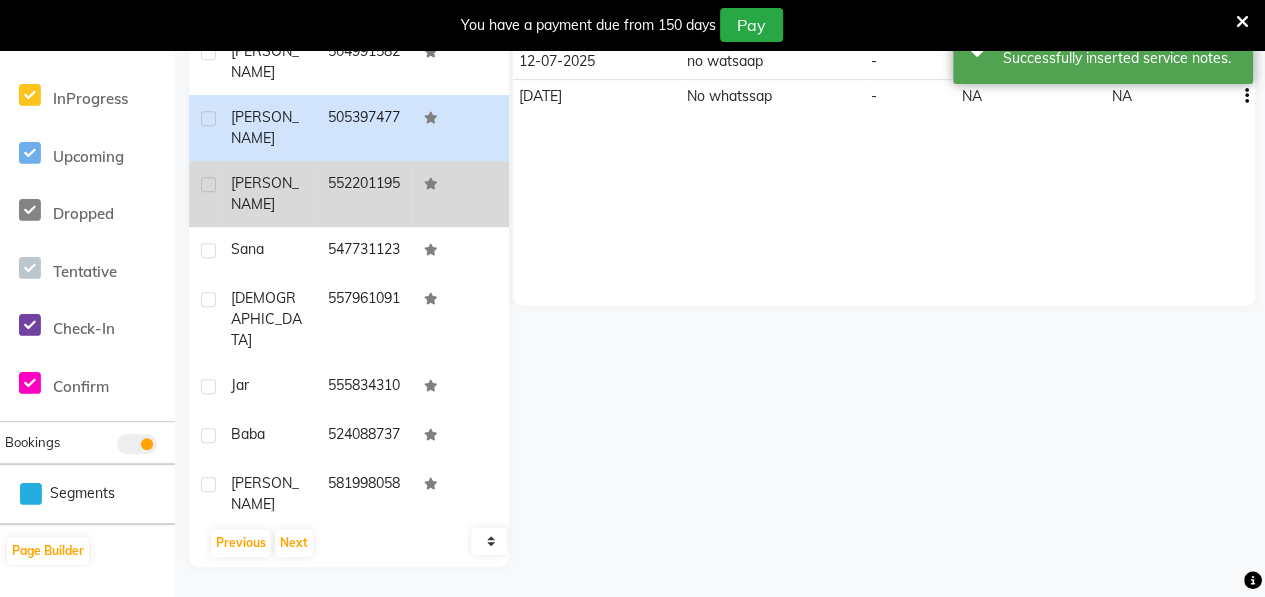 click on "[PERSON_NAME]" 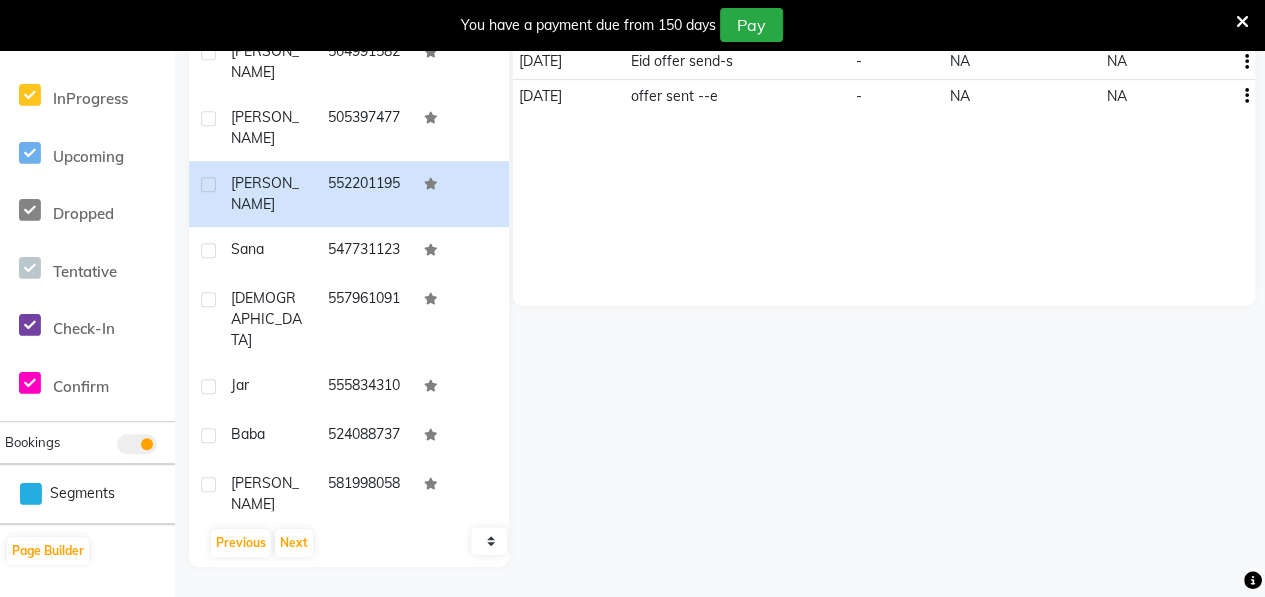 scroll, scrollTop: 0, scrollLeft: 0, axis: both 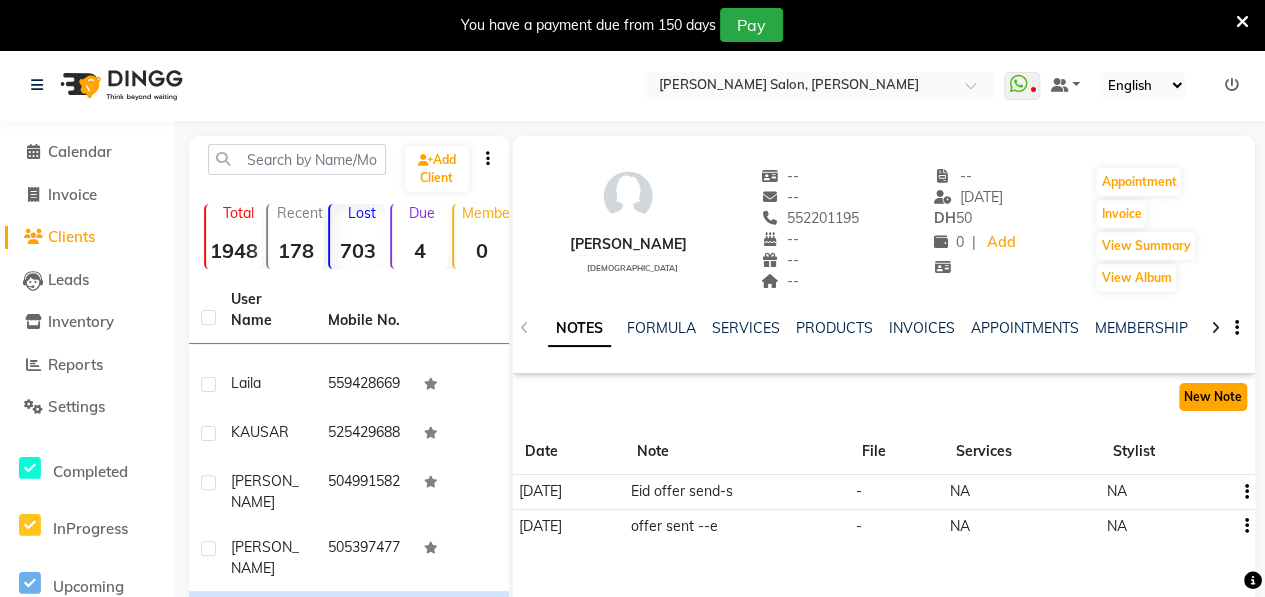click on "New Note" 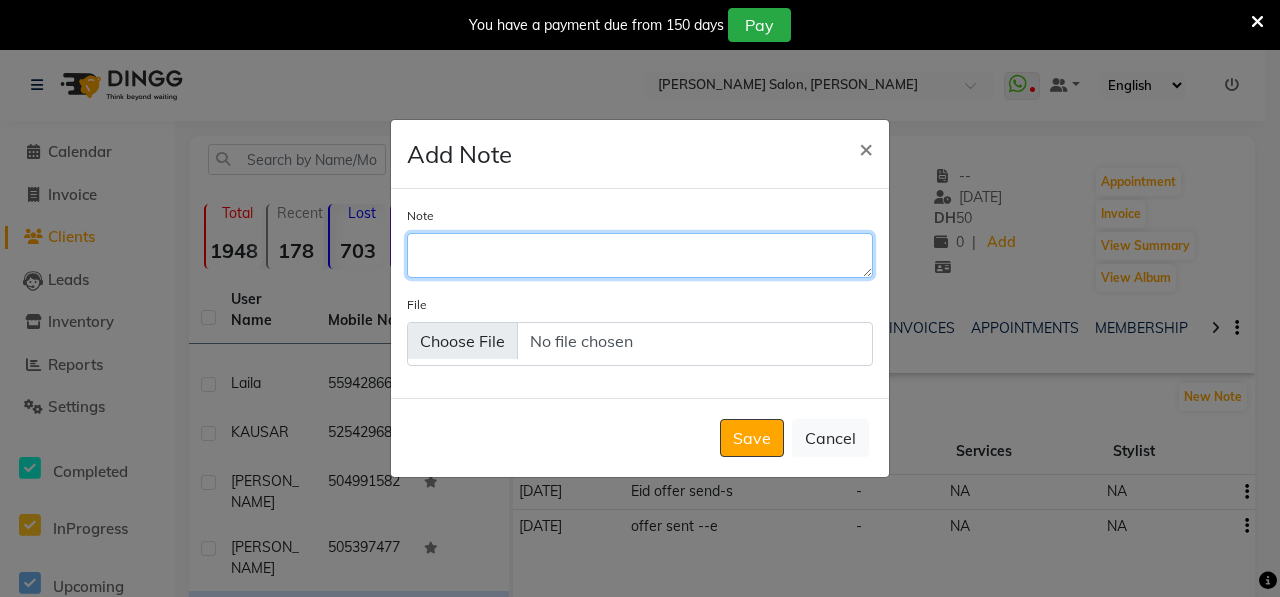 click on "Note" at bounding box center (640, 255) 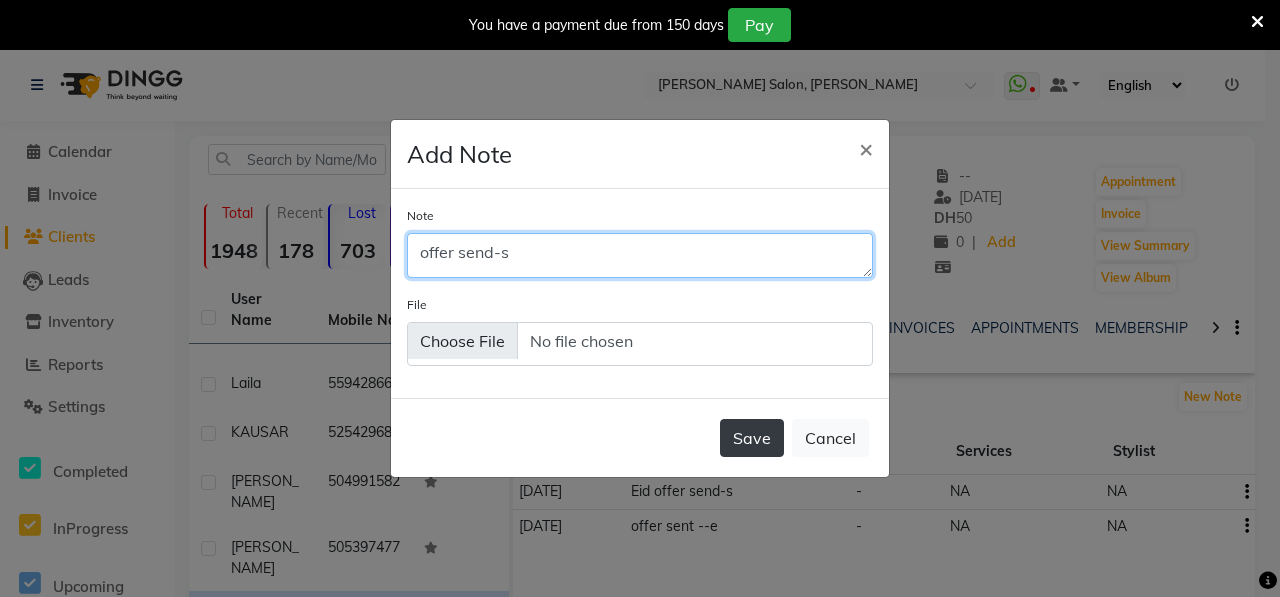 type on "offer send-s" 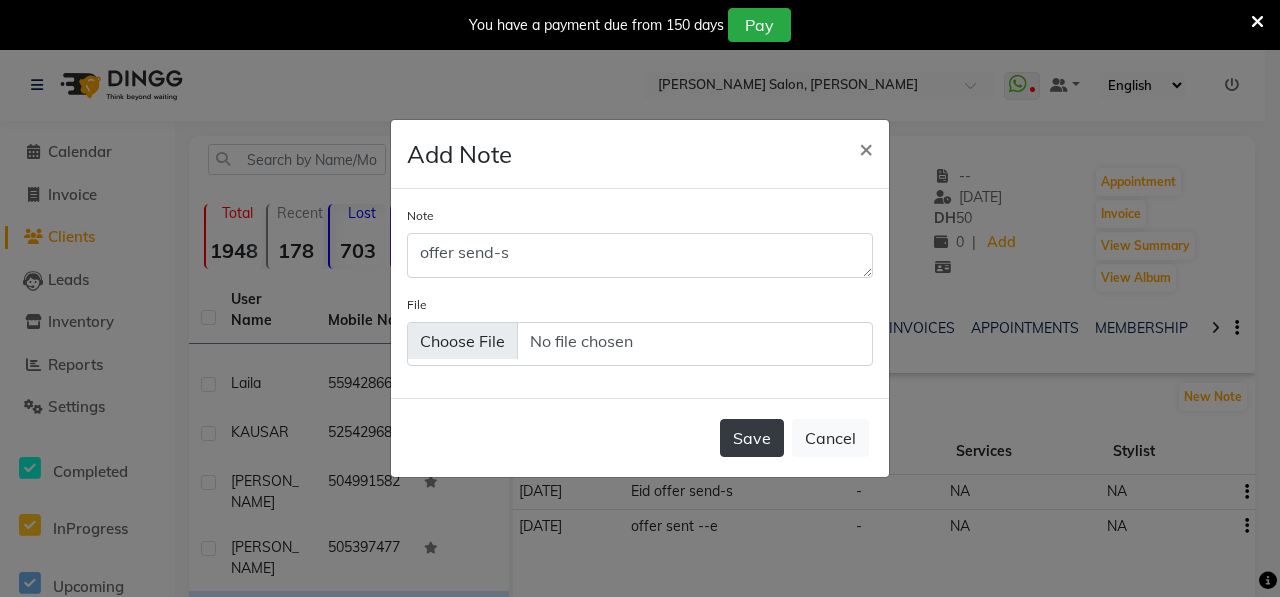 click on "Save" 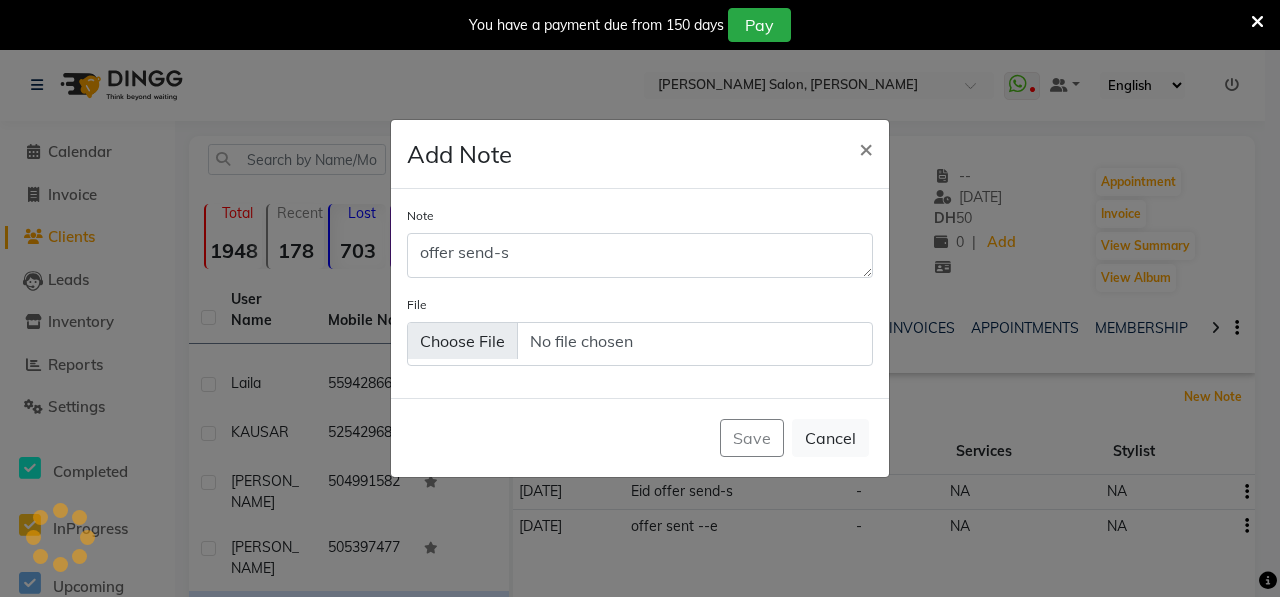 type 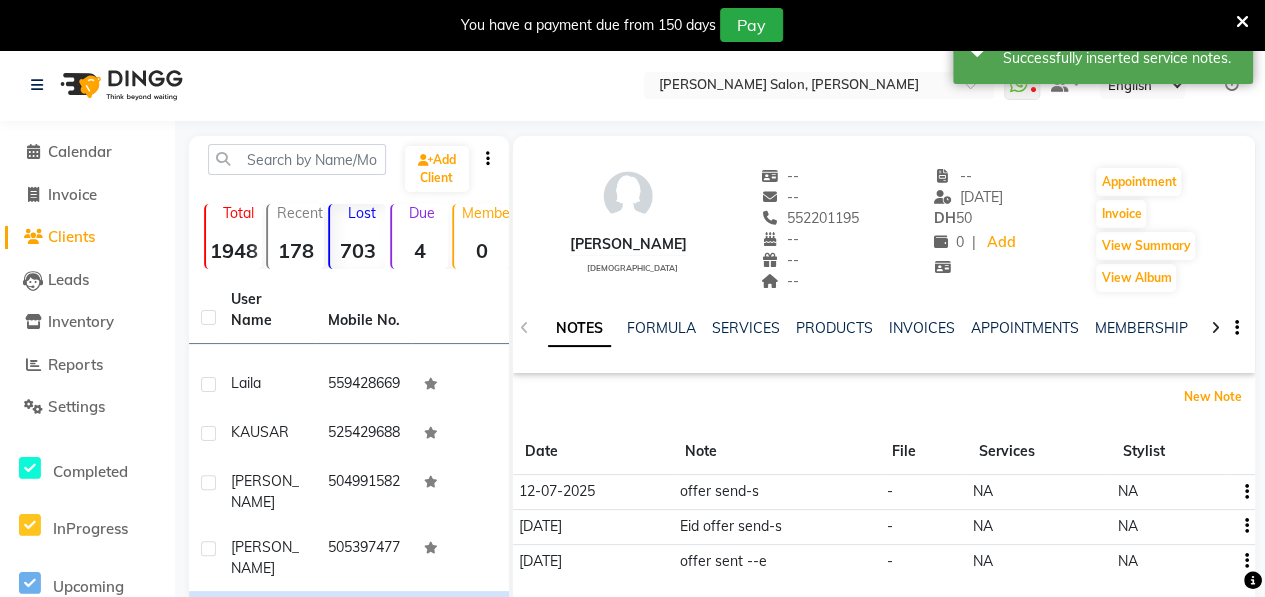 scroll, scrollTop: 430, scrollLeft: 0, axis: vertical 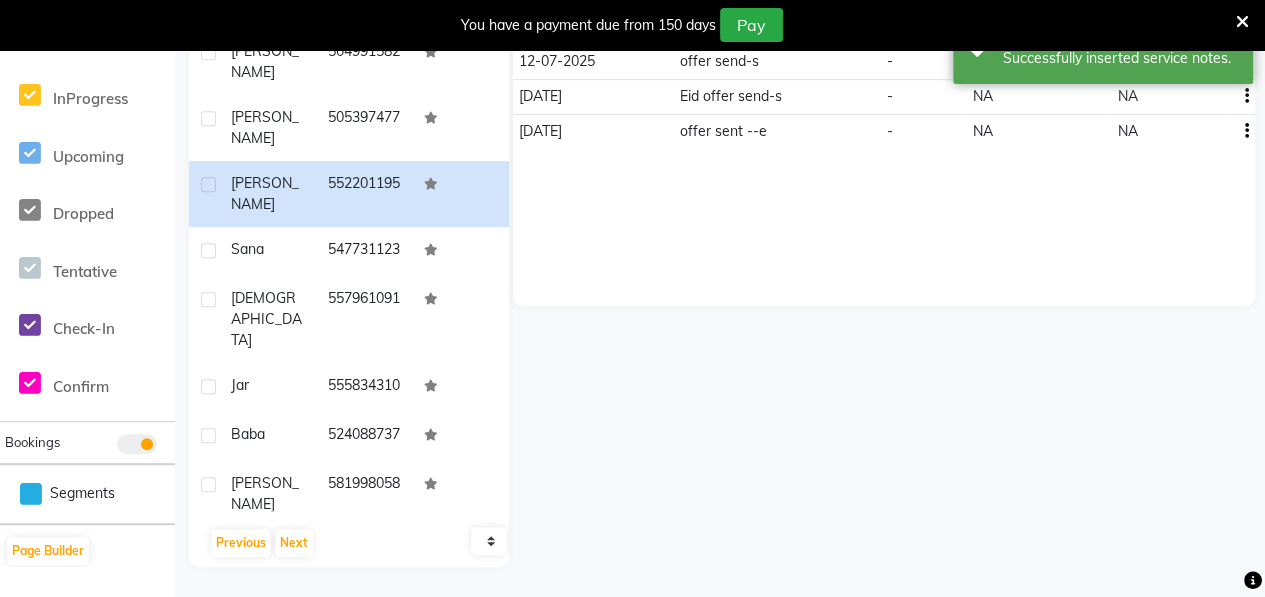 click on "User Name Mobile No. Arumina     565440644  [PERSON_NAME]     586140305  JANSI     504773307  [PERSON_NAME]     5034767  [PERSON_NAME]     503885315  [PERSON_NAME]     6604433453  Anaam     504599247  [PERSON_NAME]     545044939  BAHEJA     501367677  Roohi     504838392  Asma     553482493  Shilpa     551927064  [PERSON_NAME]     505679387  Minha     506032603  HIFA     565654285  HINA     5590707  [PERSON_NAME]   586888490  Jesmi     527076231  Khadeejah     545515933  Sareena     503818586  SIDRA     507371062  [PERSON_NAME]     544686070  [PERSON_NAME]  Saloon   564797878  [PERSON_NAME]     555220543  Eman     562348864  [PERSON_NAME]     503037864  [PERSON_NAME]     566754510  [PERSON_NAME]   505945619  Dilusha     505265485  Laila     559428669  KAUSAR     525429688  [PERSON_NAME]     504991582  [PERSON_NAME]     505397477  [PERSON_NAME]     552201195  Sana     547731123  Qurat     557961091  Jar     555834310  baba     524088737  [PERSON_NAME]     581998058  sruthi     555954899  Mist     569308027  Fatima     508480650  [PERSON_NAME]     502064900  [PERSON_NAME]   527691333  [PERSON_NAME]     586870225  [PERSON_NAME]" 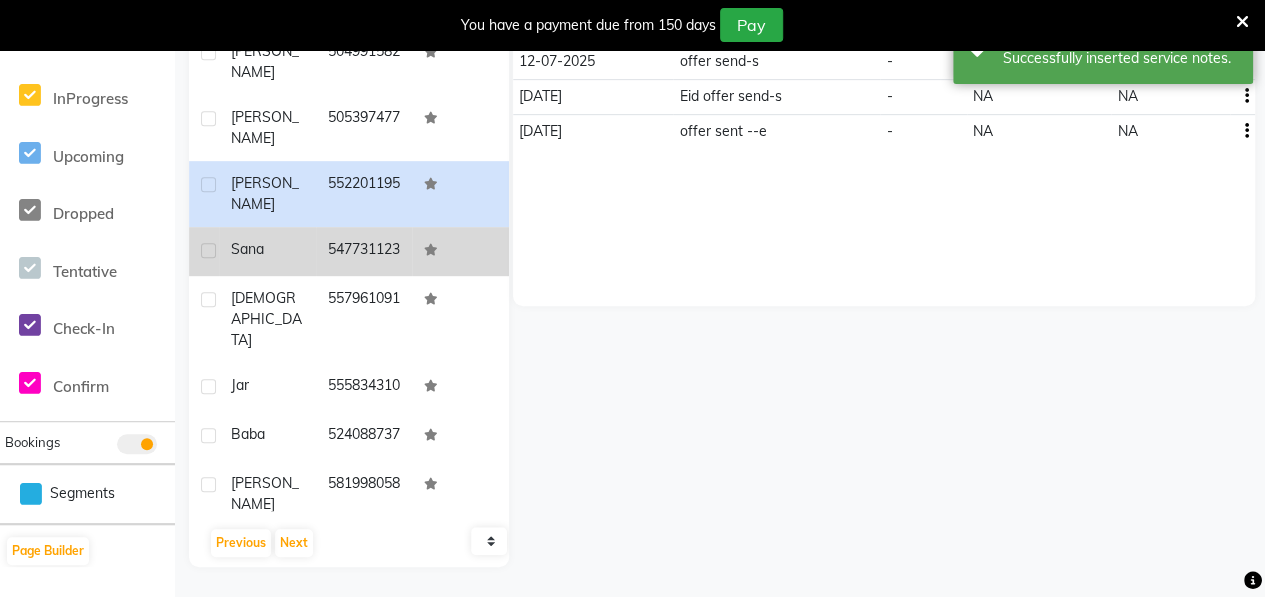 click on "Sana" 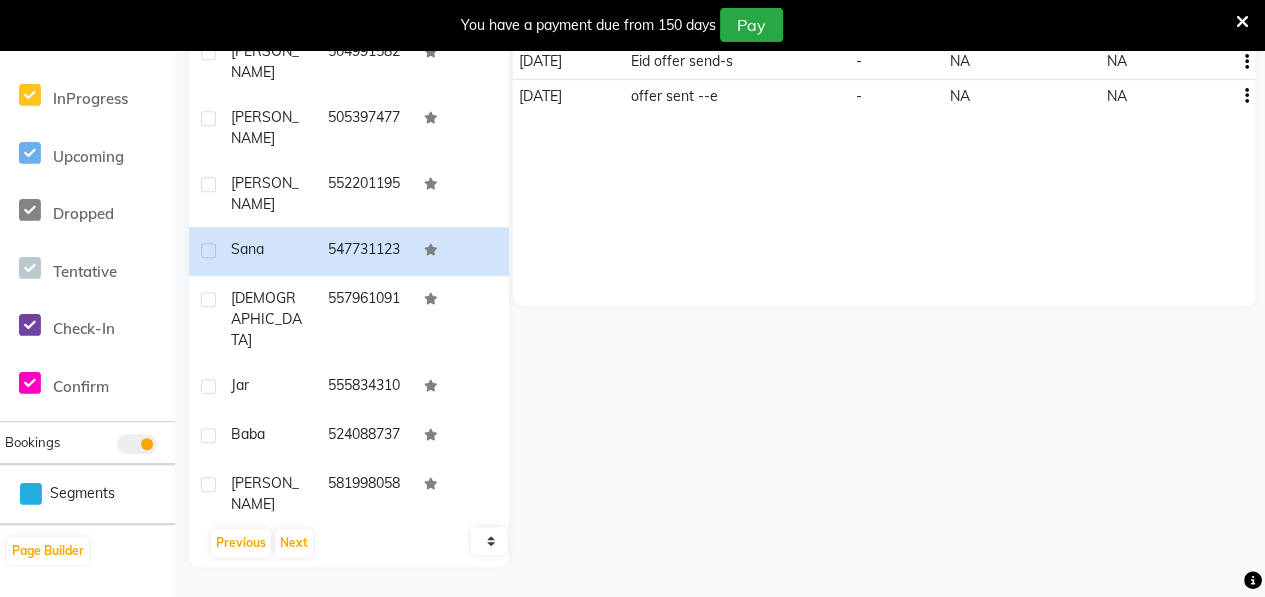 scroll, scrollTop: 0, scrollLeft: 0, axis: both 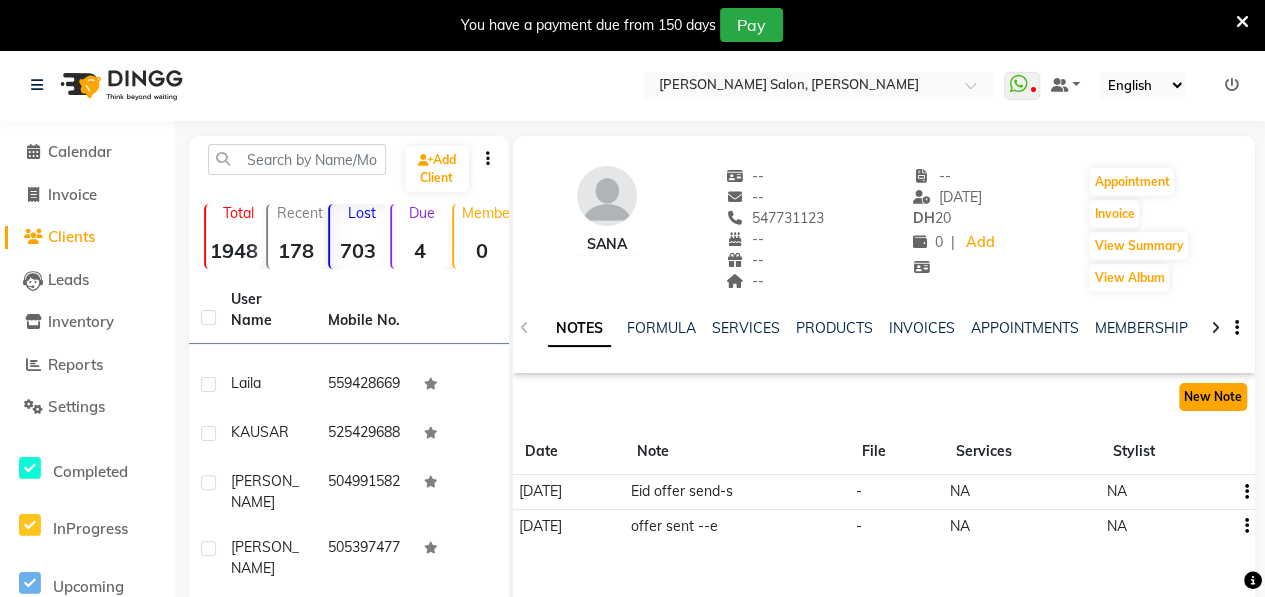 click on "New Note" 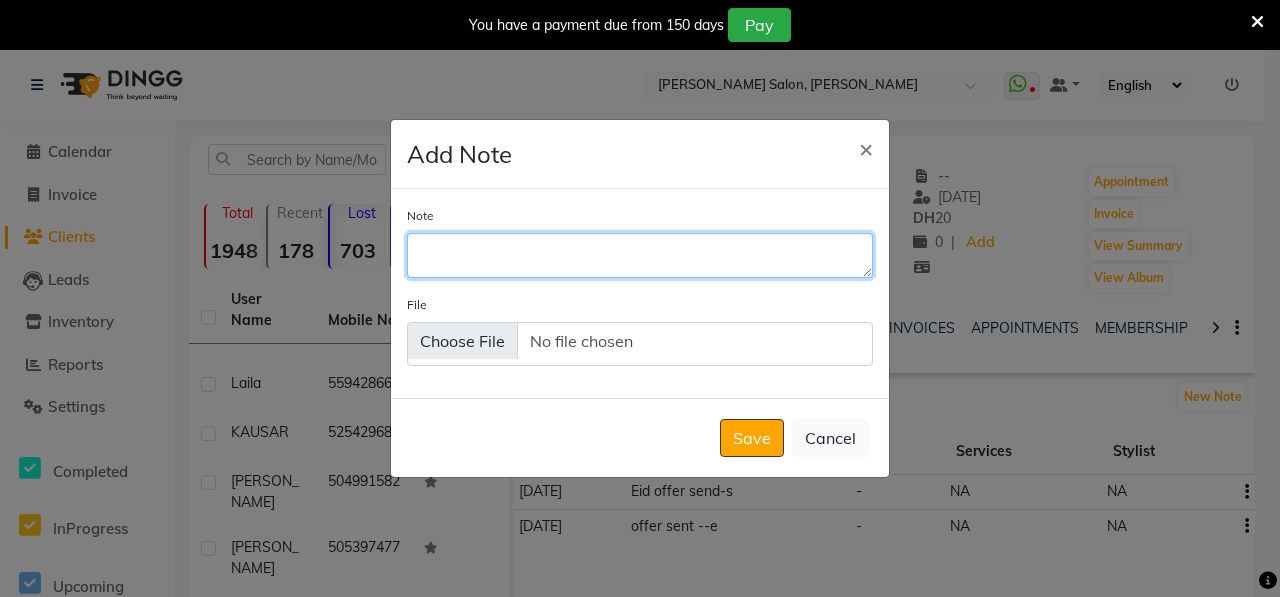 click on "Note" at bounding box center (640, 255) 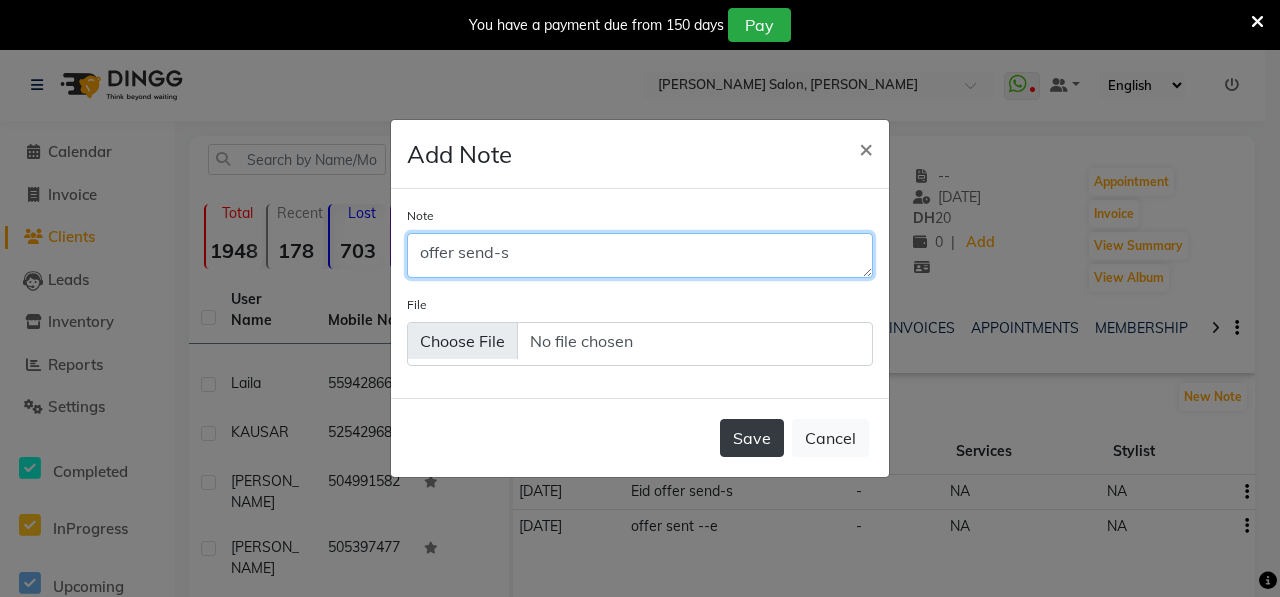 type on "offer send-s" 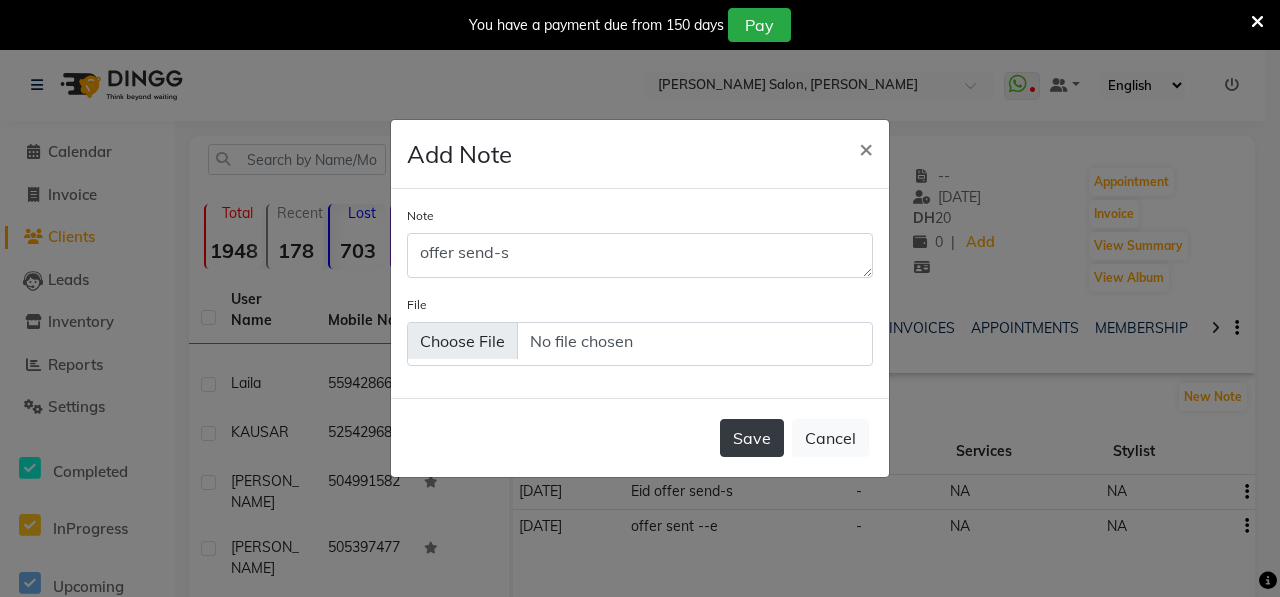 click on "Save" 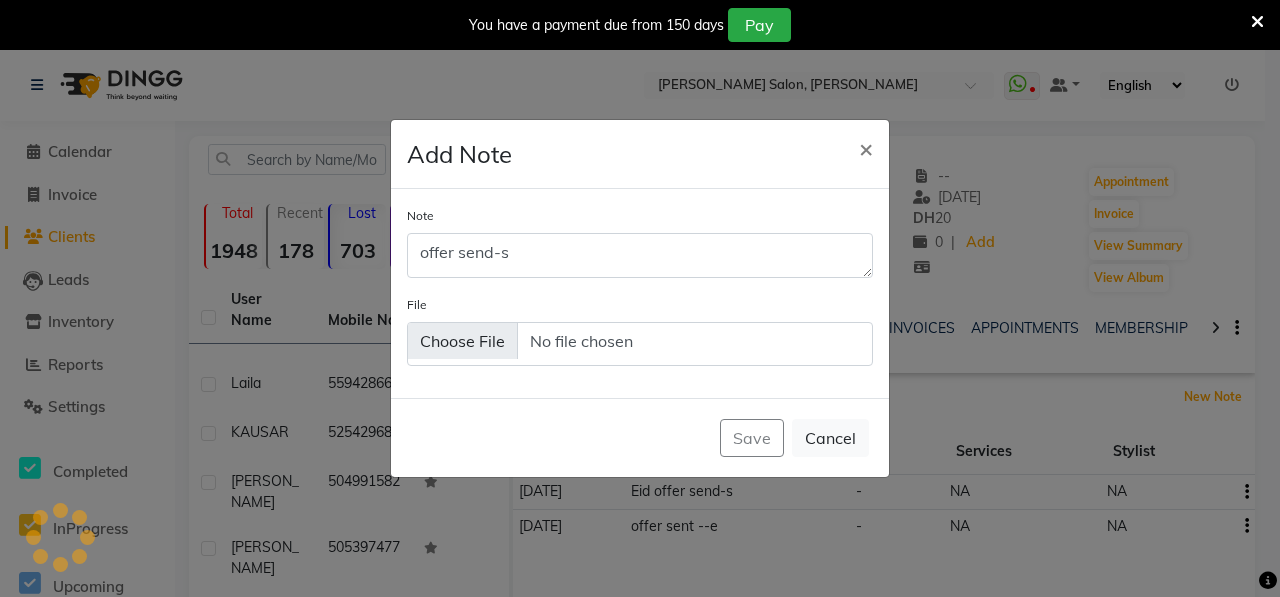 type 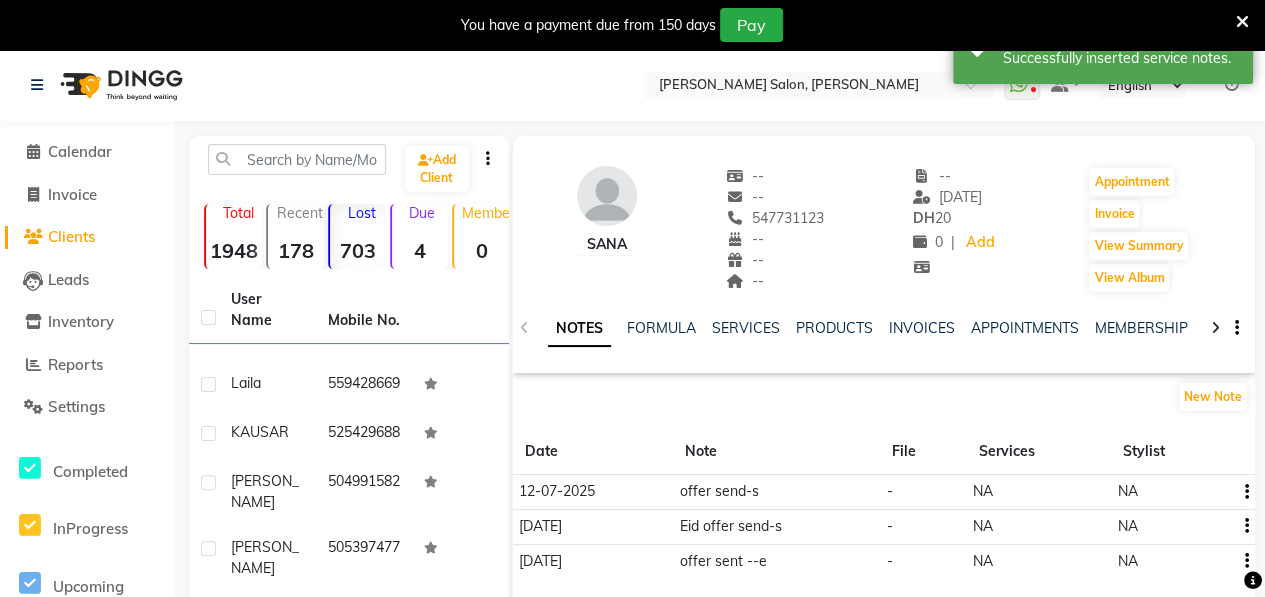 click on "Add Client  Total  1948  Recent  178  Lost  703  Due  4  Member  0 User Name Mobile No. Arumina     565440644  [PERSON_NAME]     586140305  JANSI     504773307  [PERSON_NAME]     5034767  [PERSON_NAME]     503885315  [PERSON_NAME]     6604433453  Anaam     504599247  [PERSON_NAME]     545044939  BAHEJA     501367677  Roohi     504838392  Asma     553482493  Shilpa     551927064  [PERSON_NAME]     505679387  Minha     506032603  HIFA     565654285  HINA     5590707  [PERSON_NAME]   586888490  Jesmi     527076231  Khadeejah     545515933  Sareena     503818586  SIDRA     507371062  [PERSON_NAME]     544686070  [PERSON_NAME]  Saloon   564797878  [PERSON_NAME]     555220543  Eman     562348864  [PERSON_NAME]     503037864  [PERSON_NAME]     566754510  [PERSON_NAME]   505945619  Dilusha     505265485  Laila     559428669  KAUSAR     525429688  [PERSON_NAME]     504991582  [PERSON_NAME]     505397477  [PERSON_NAME]     552201195  Sana     547731123  Qurat     557961091  Jar     555834310  baba     524088737  [PERSON_NAME]     581998058  sruthi     555954899  Mist     569308027  Fatima     508480650  [PERSON_NAME]" 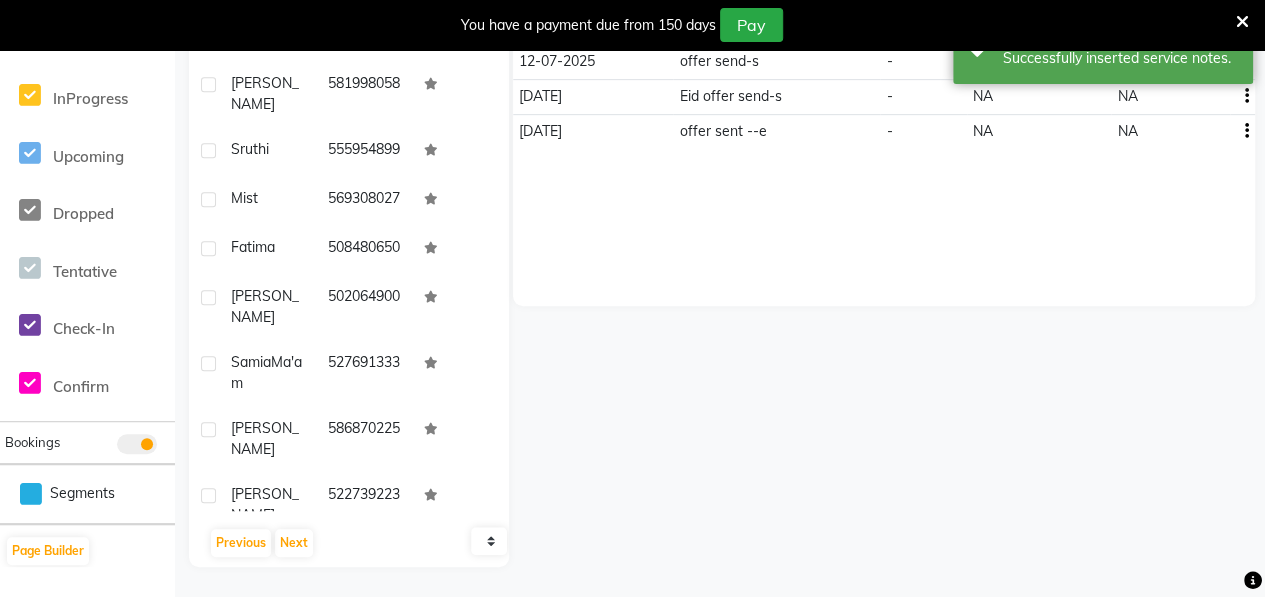 scroll, scrollTop: 2086, scrollLeft: 0, axis: vertical 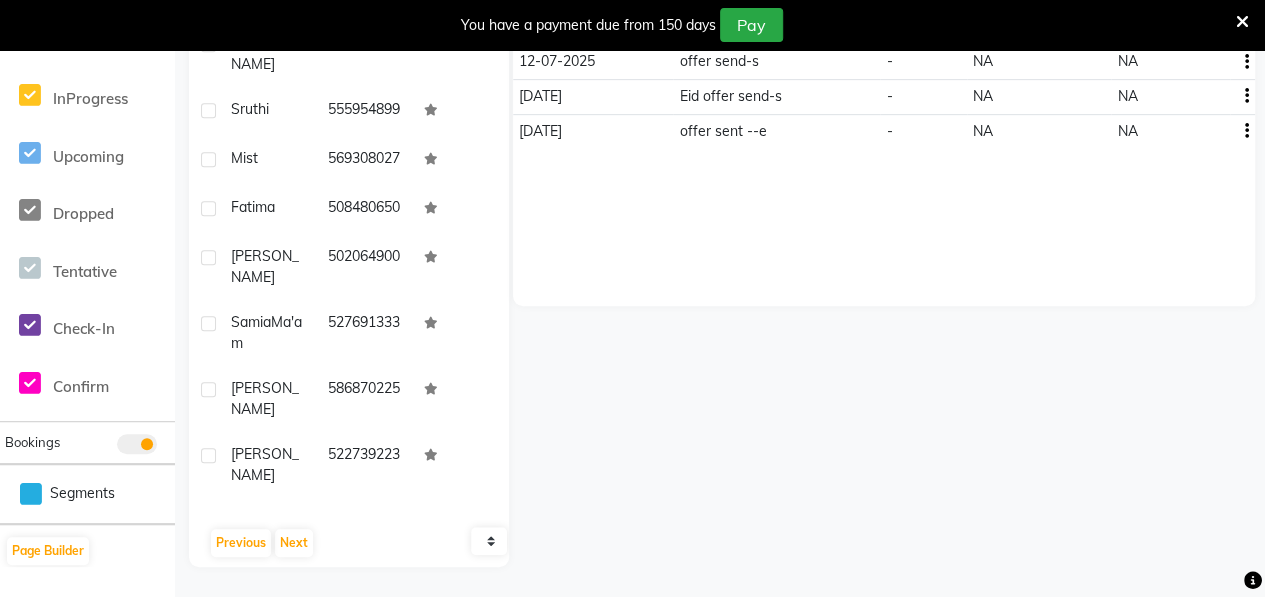 click on "[DEMOGRAPHIC_DATA]" 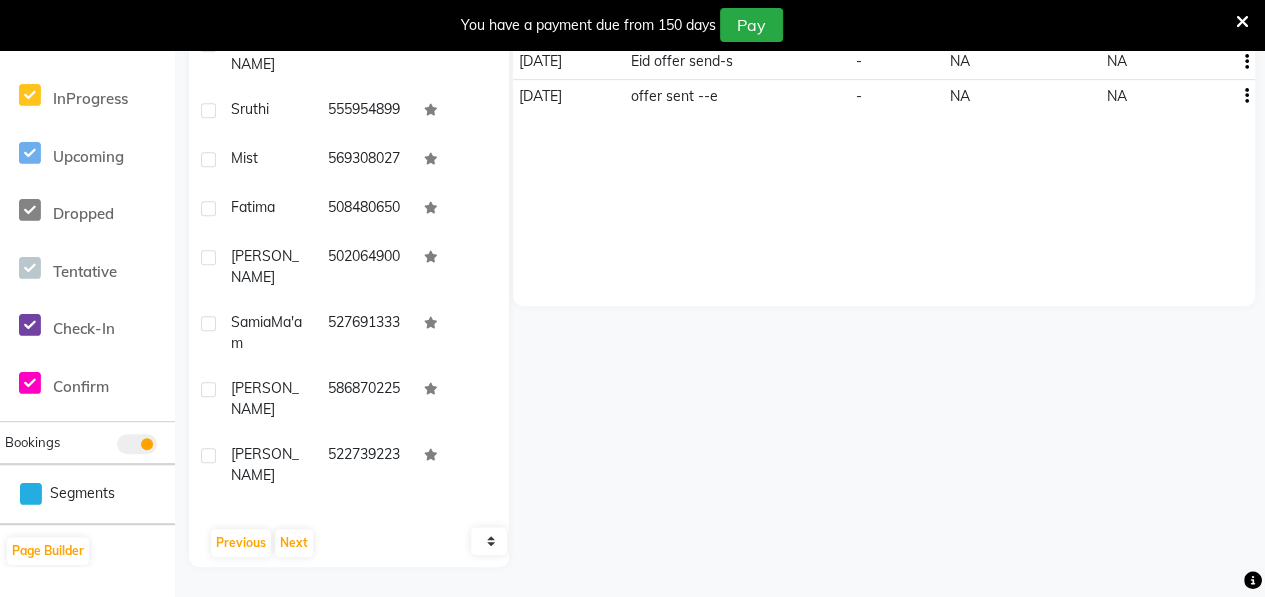 scroll, scrollTop: 0, scrollLeft: 0, axis: both 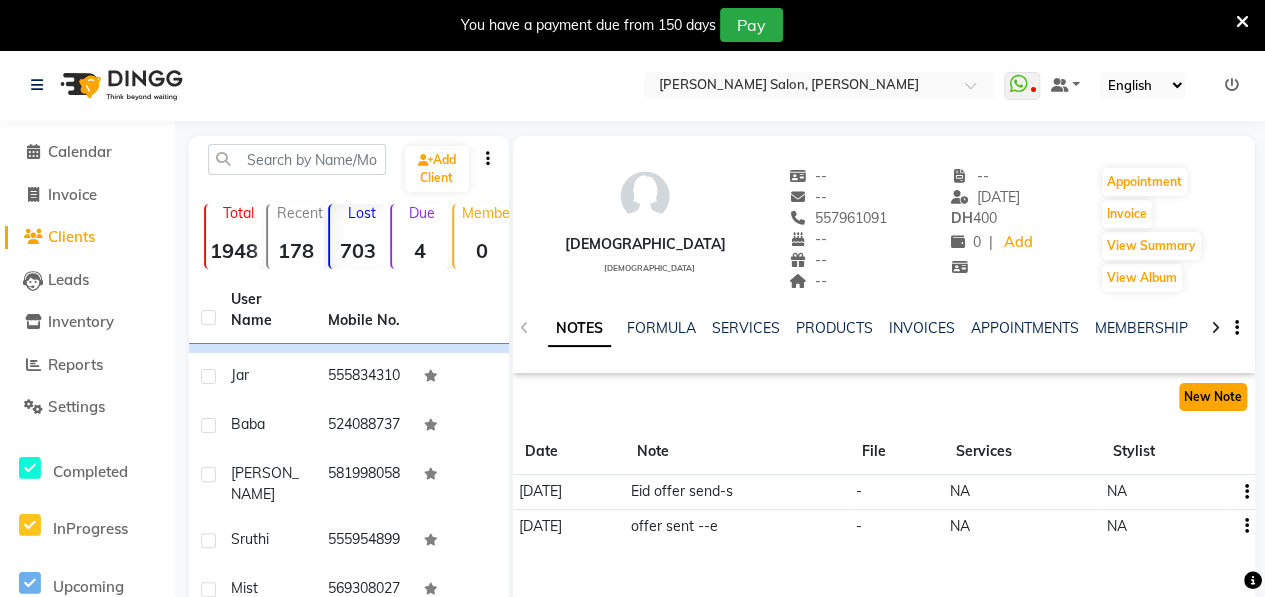 click on "New Note" 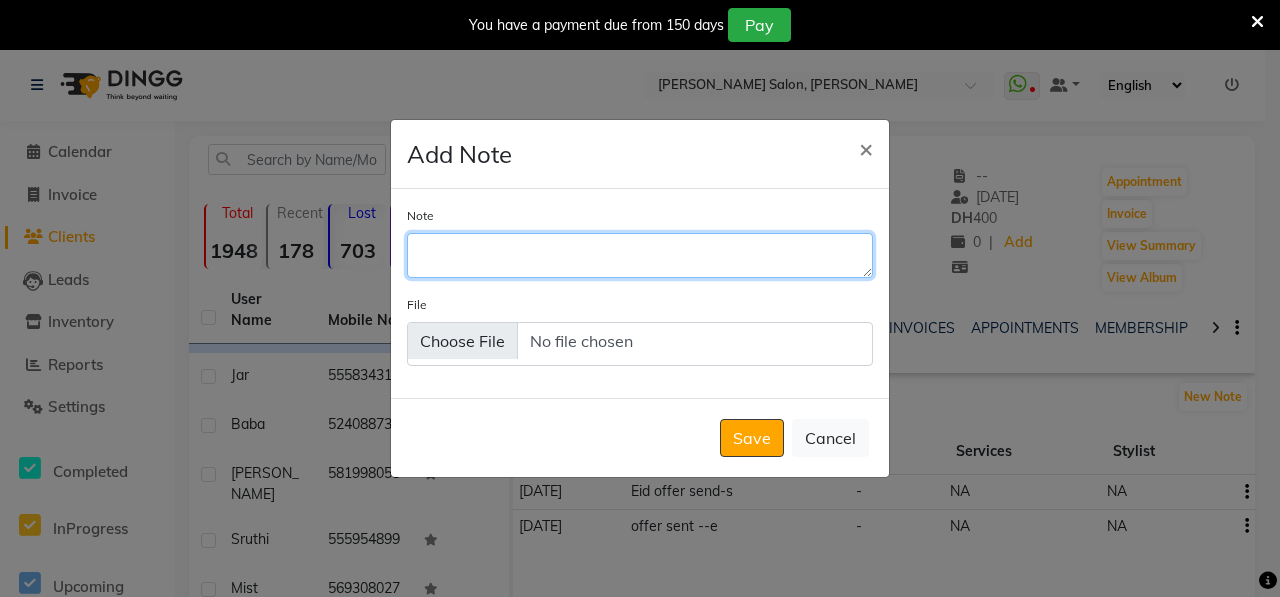 click on "Note" at bounding box center [640, 255] 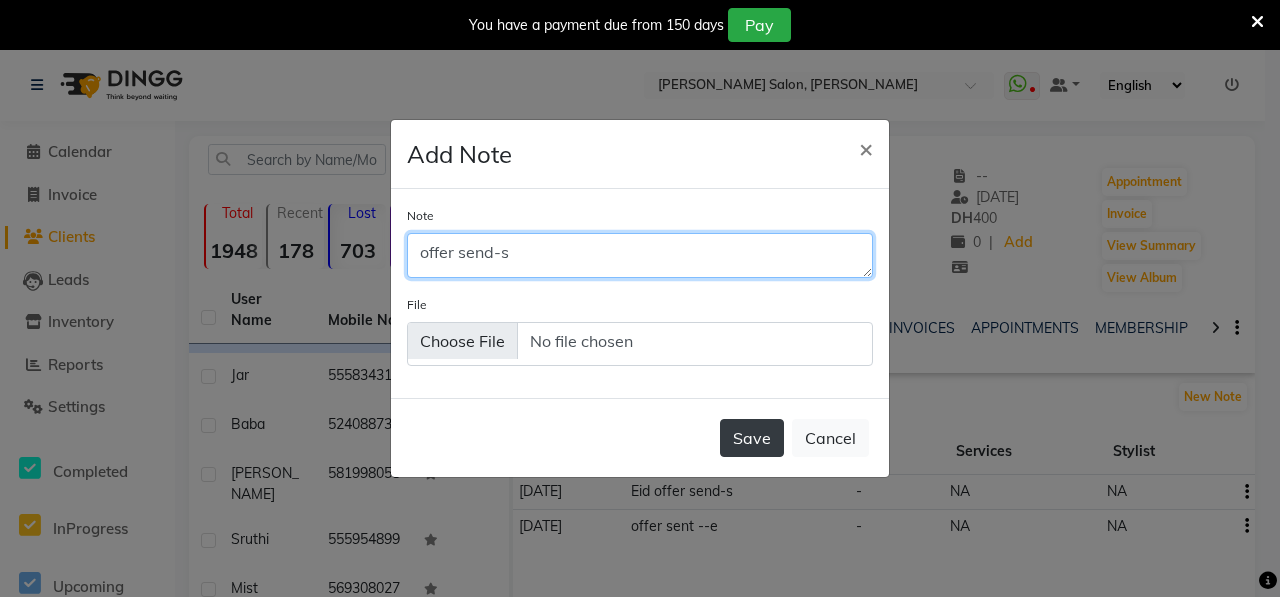 type on "offer send-s" 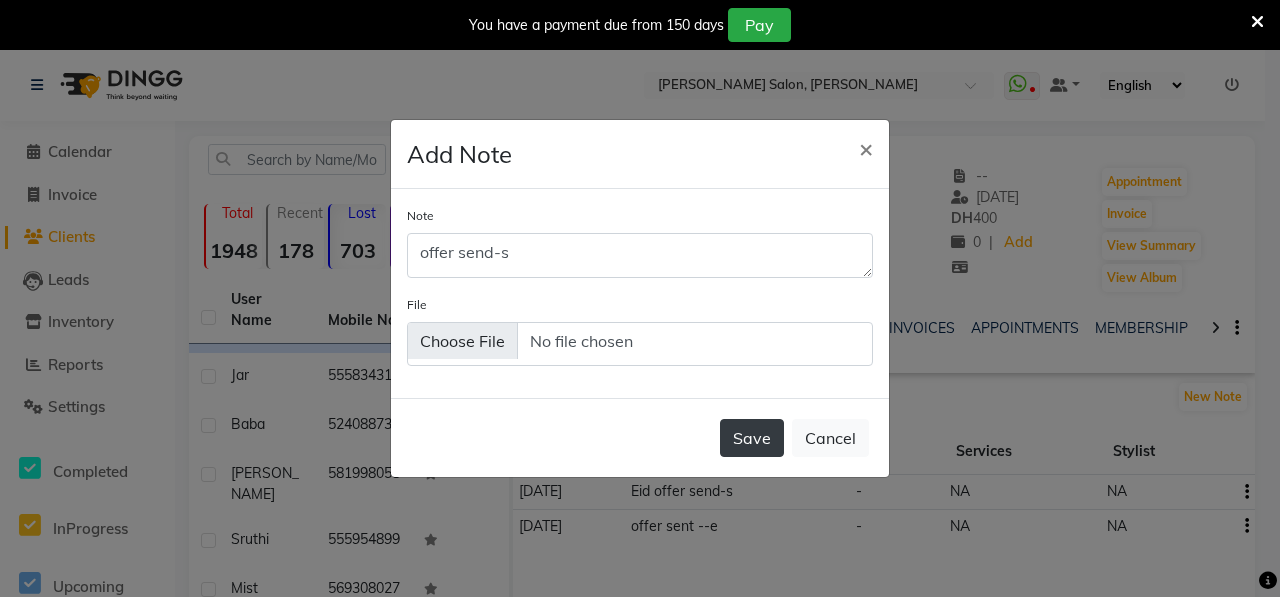 click on "Save" 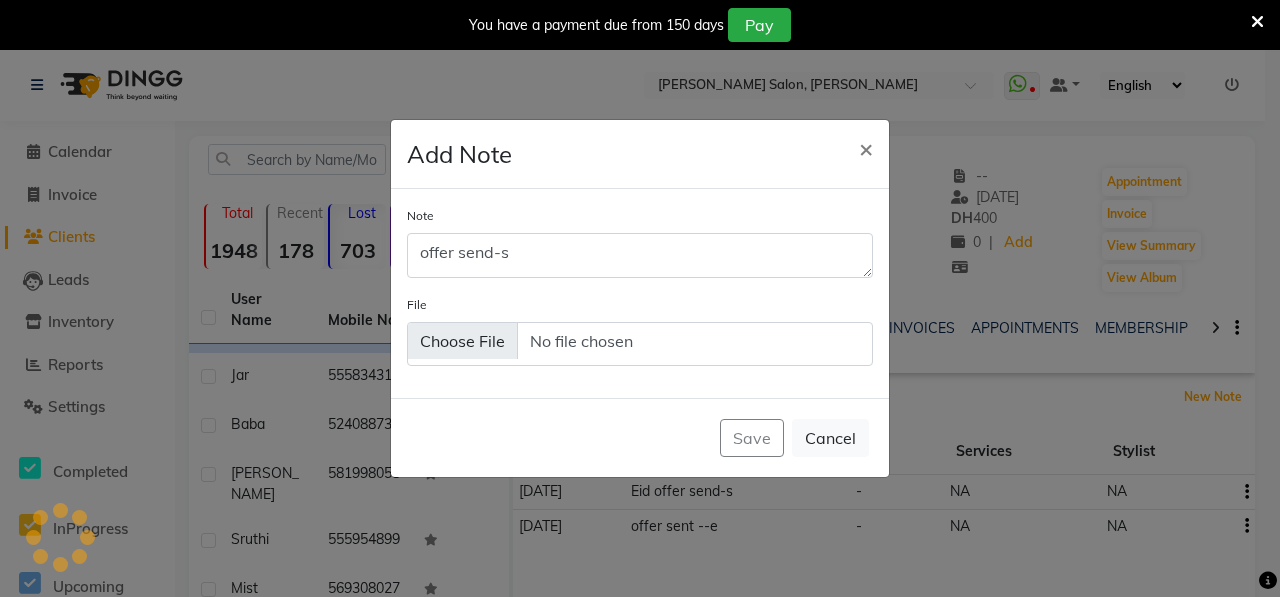 type 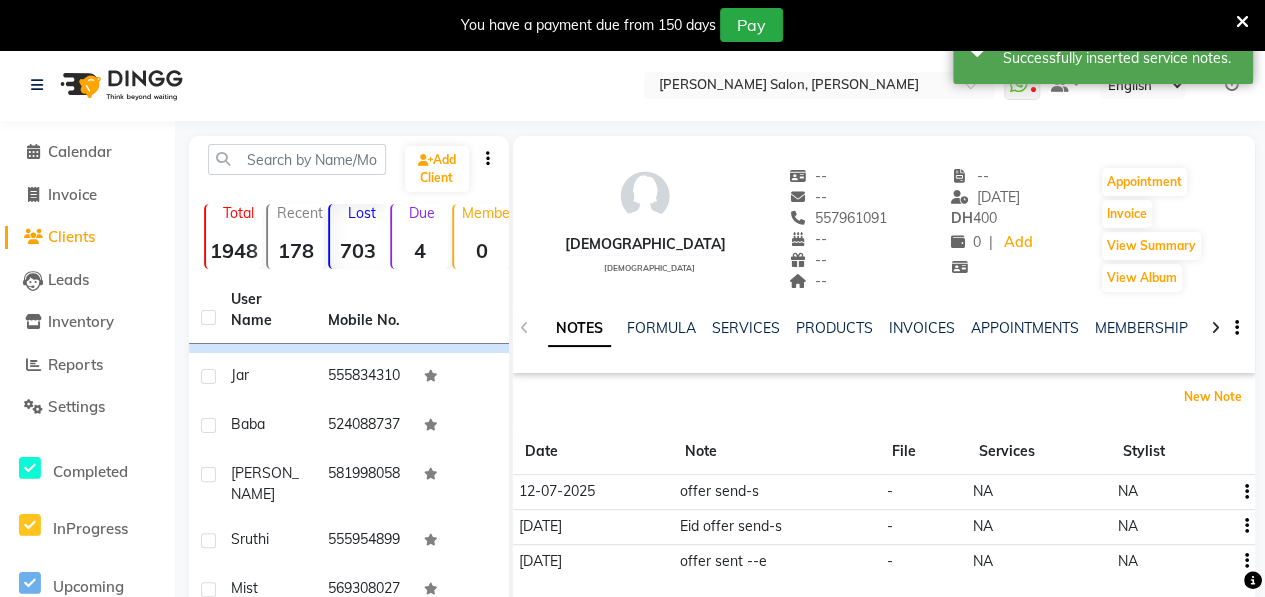 scroll, scrollTop: 430, scrollLeft: 0, axis: vertical 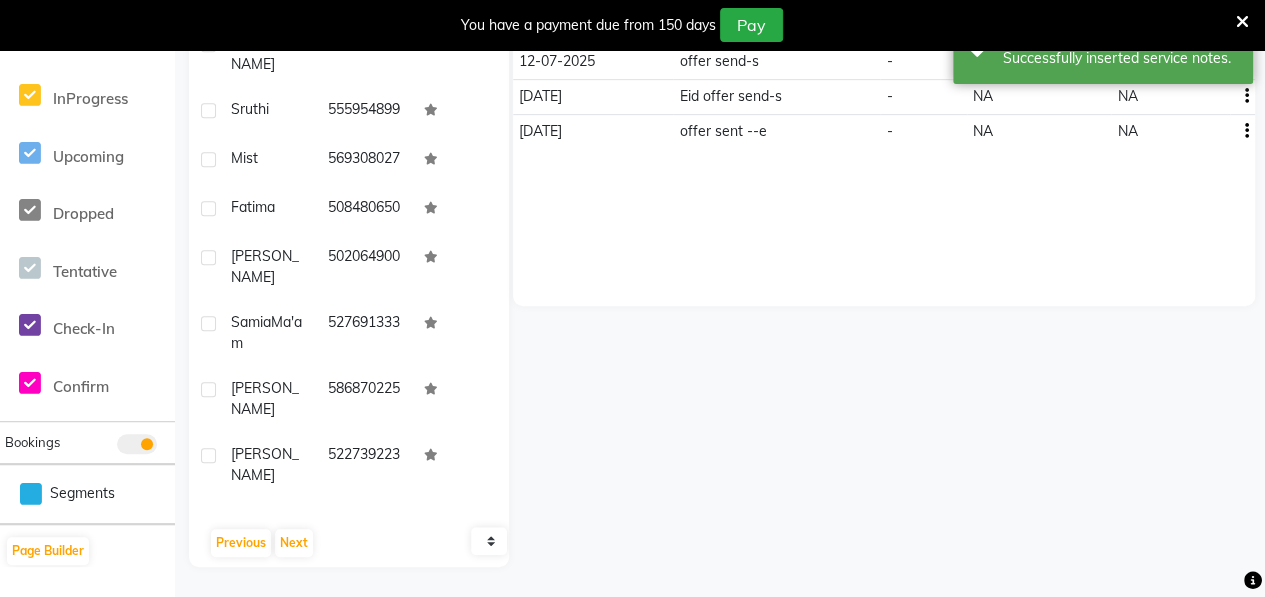 click on "Jar" 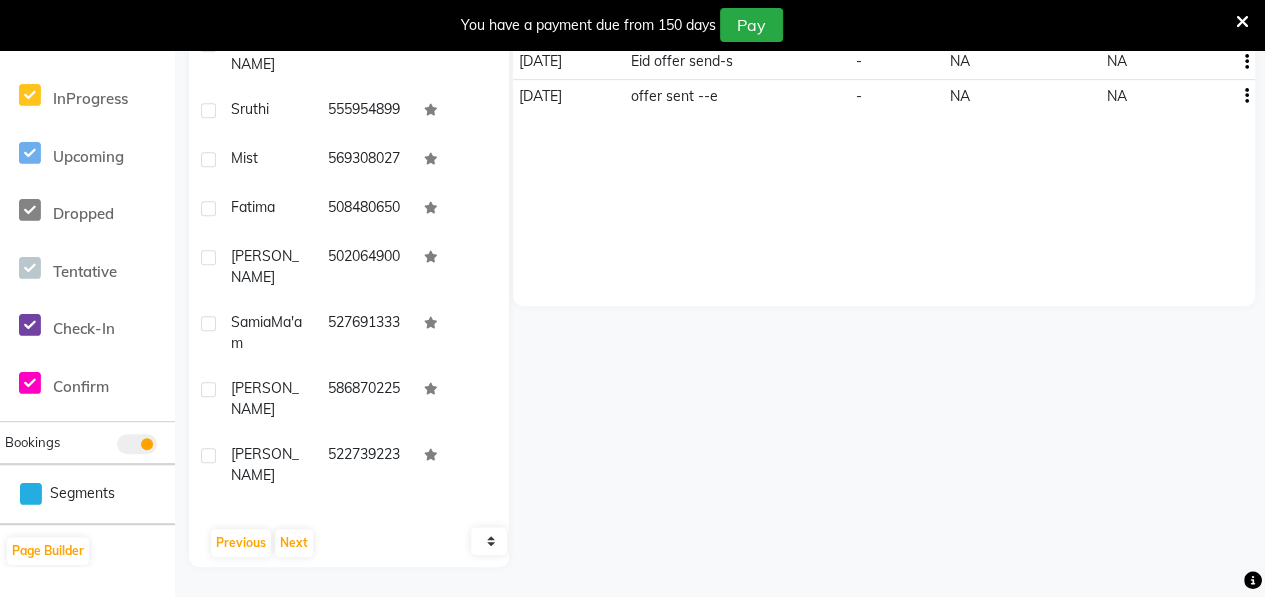 scroll, scrollTop: 0, scrollLeft: 0, axis: both 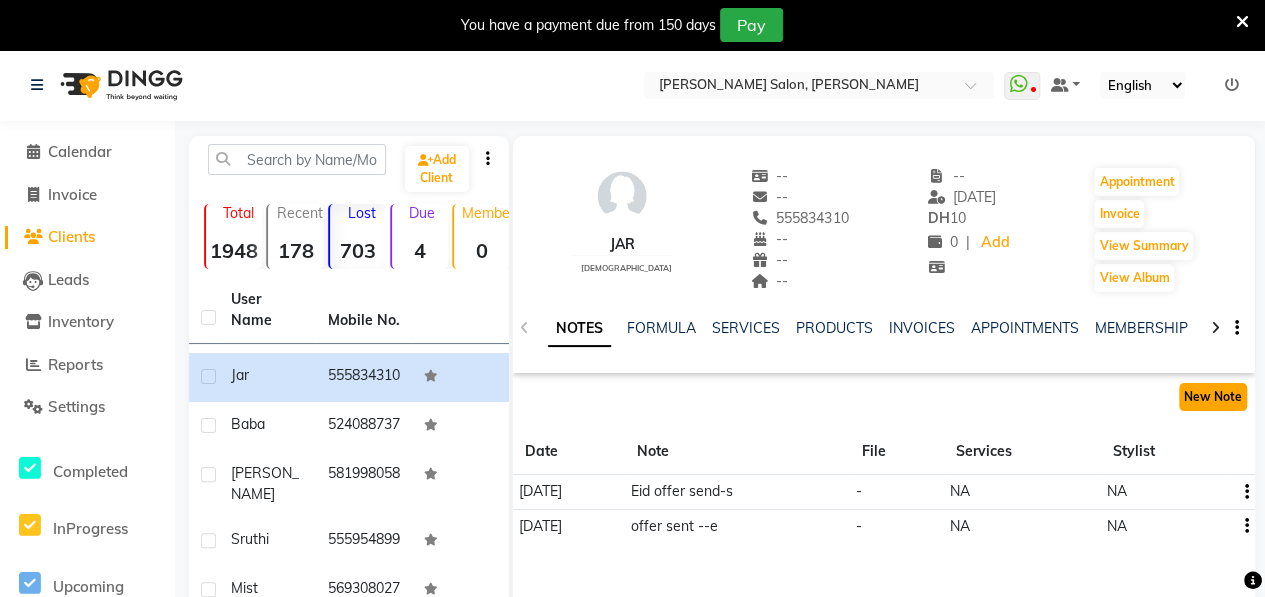 click on "New Note" 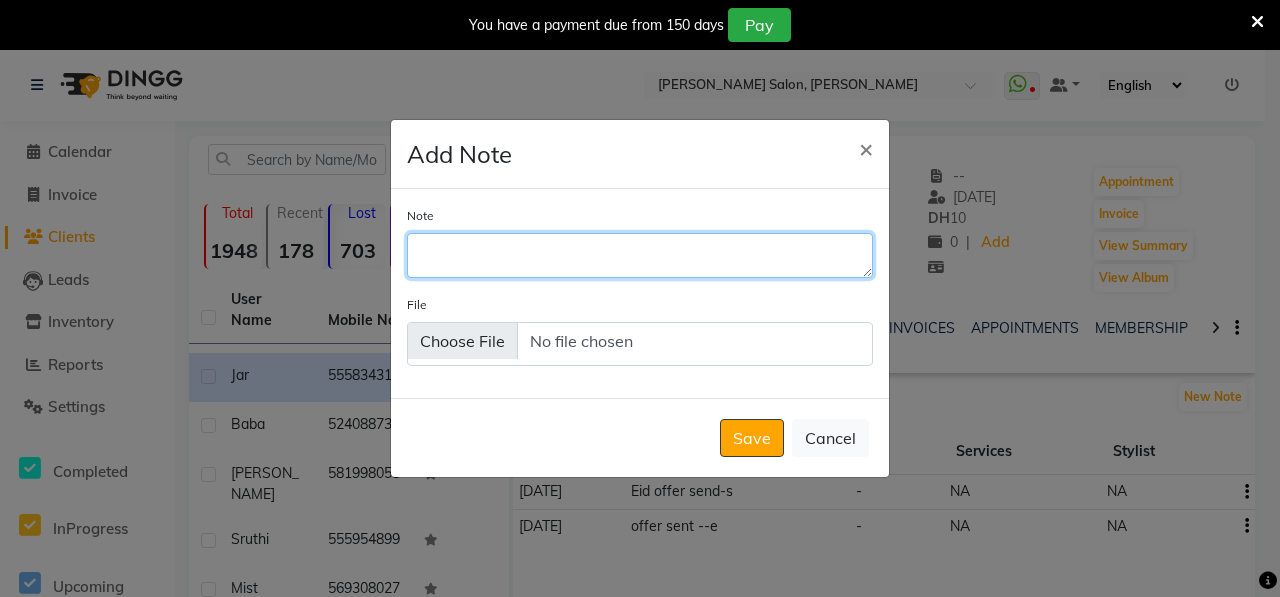 click on "Note" at bounding box center [640, 255] 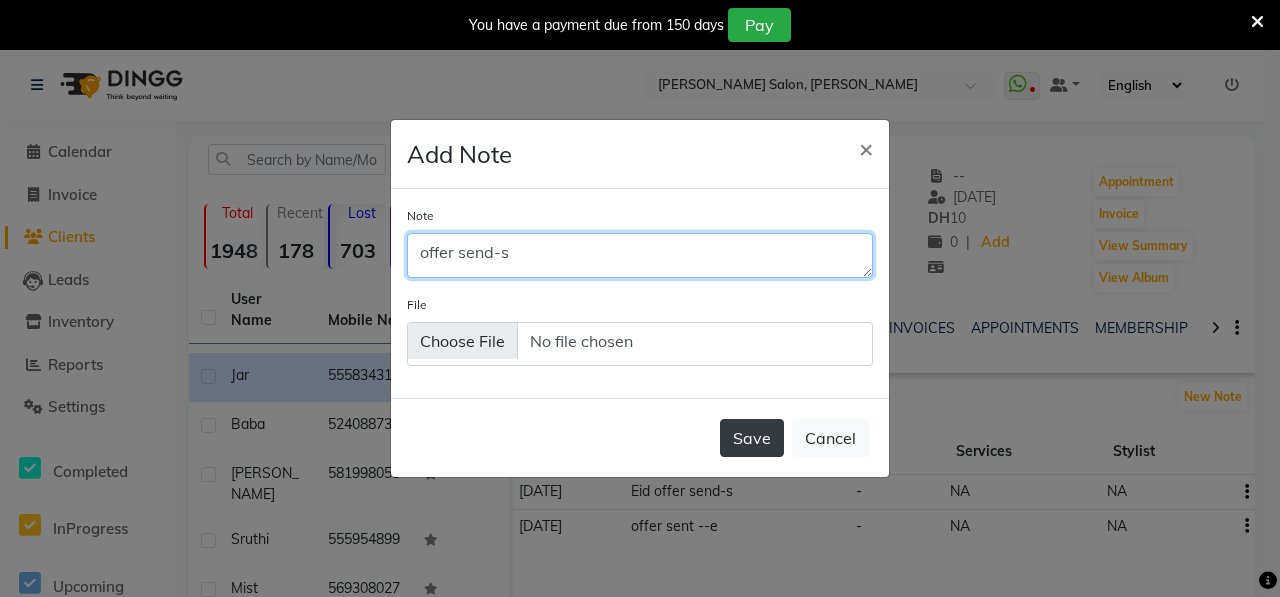 type on "offer send-s" 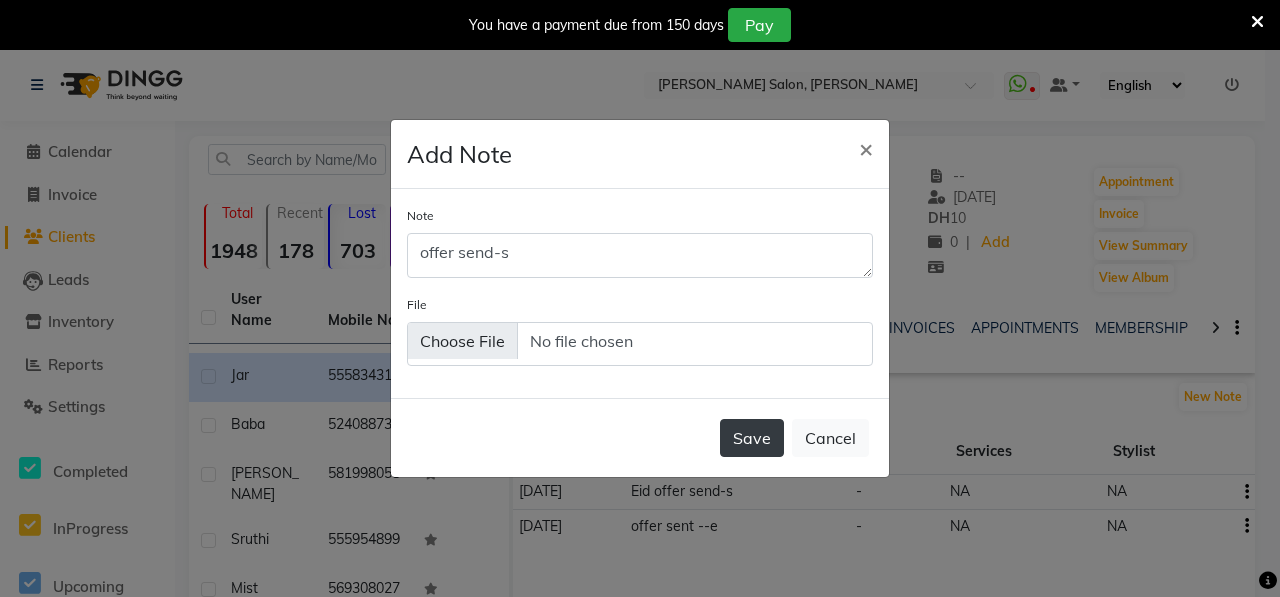 click on "Save" 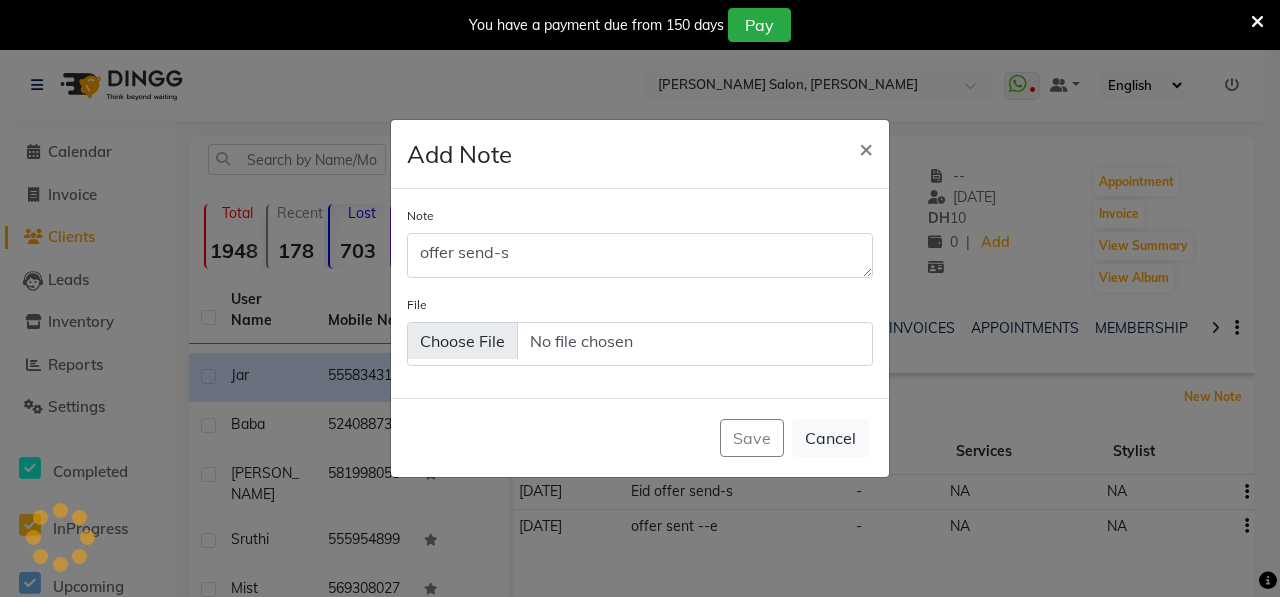 type 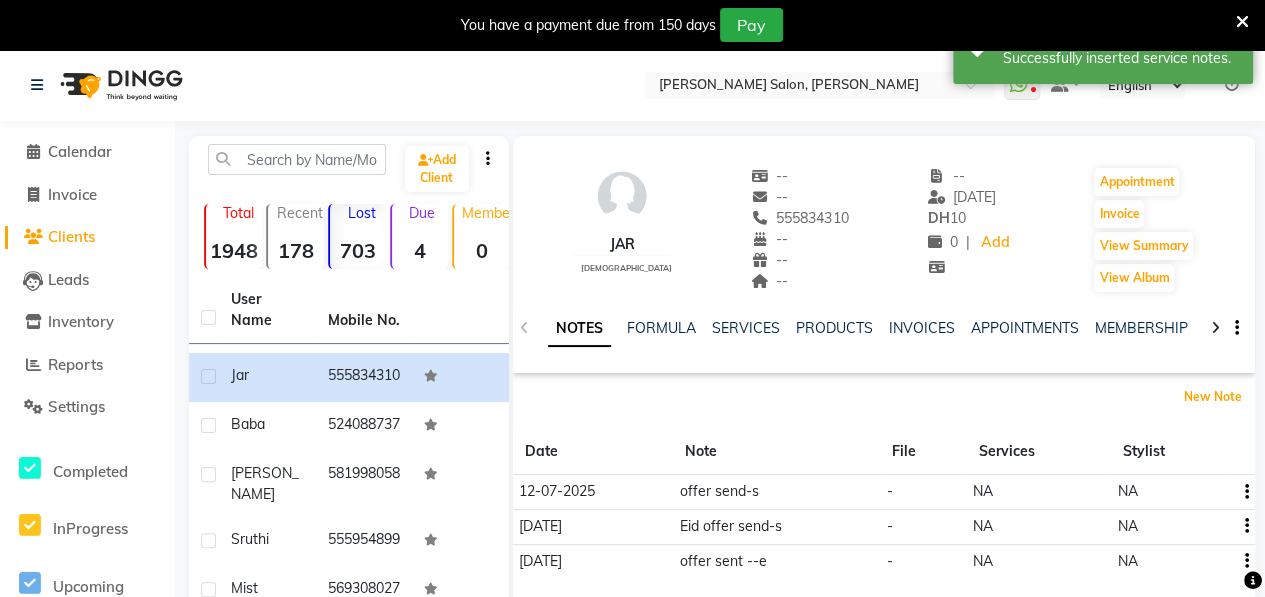 scroll, scrollTop: 430, scrollLeft: 0, axis: vertical 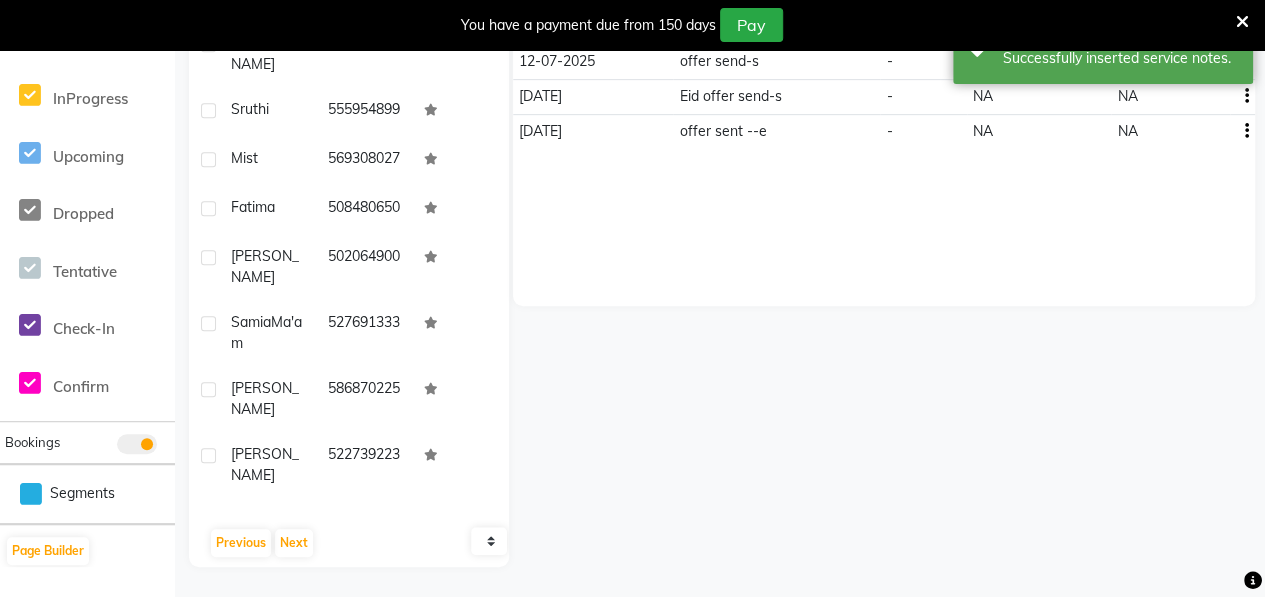 click on "baba" 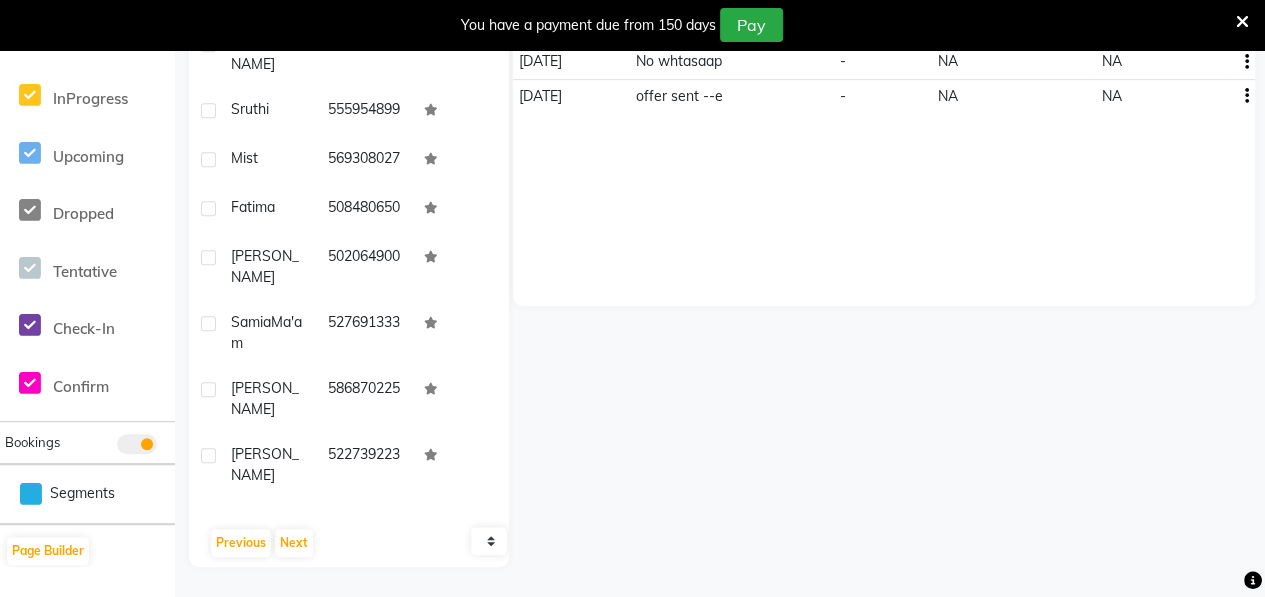 scroll, scrollTop: 0, scrollLeft: 0, axis: both 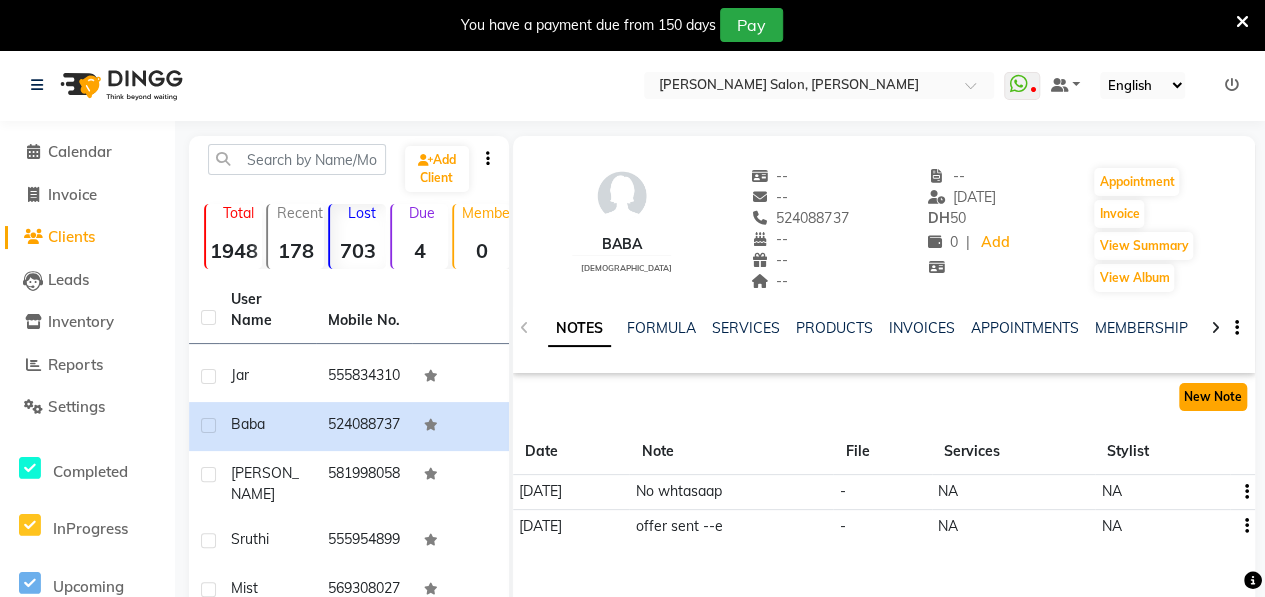 click on "New Note" 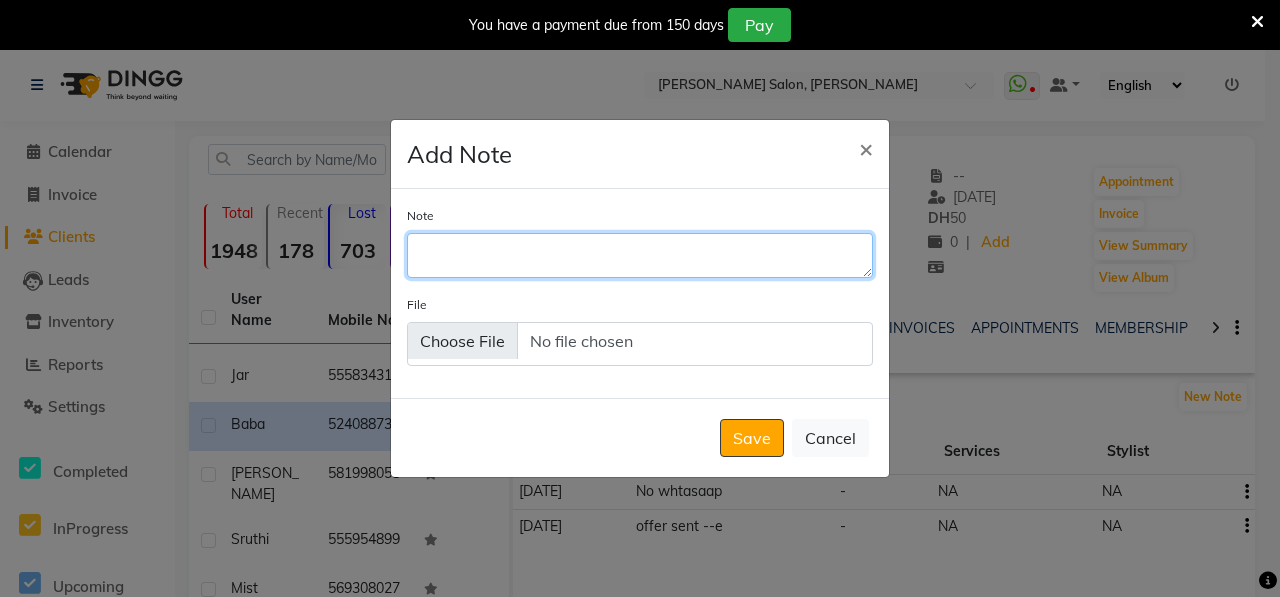 click on "Note" at bounding box center (640, 255) 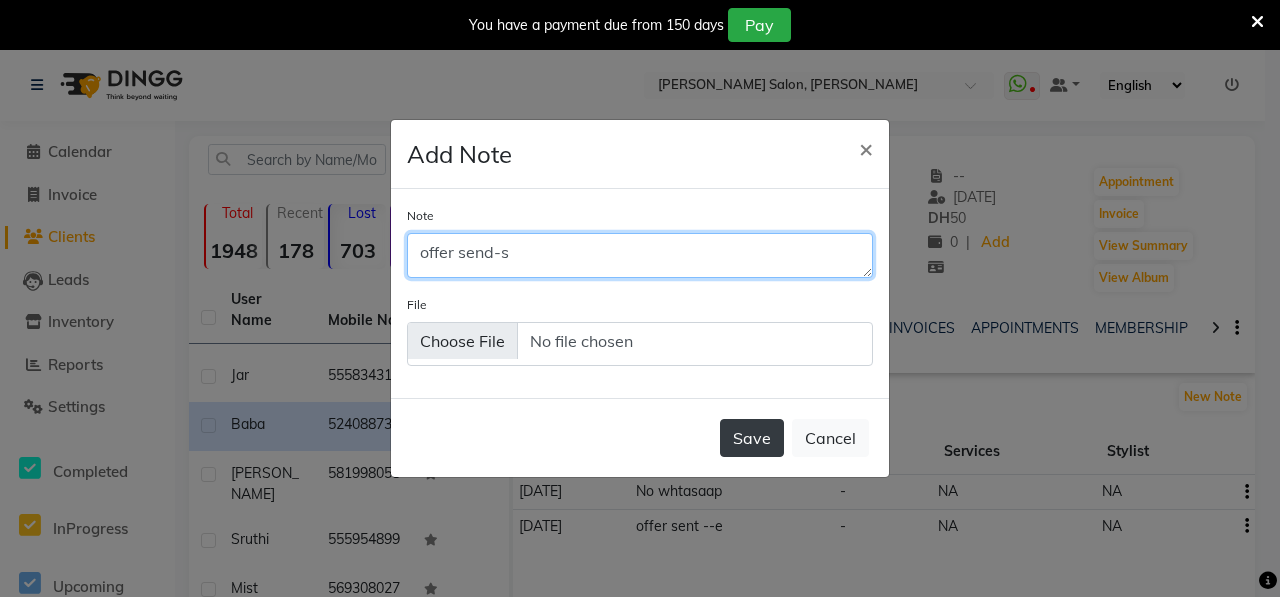 type on "offer send-s" 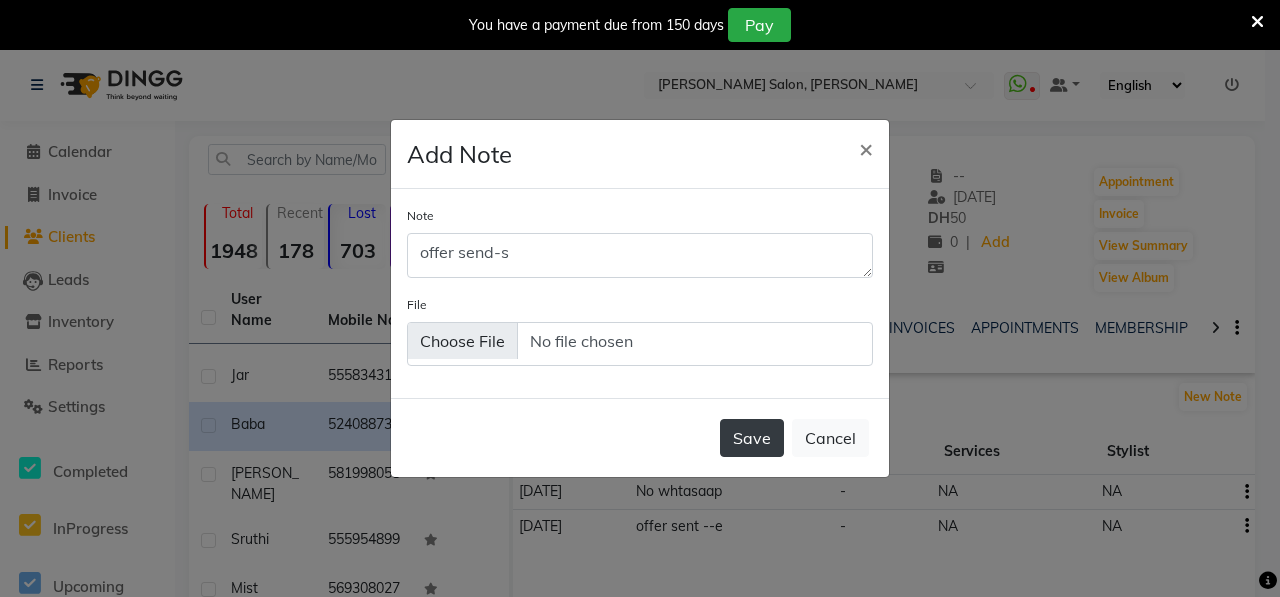 click on "Save" 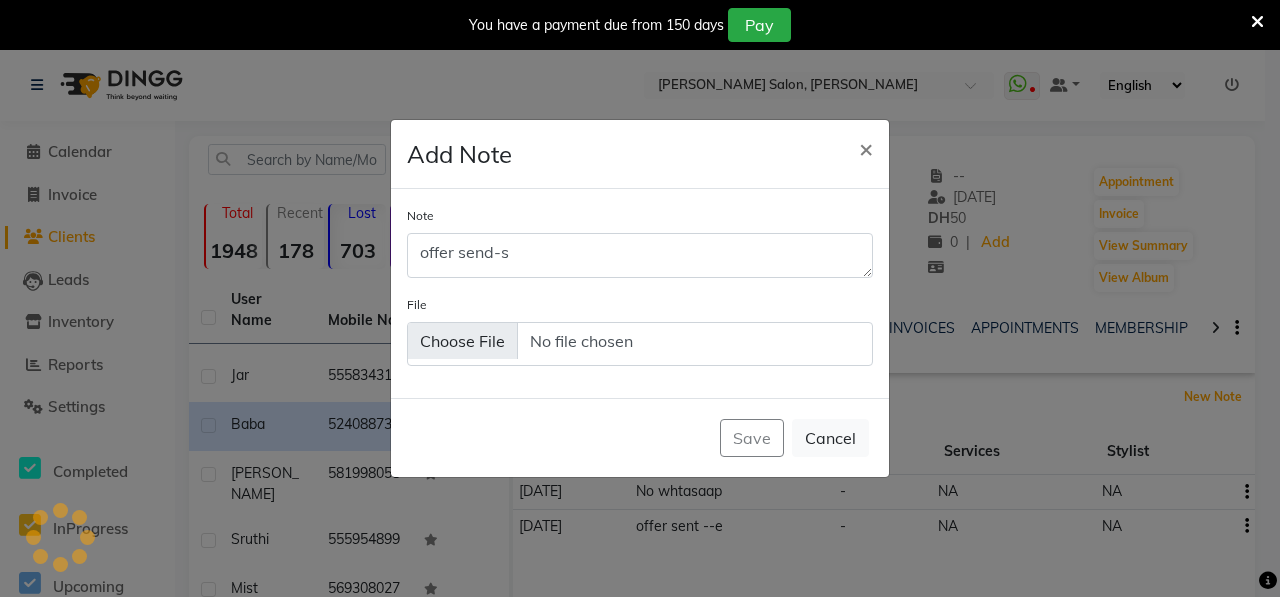 type 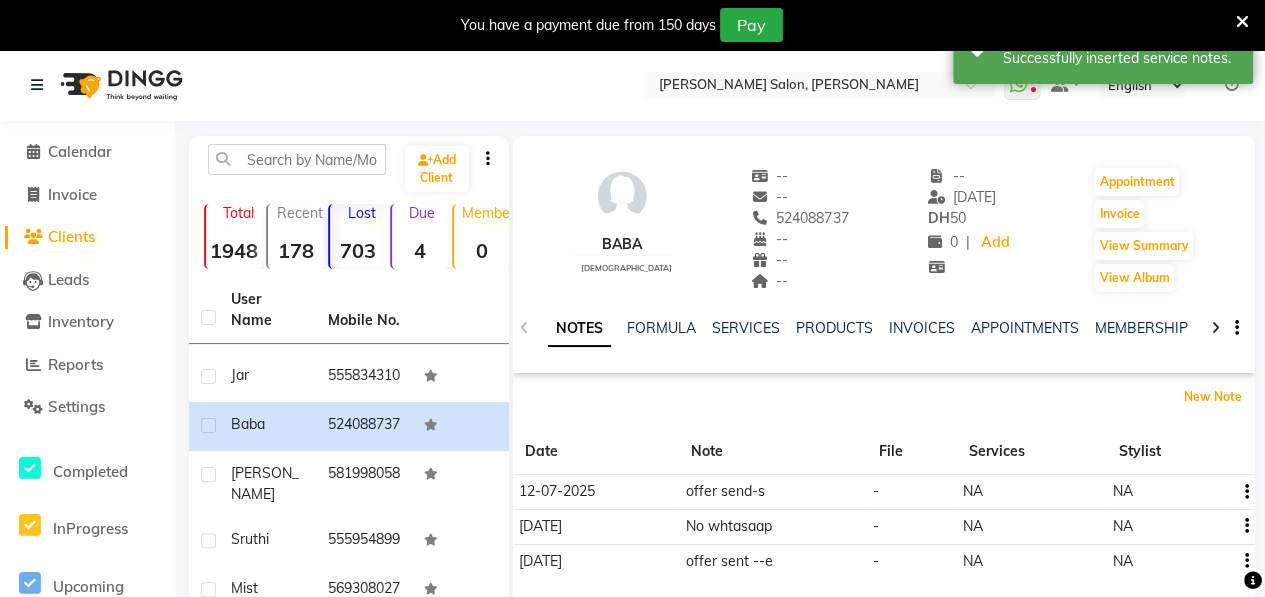 scroll, scrollTop: 430, scrollLeft: 0, axis: vertical 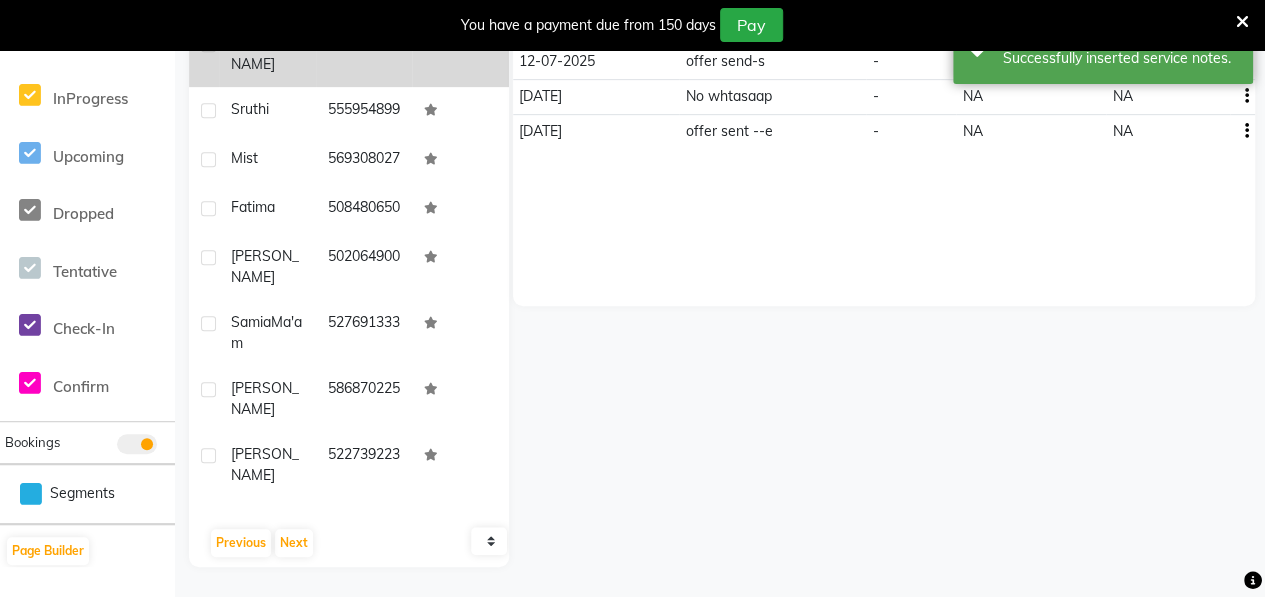 click on "[PERSON_NAME]" 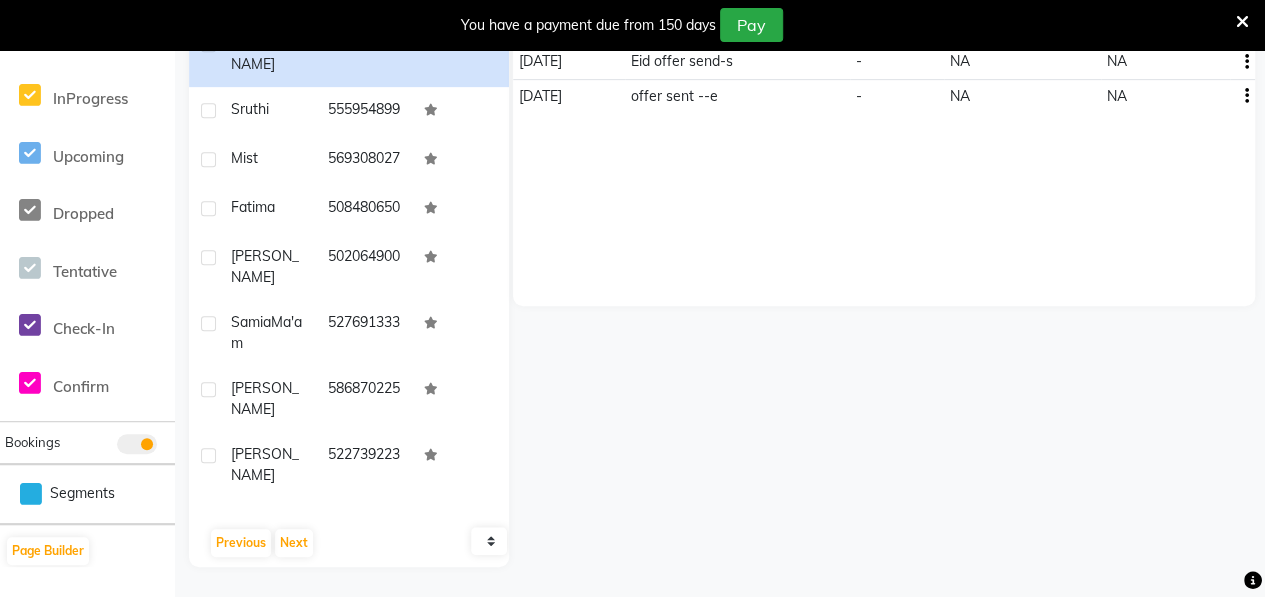 scroll, scrollTop: 0, scrollLeft: 0, axis: both 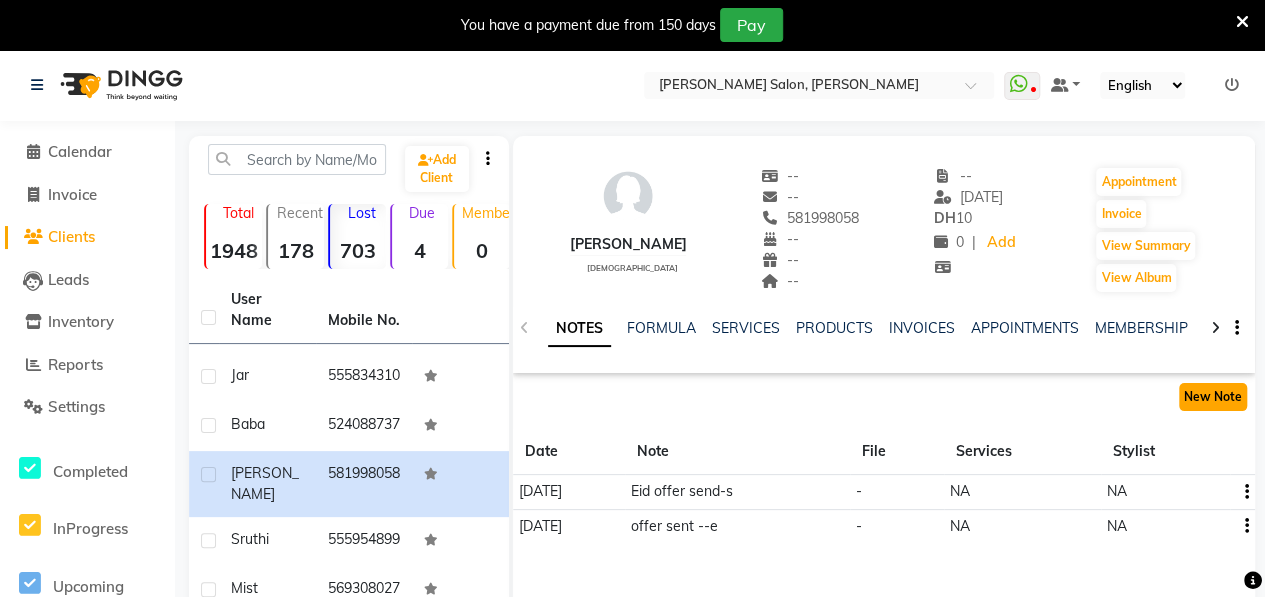 click on "New Note" 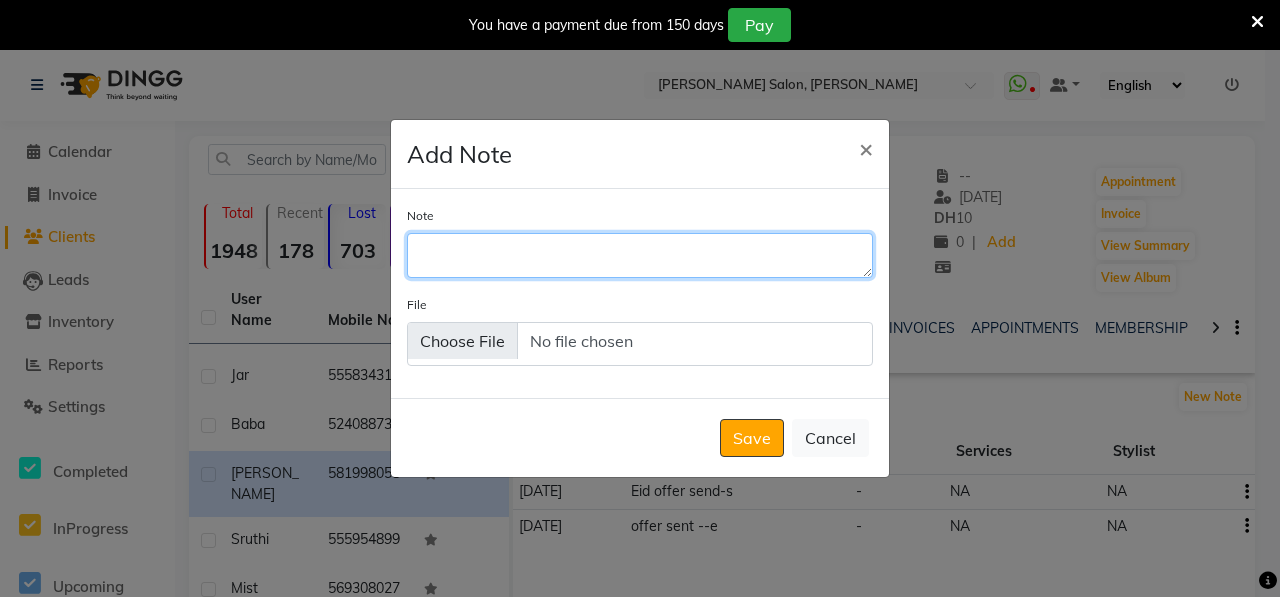 click on "Note" at bounding box center [640, 255] 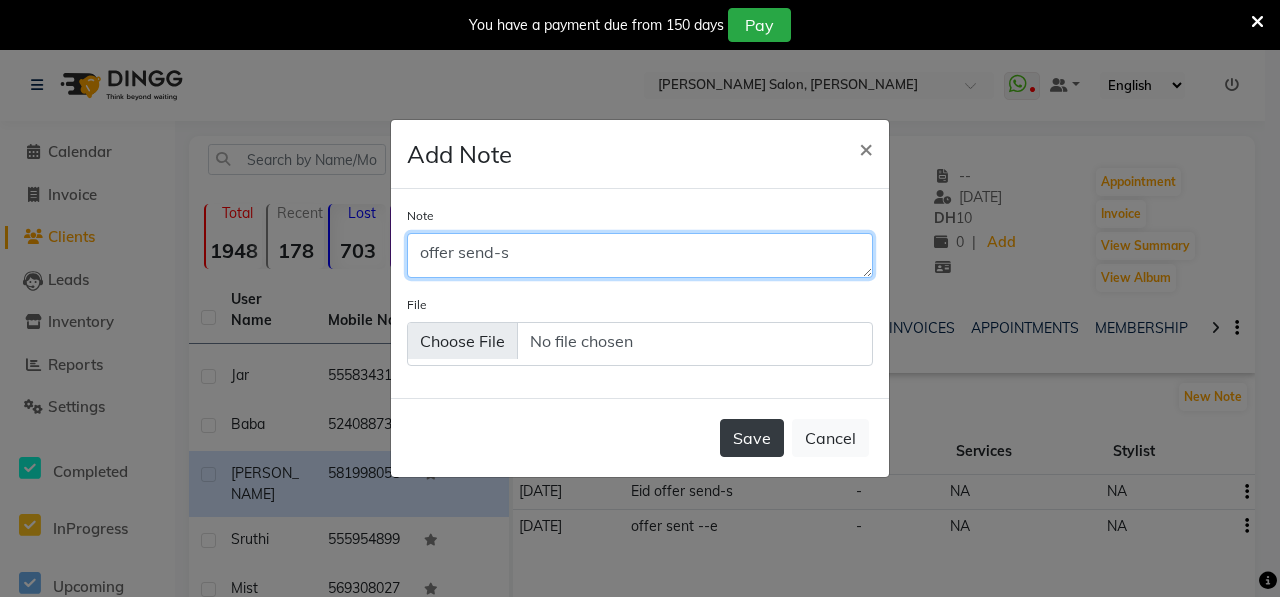 type on "offer send-s" 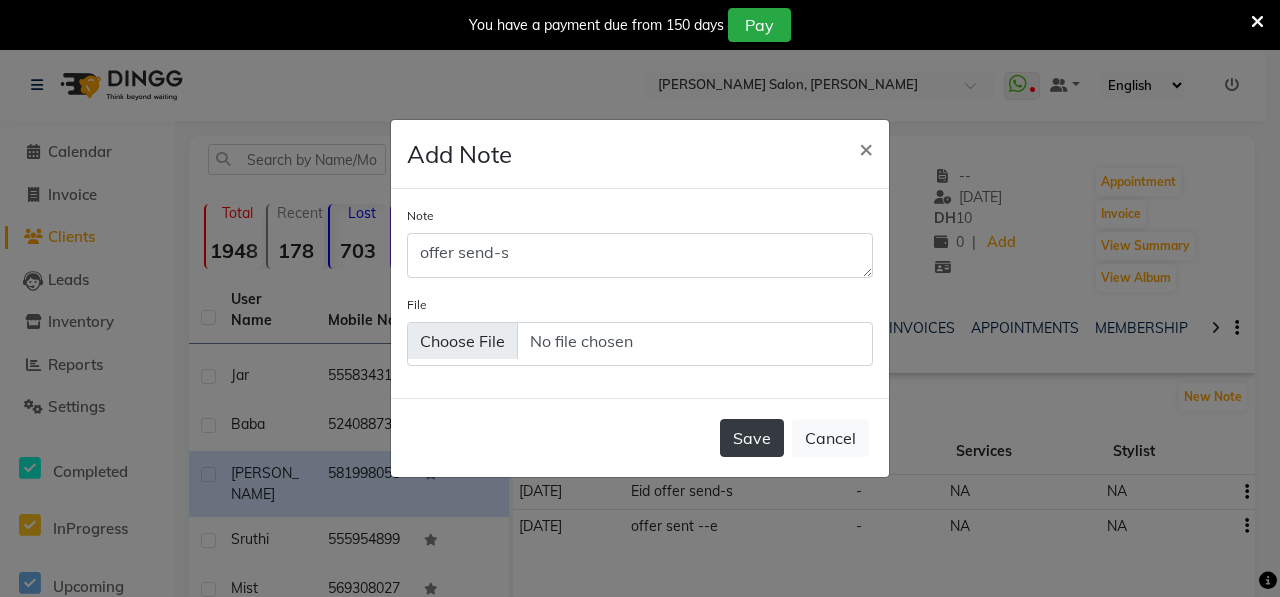 click on "Save" 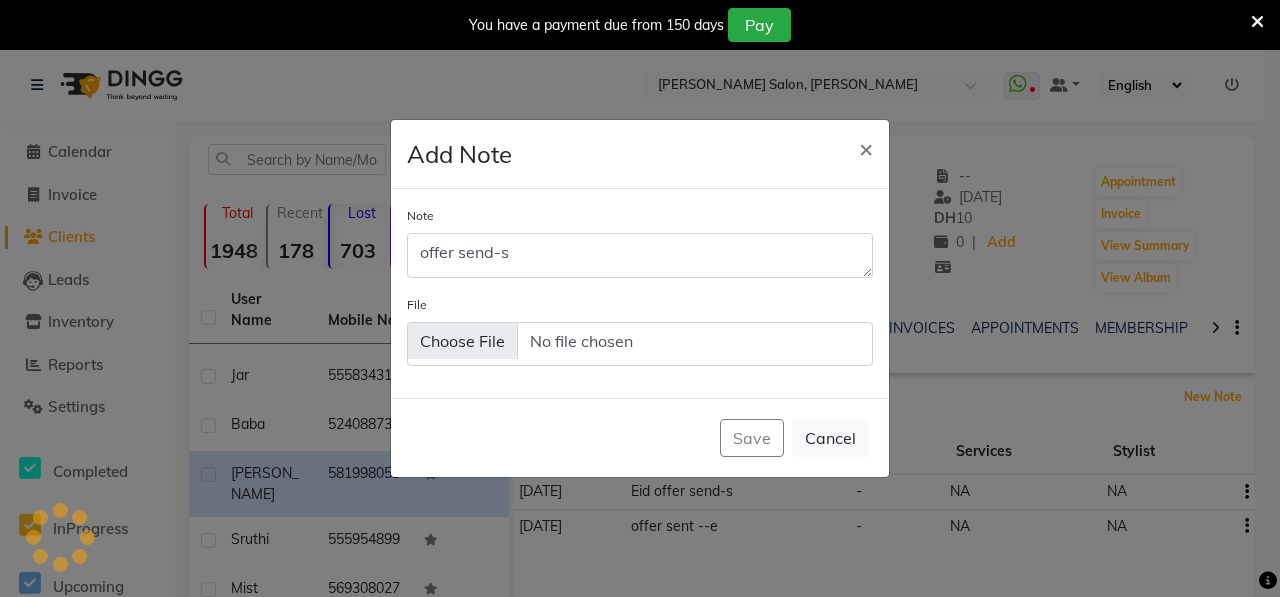 type 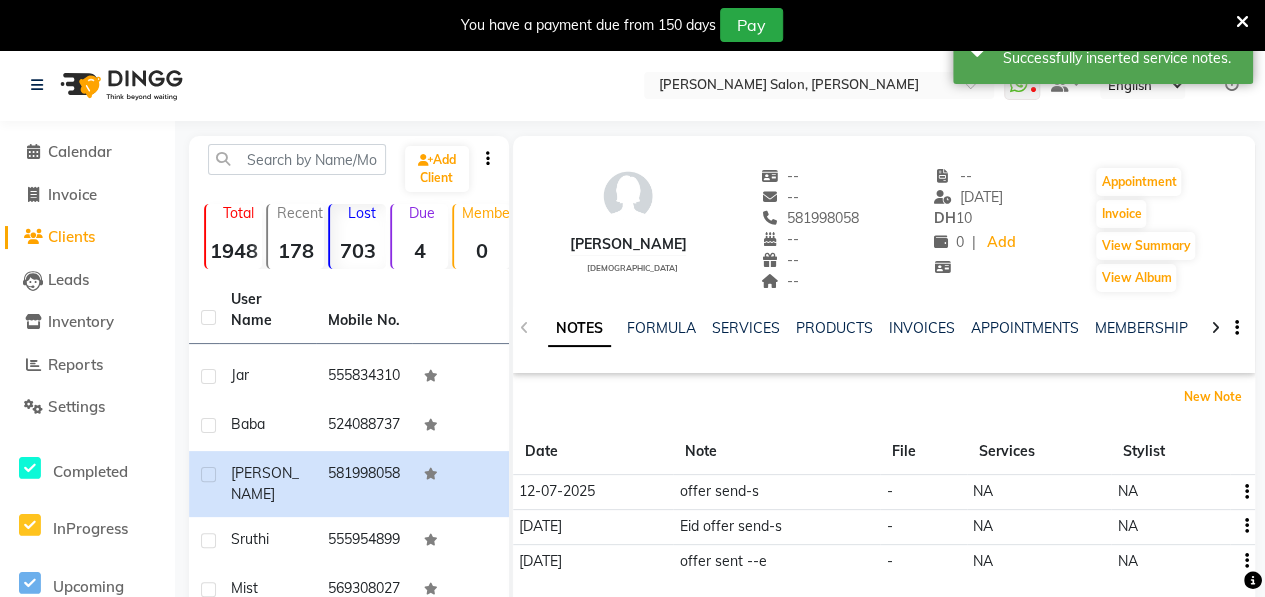 scroll, scrollTop: 430, scrollLeft: 0, axis: vertical 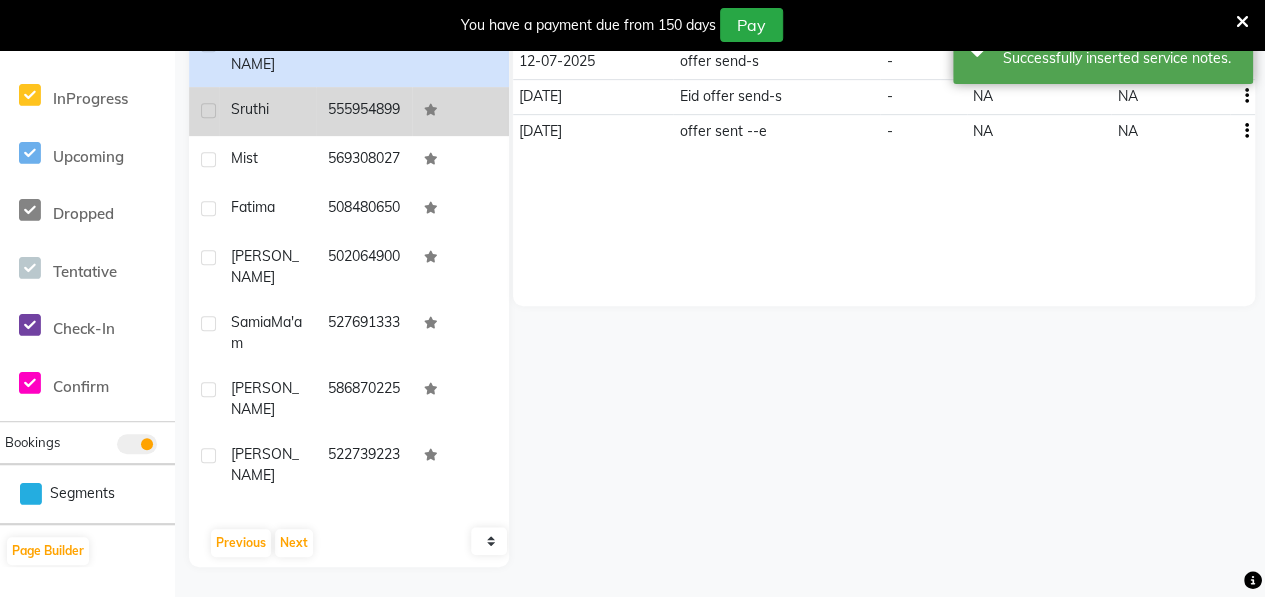 click on "sruthi" 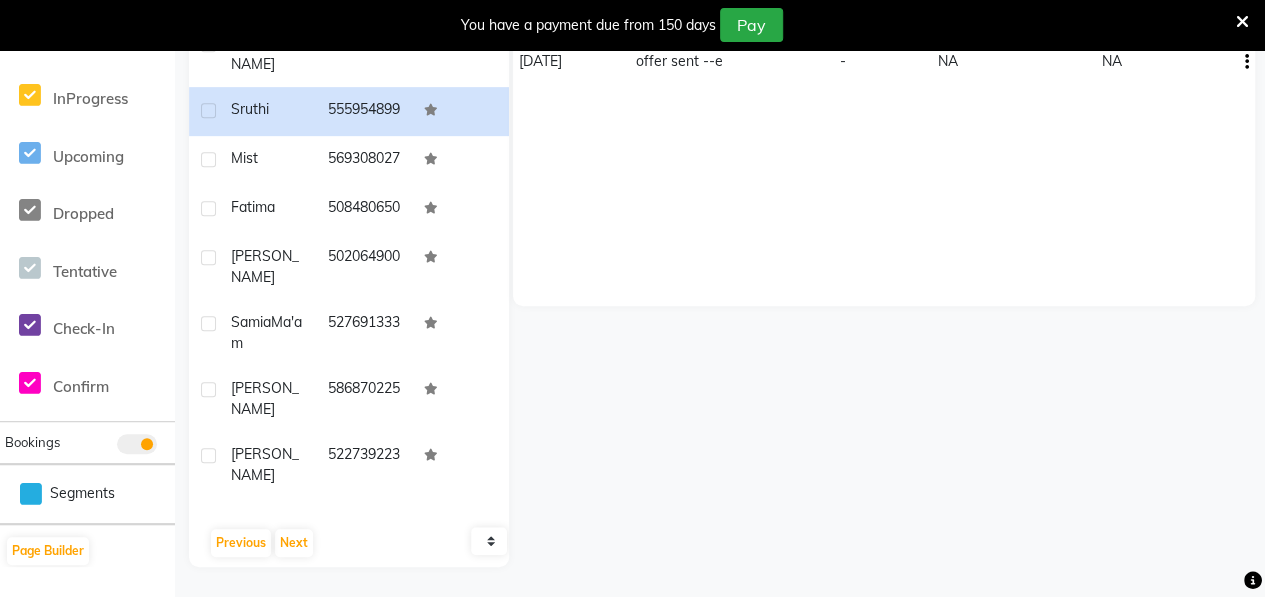 scroll, scrollTop: 0, scrollLeft: 0, axis: both 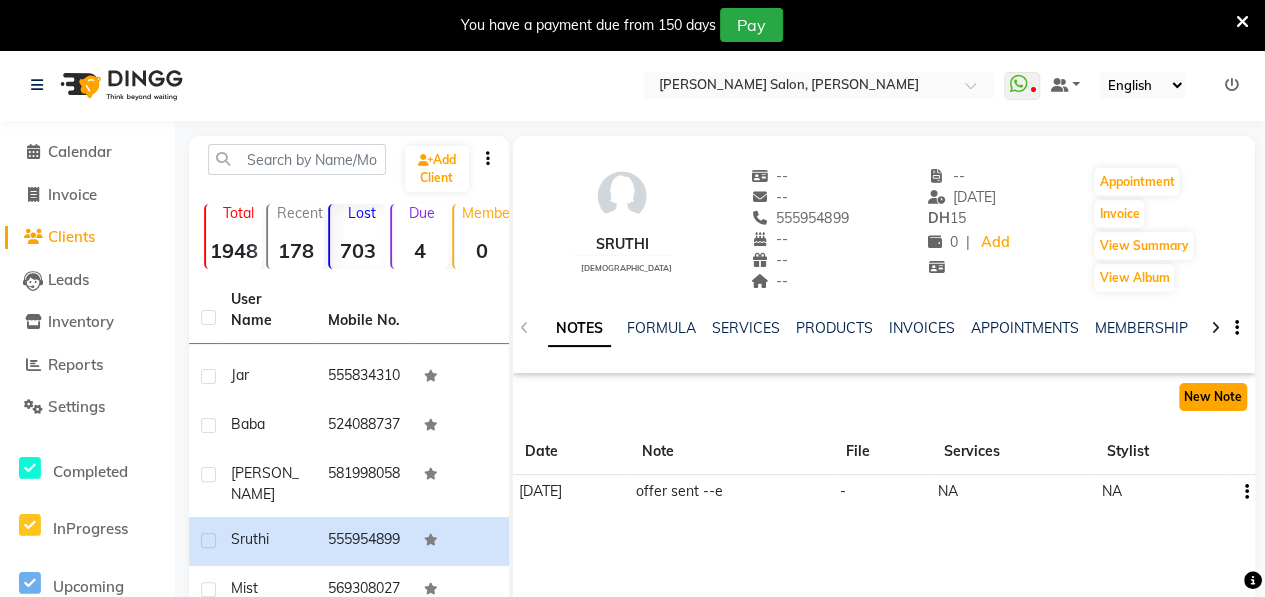 click on "New Note" 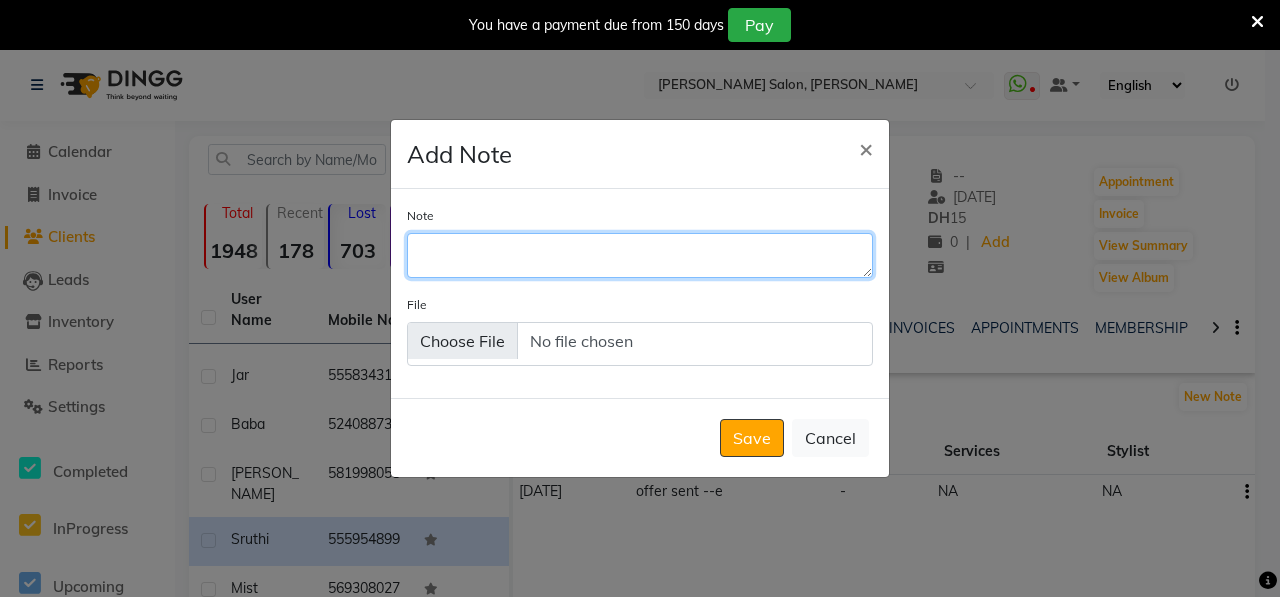 click on "Note" at bounding box center (640, 255) 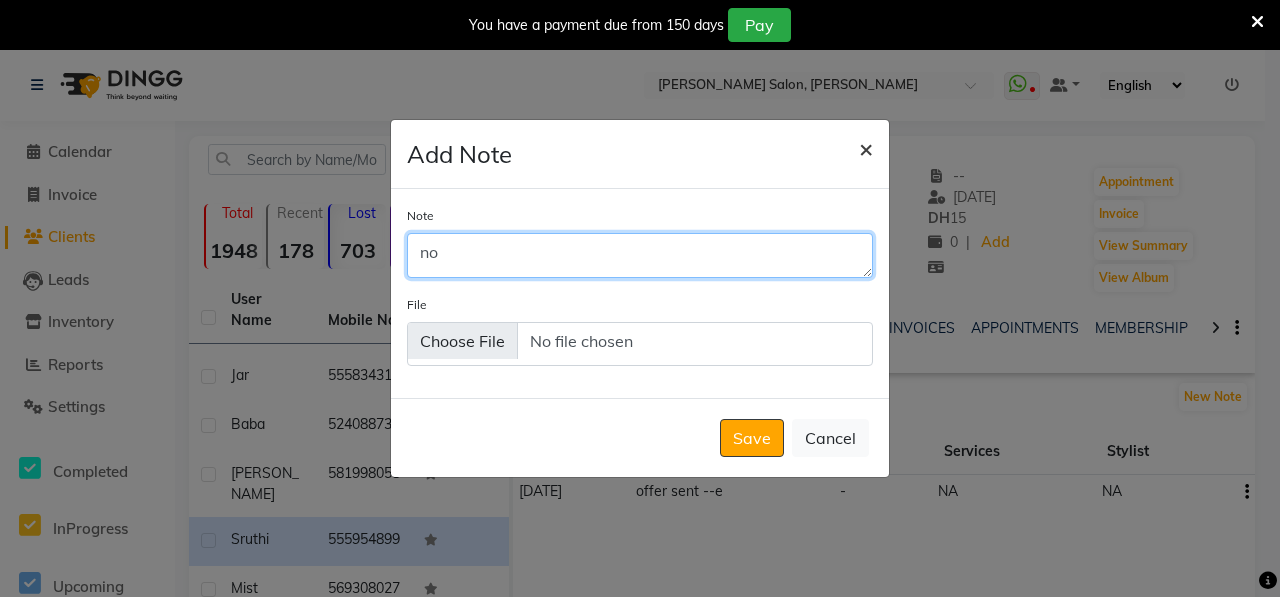 type on "no" 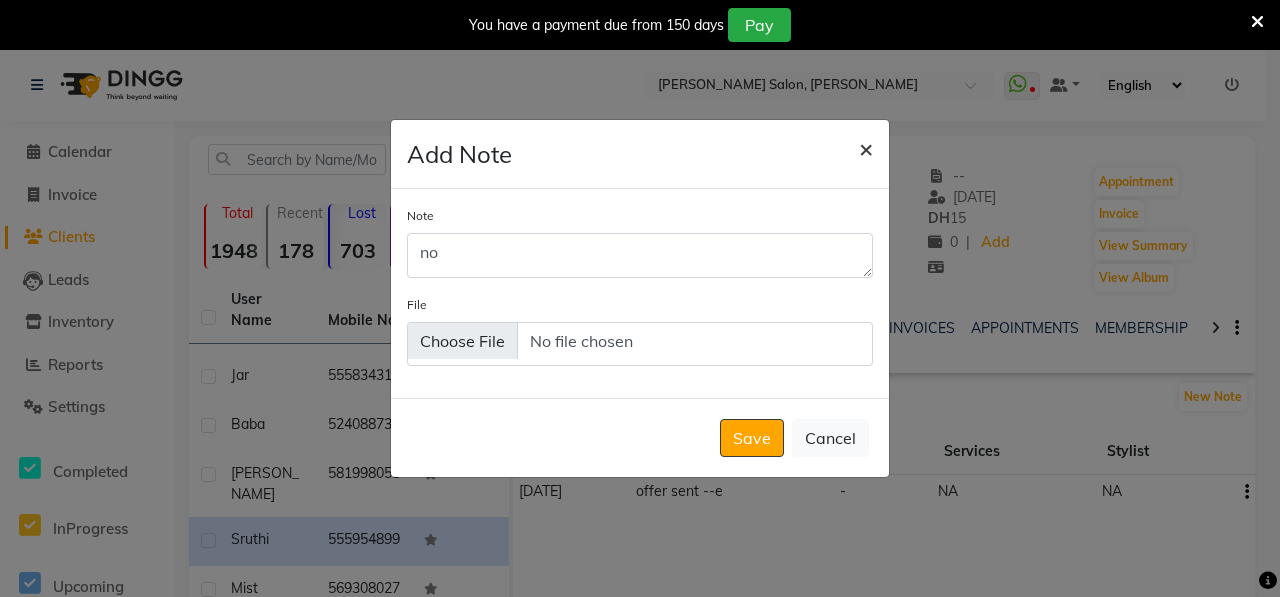 click on "×" 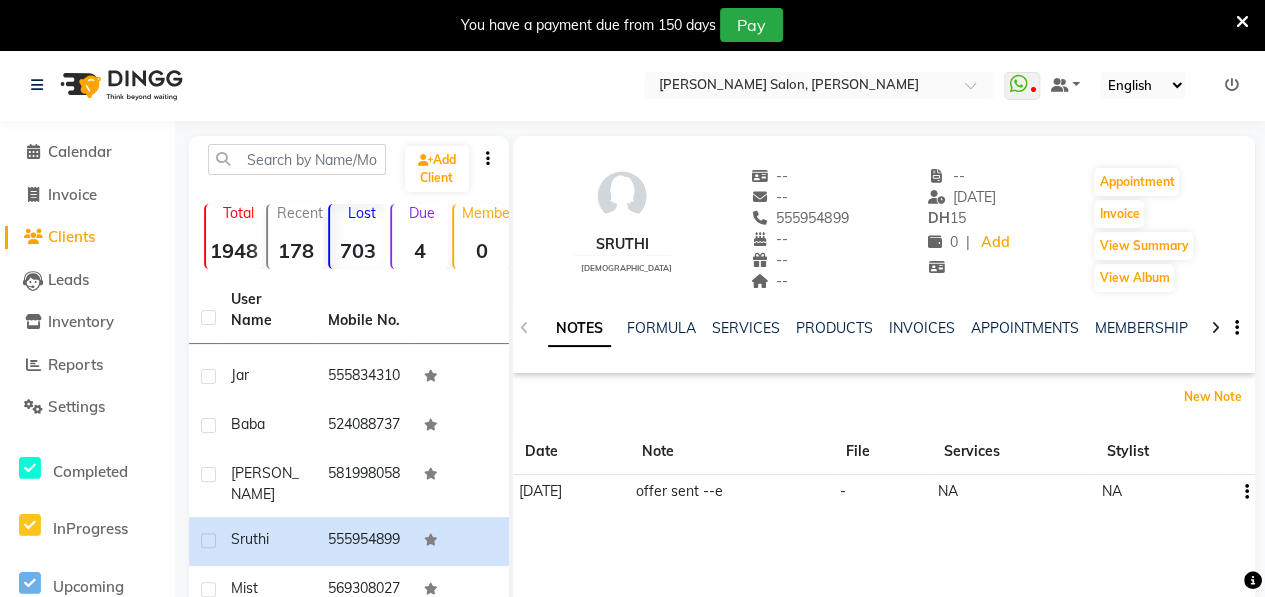scroll, scrollTop: 430, scrollLeft: 0, axis: vertical 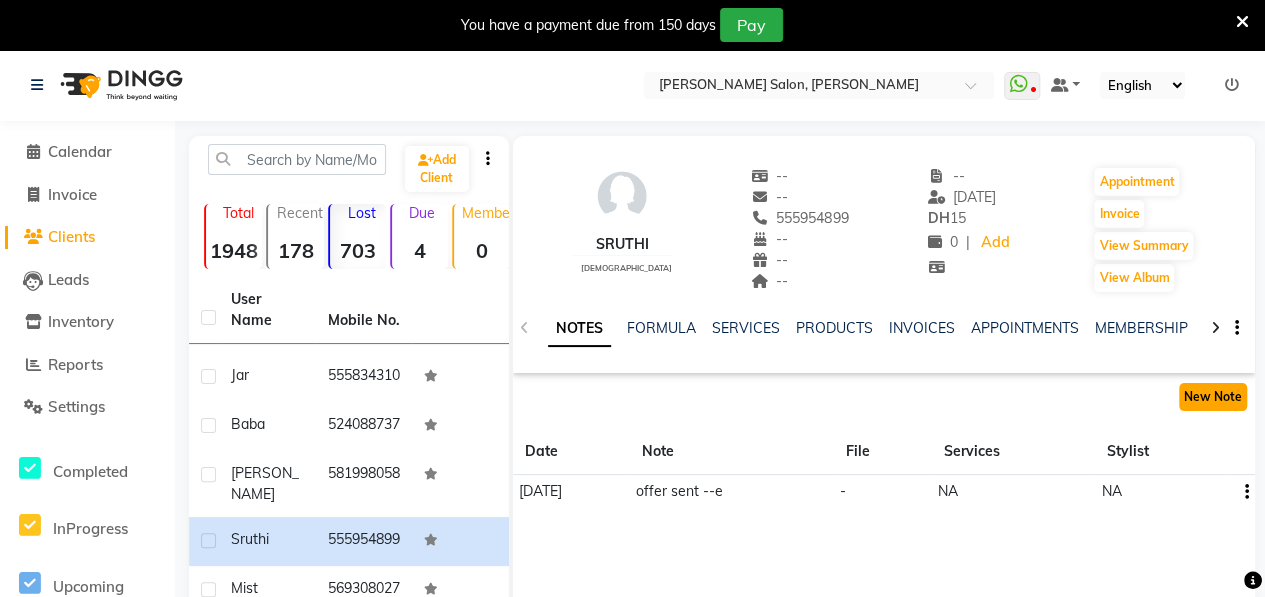 click on "New Note" 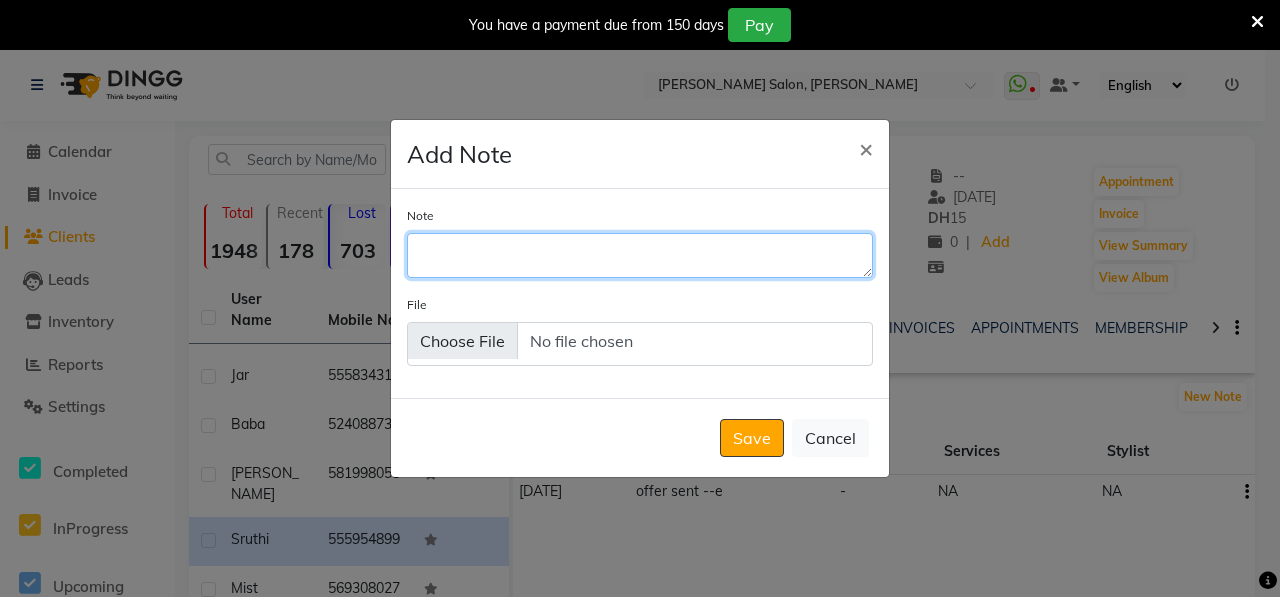click on "Note" at bounding box center [640, 255] 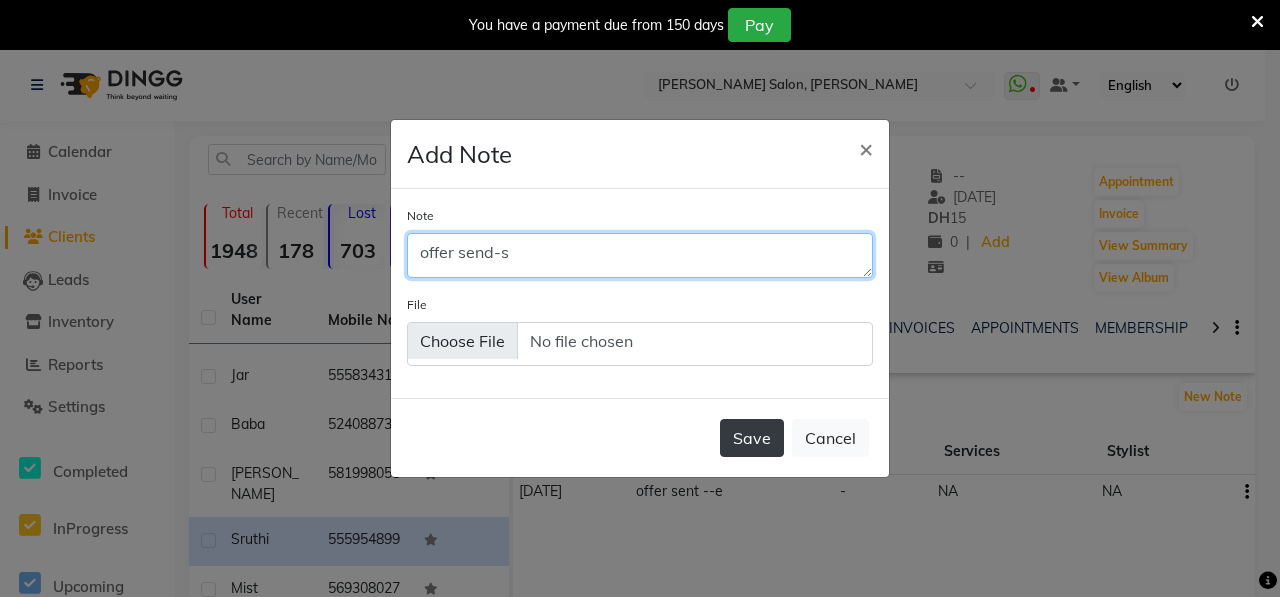 type on "offer send-s" 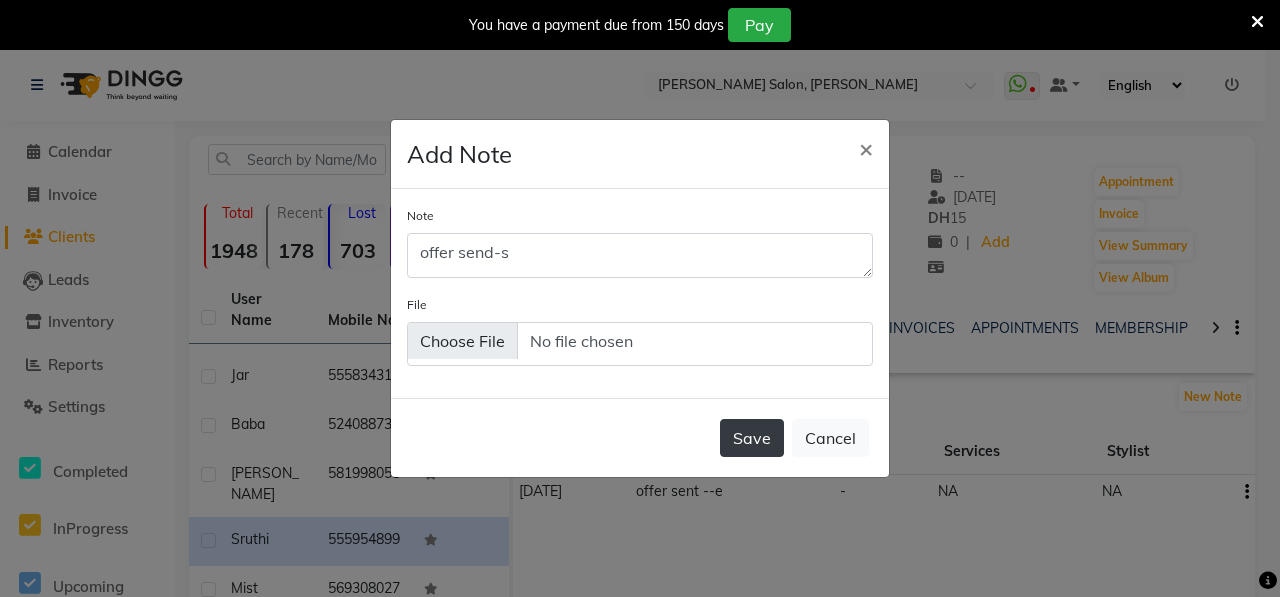 click on "Save" 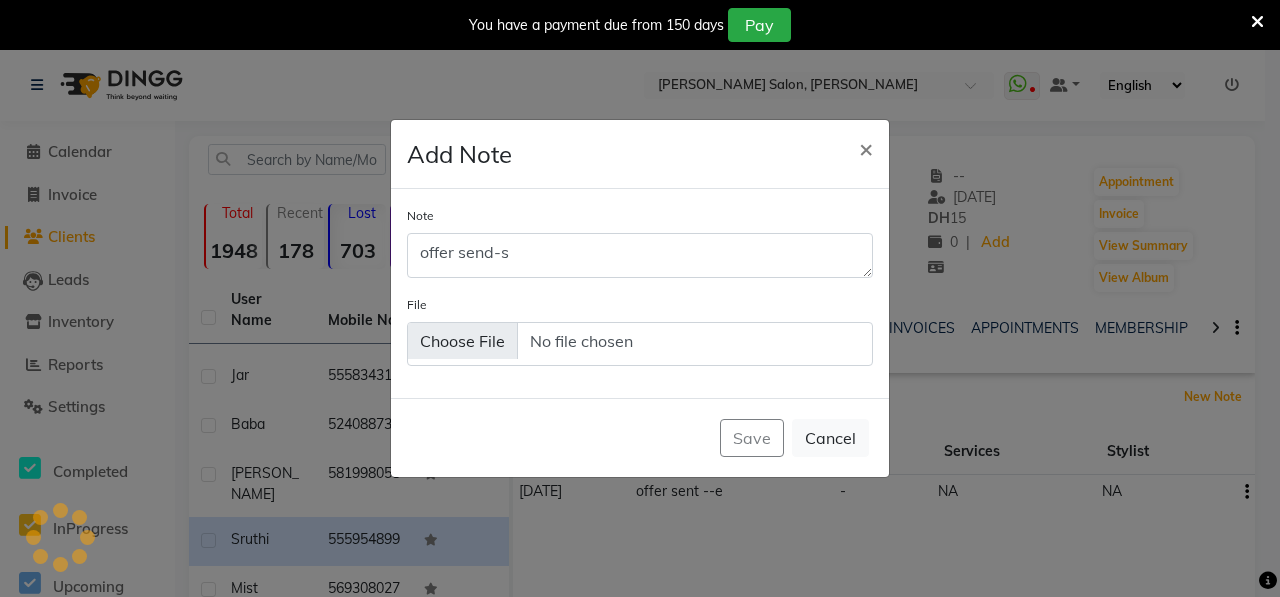 type 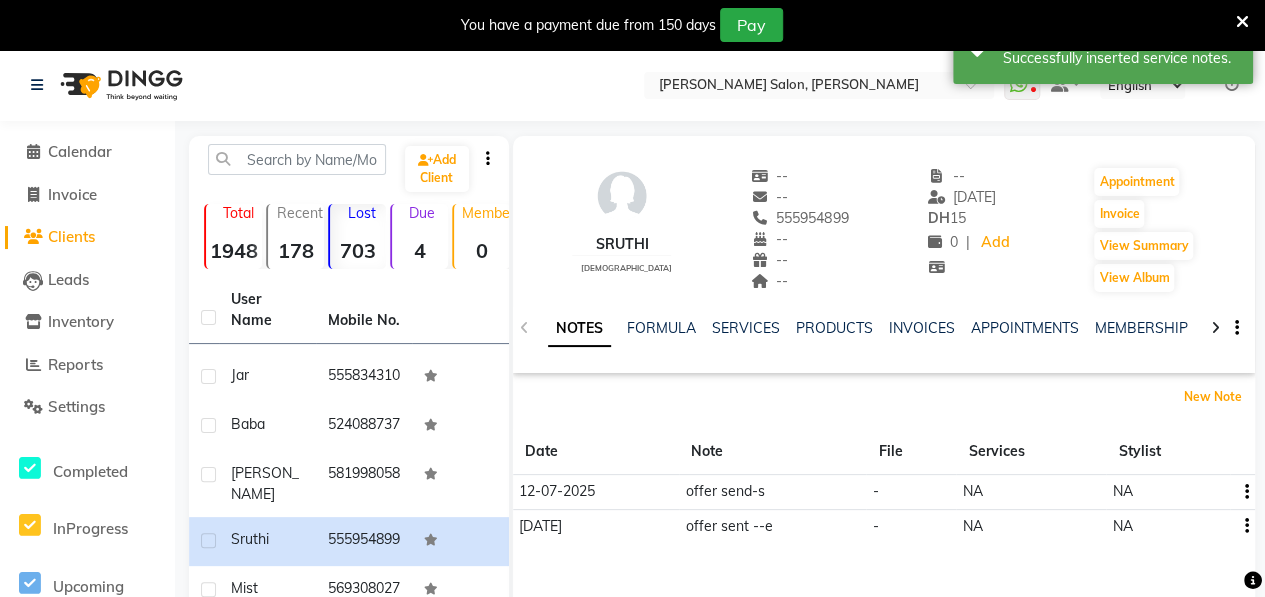 scroll, scrollTop: 430, scrollLeft: 0, axis: vertical 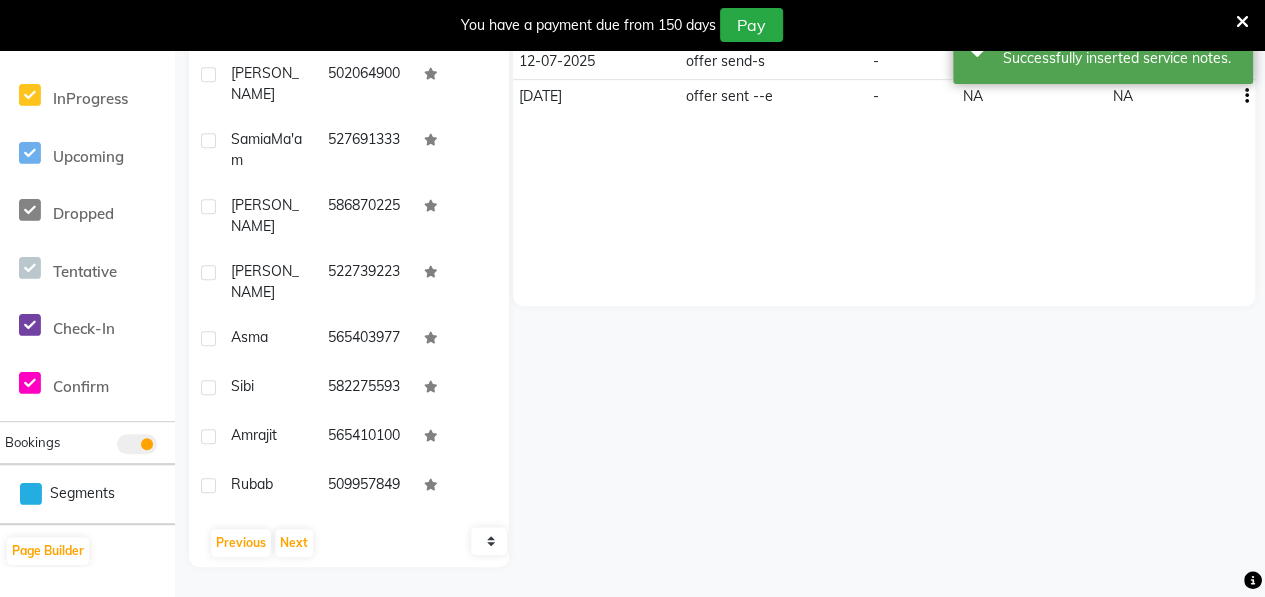 click on "Mist" 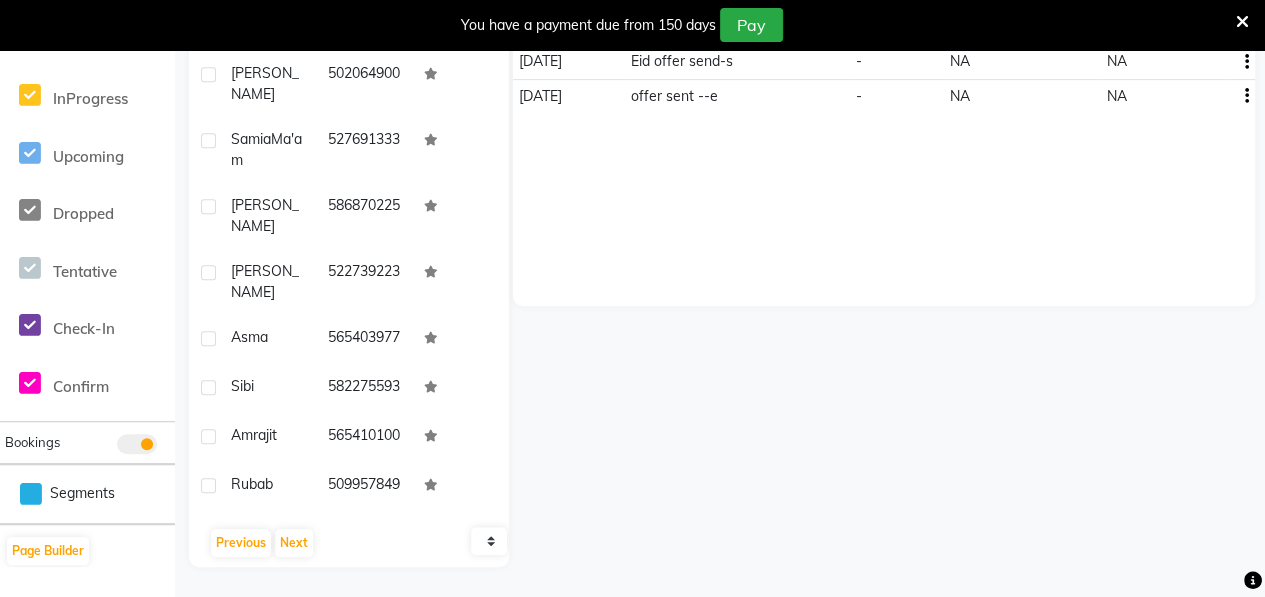 click on "sruthi" 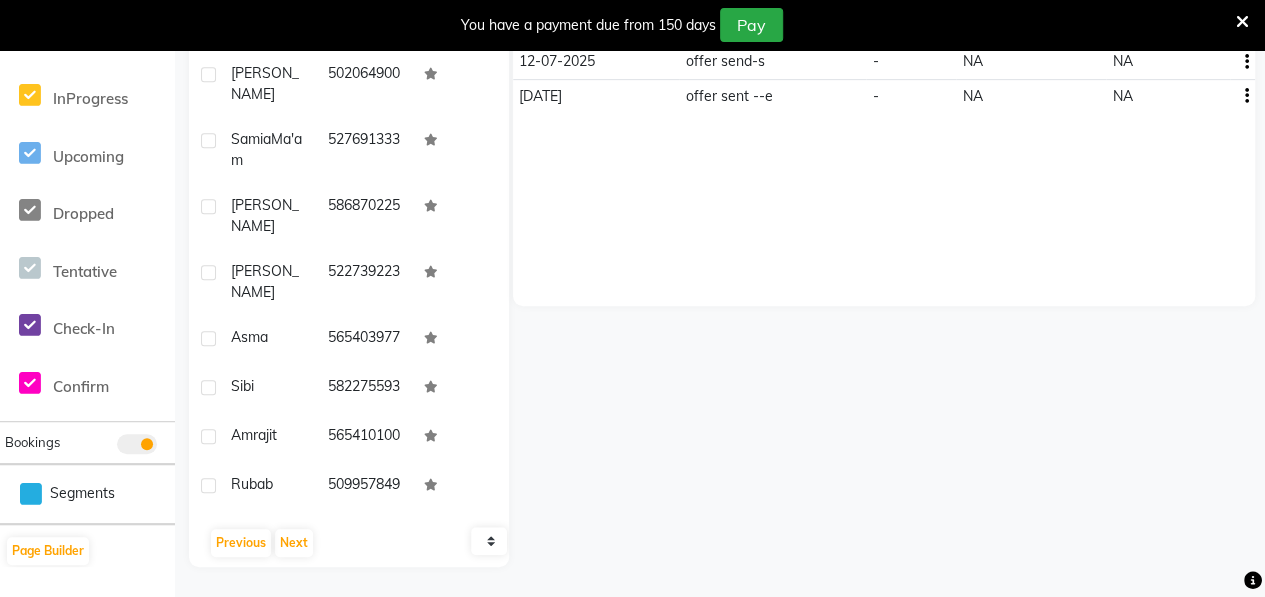 click on "Mist" 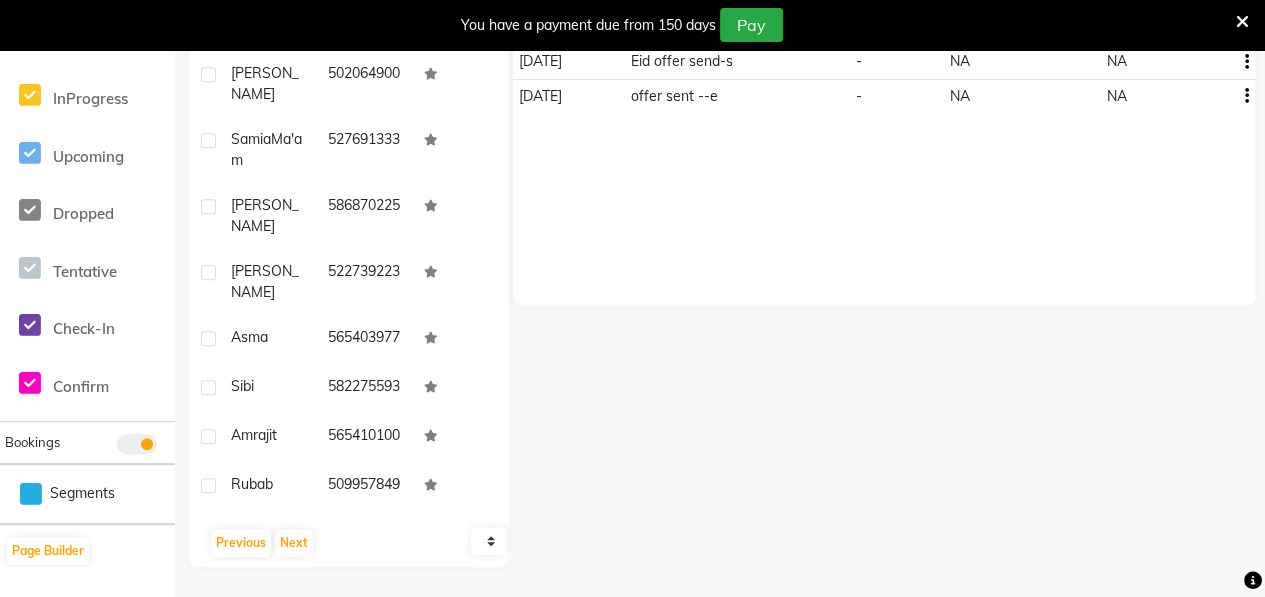 scroll, scrollTop: 0, scrollLeft: 0, axis: both 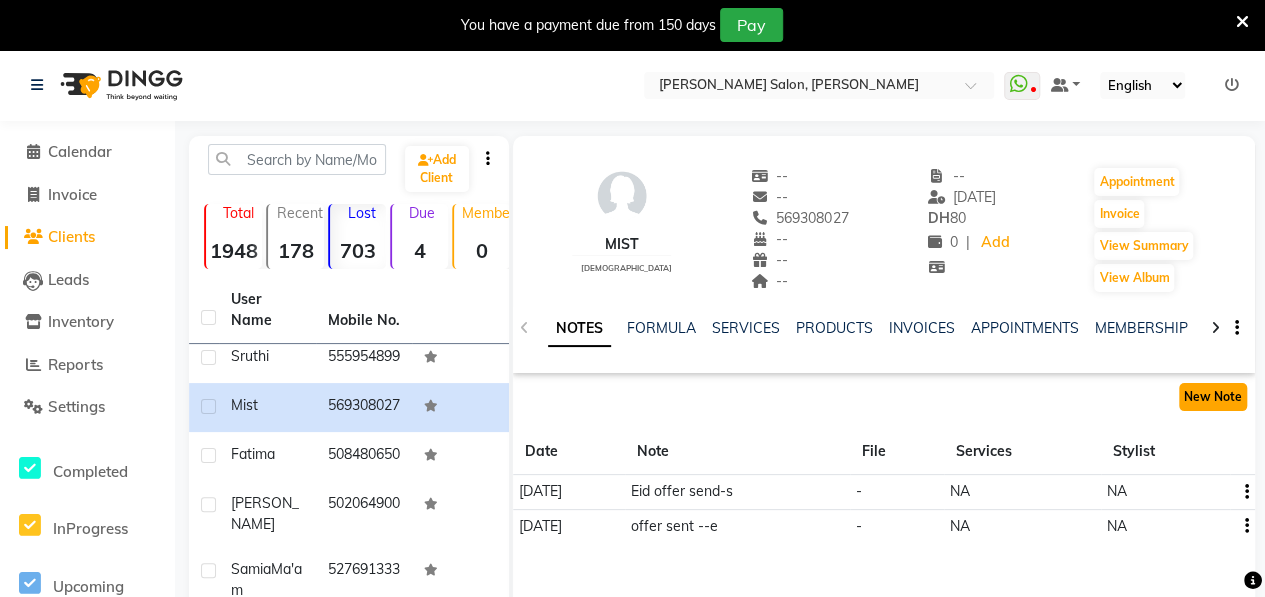 click on "New Note" 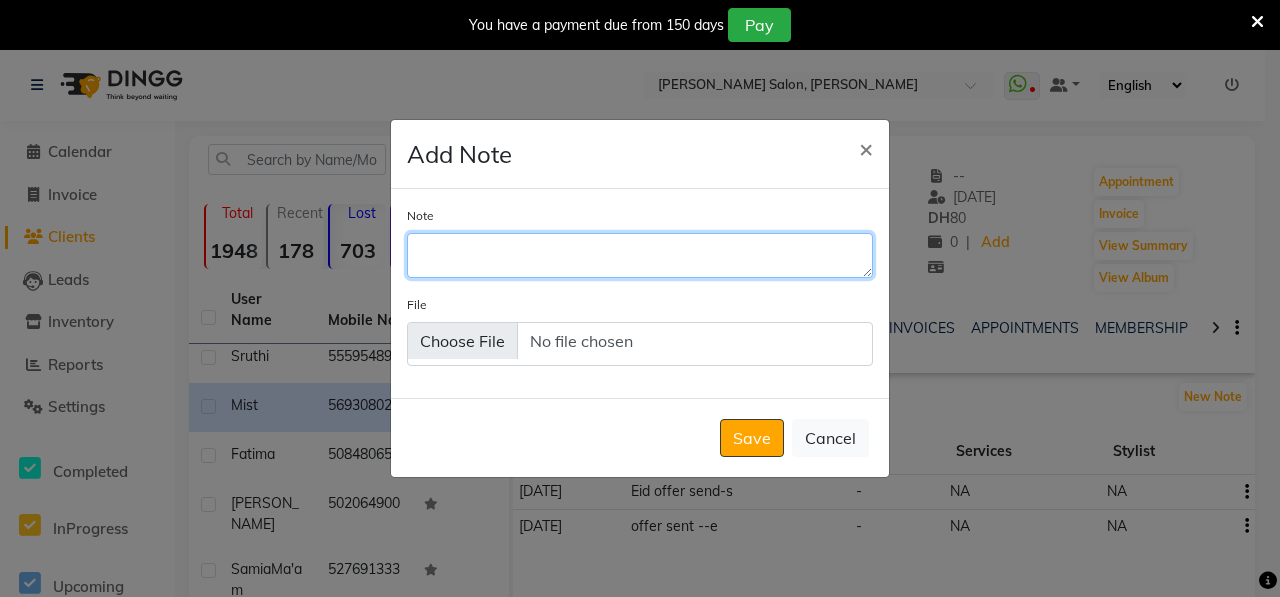click on "Note" at bounding box center [640, 255] 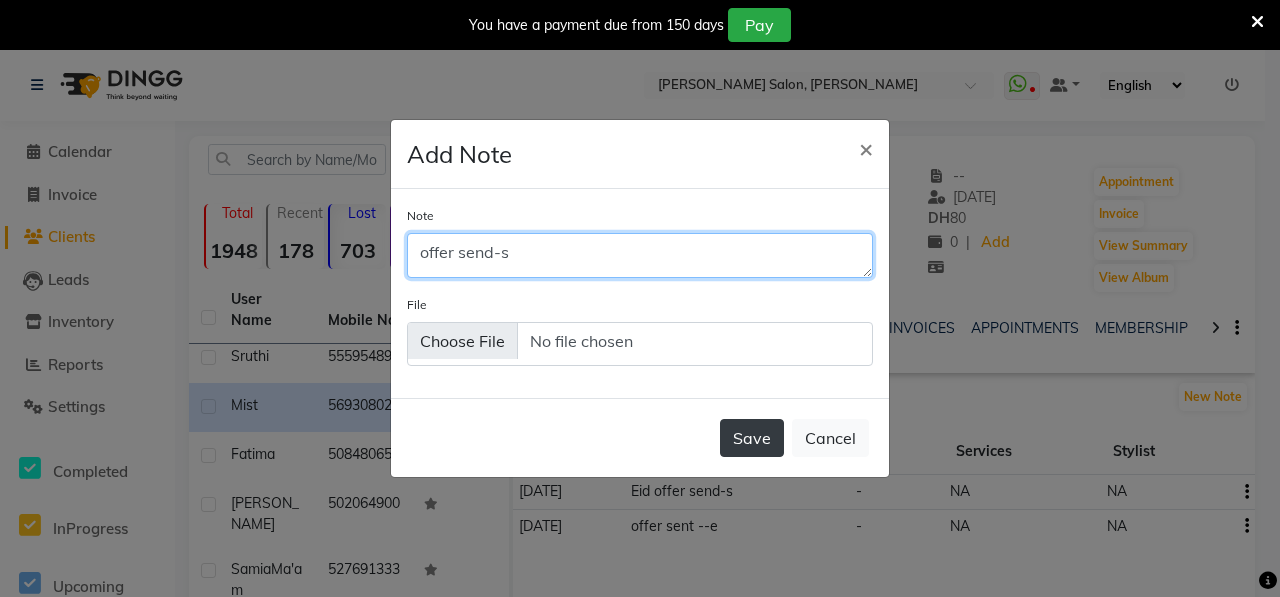 type on "offer send-s" 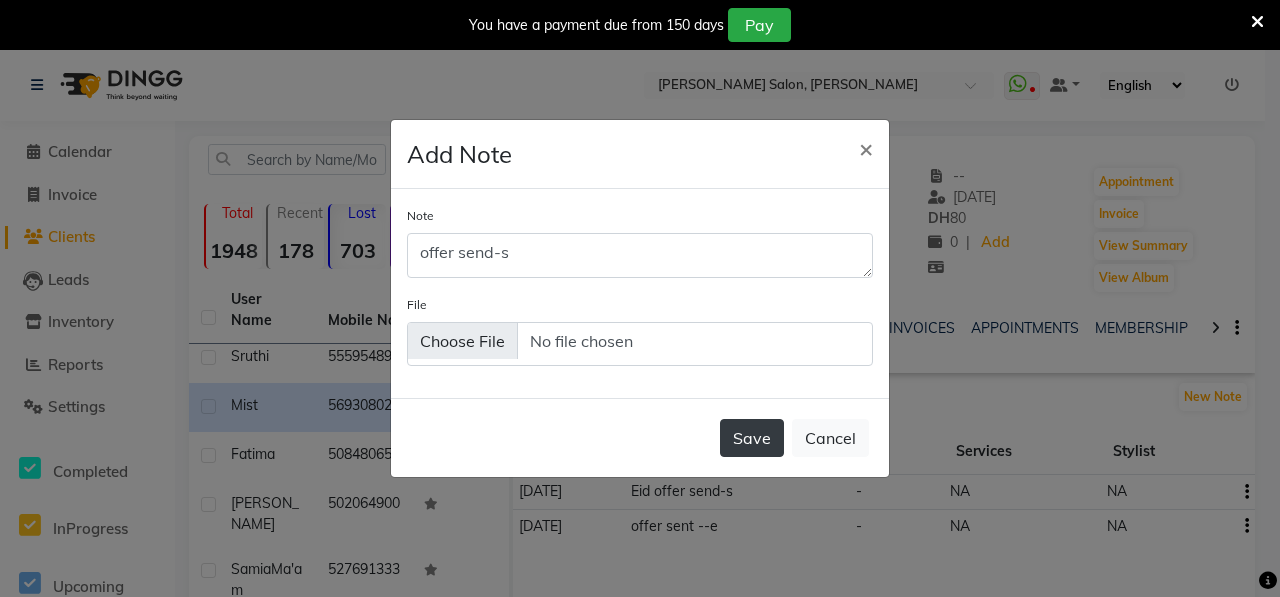 click on "Save" 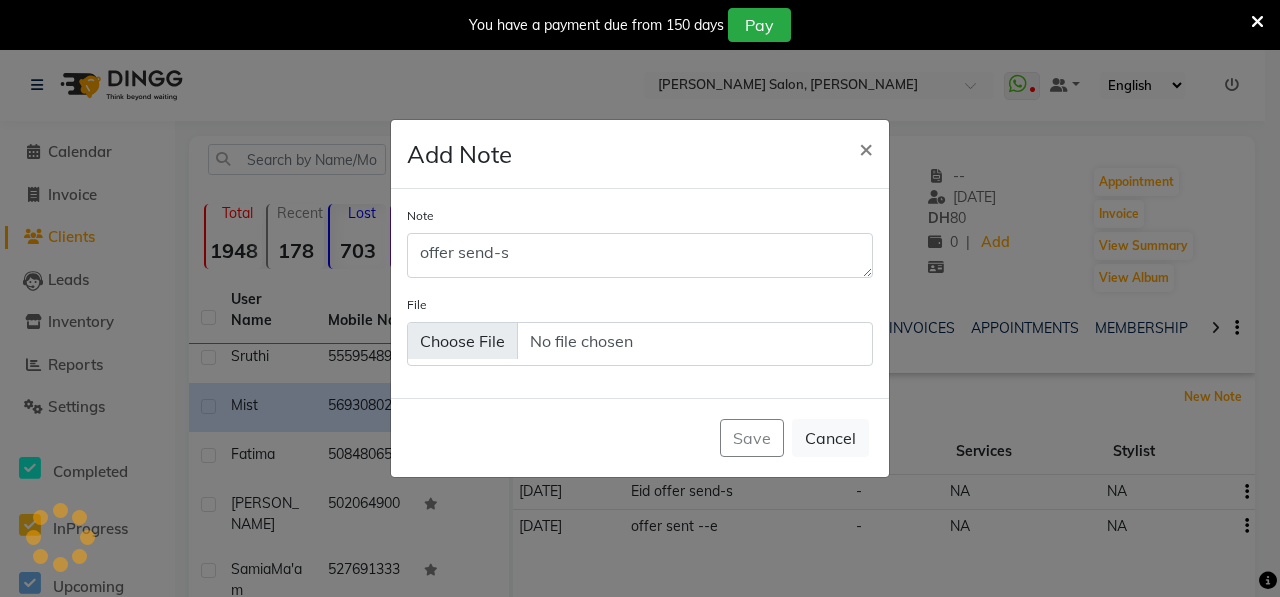 type 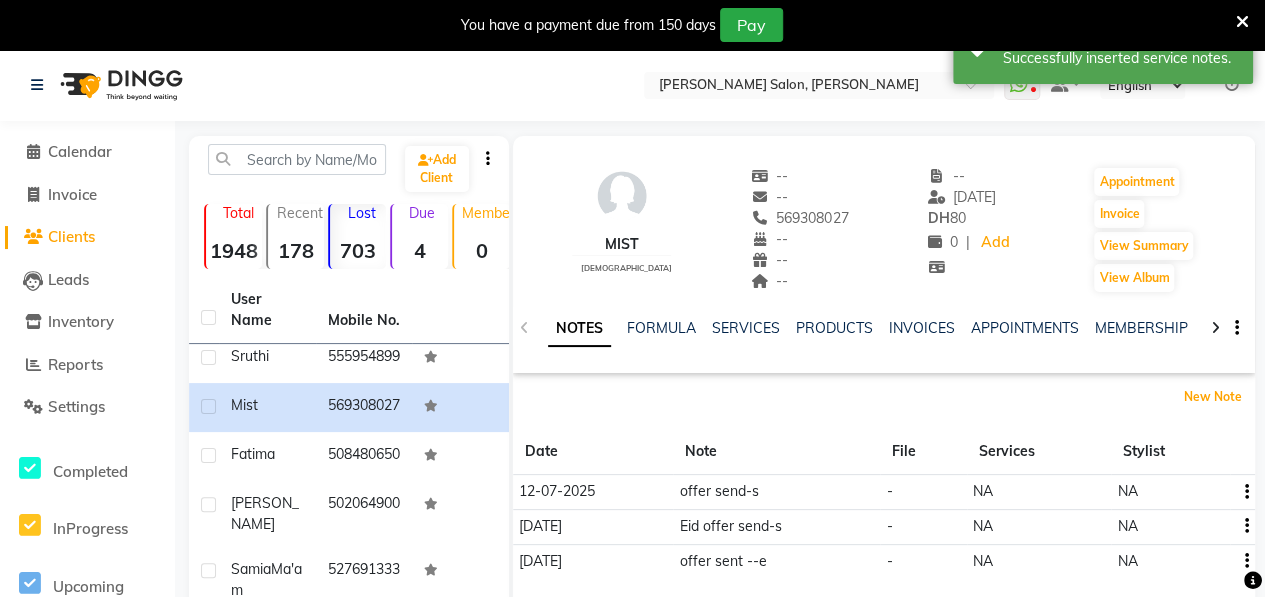 scroll, scrollTop: 430, scrollLeft: 0, axis: vertical 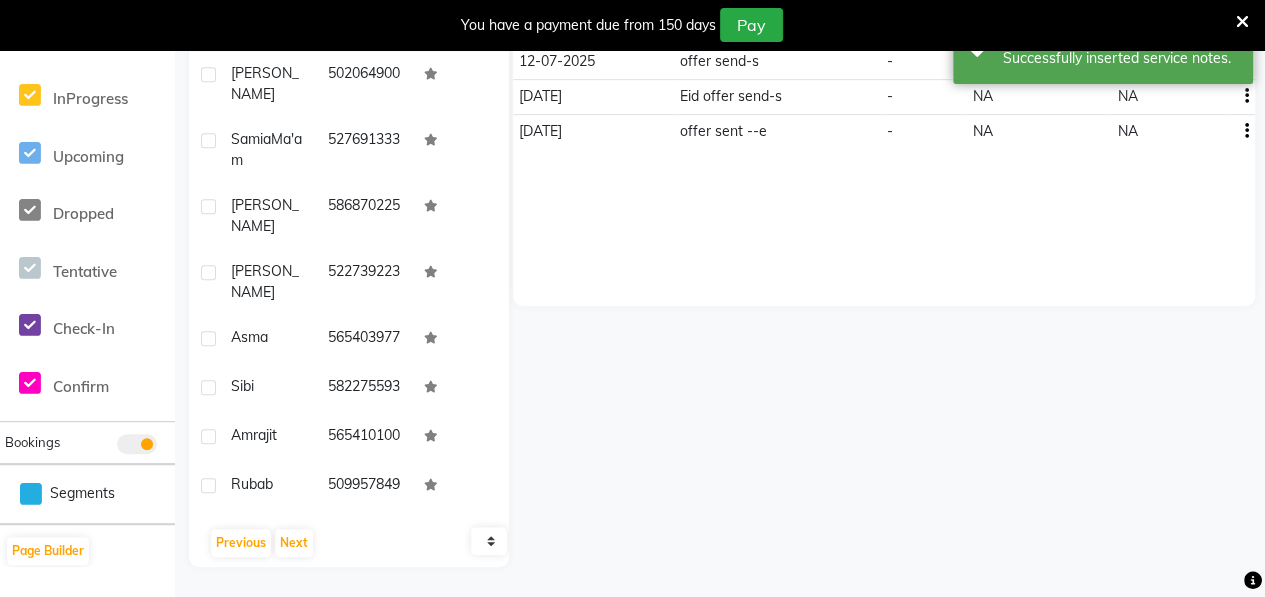 click on "Fatima" 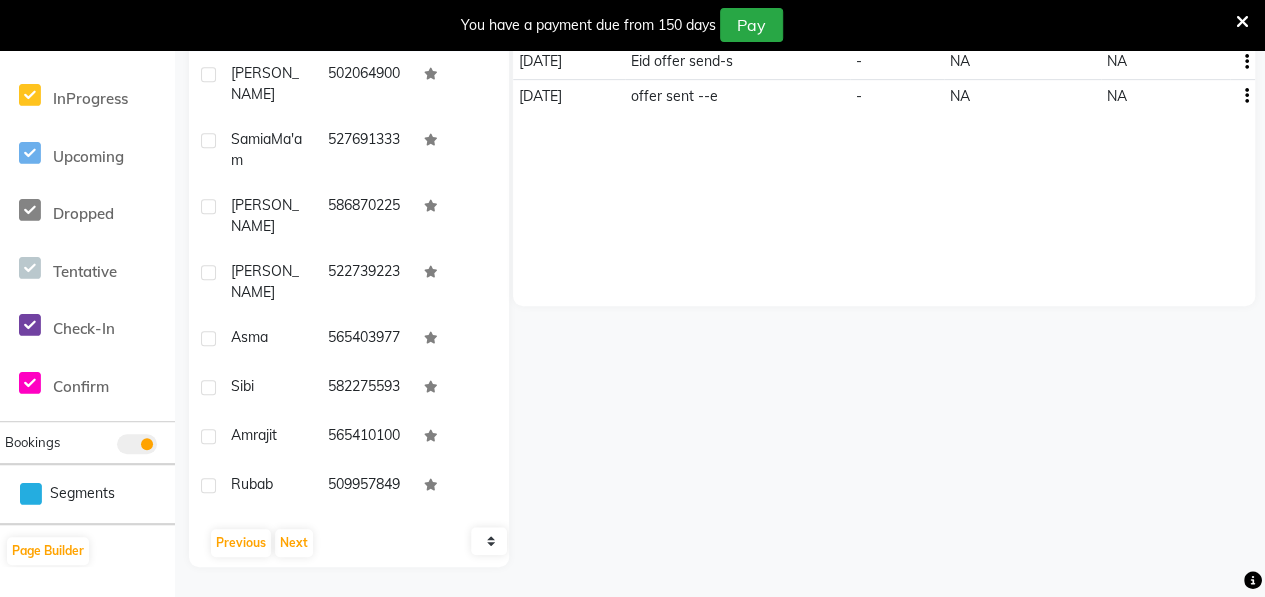 scroll, scrollTop: 0, scrollLeft: 0, axis: both 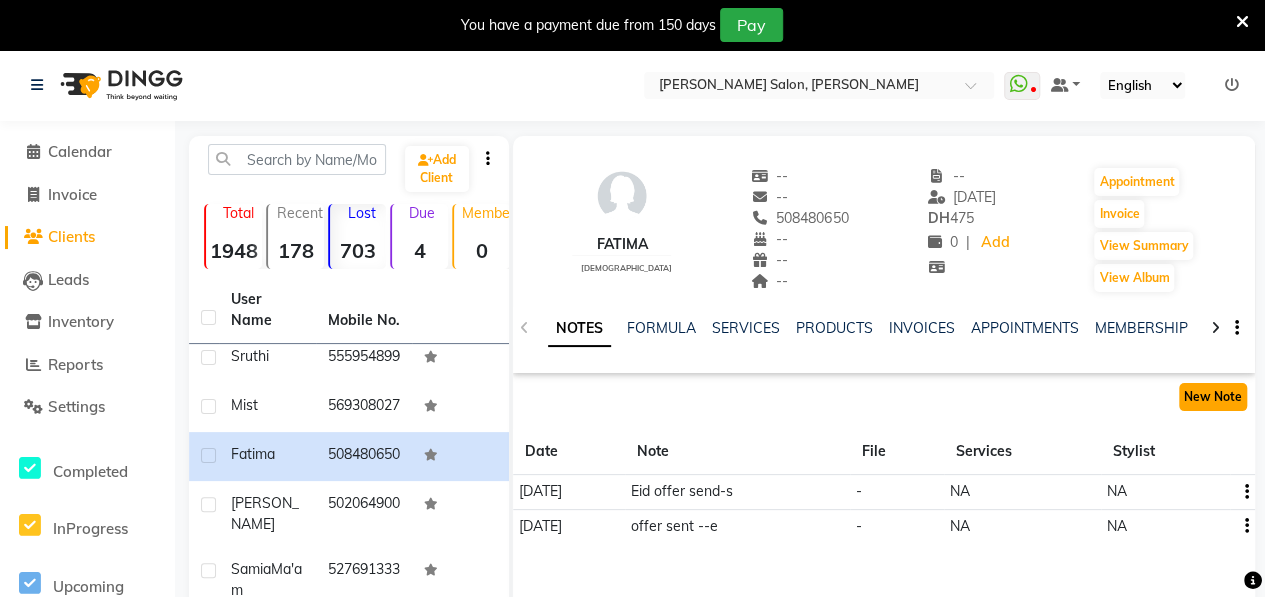 click on "New Note" 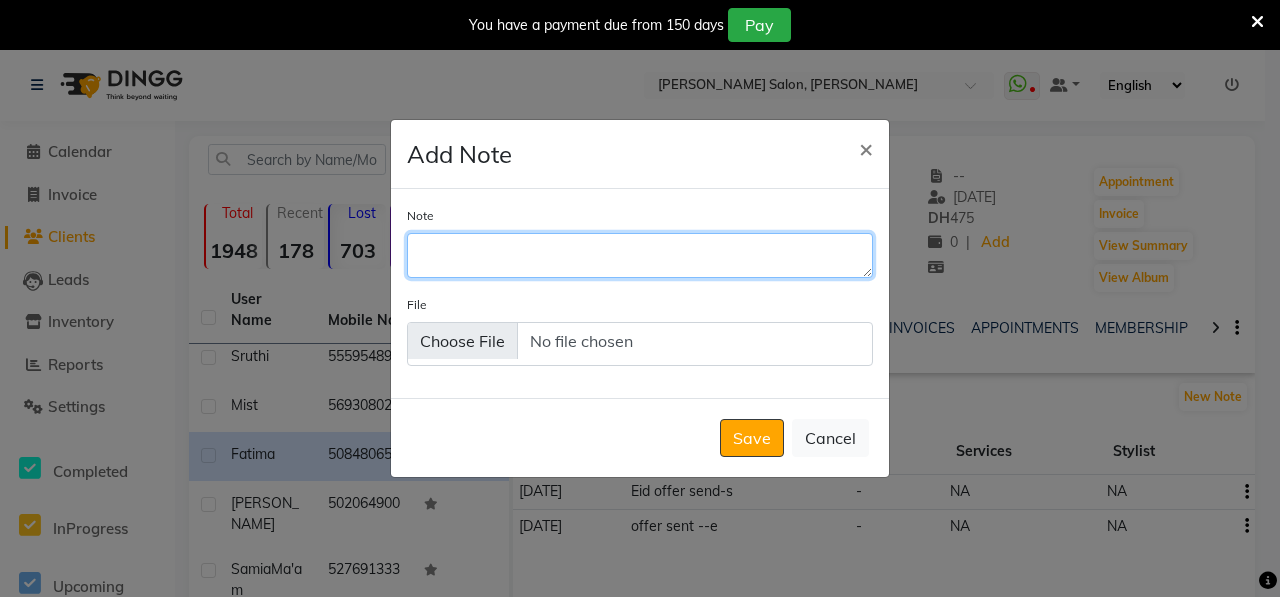 click on "Note" at bounding box center [640, 255] 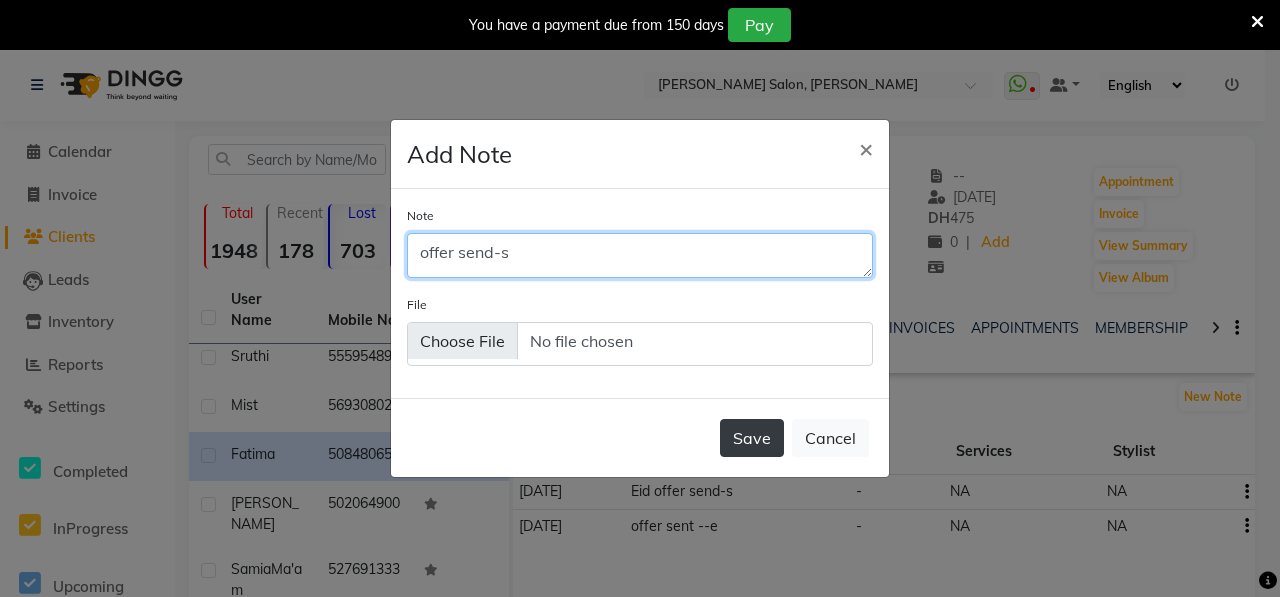type on "offer send-s" 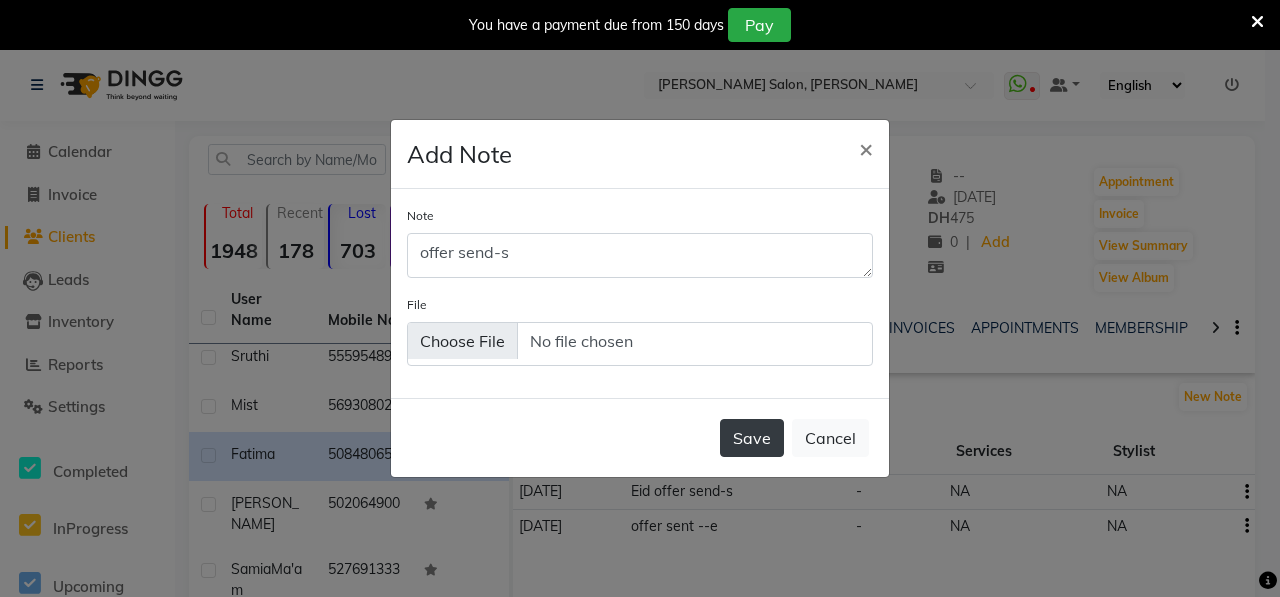 click on "Save" 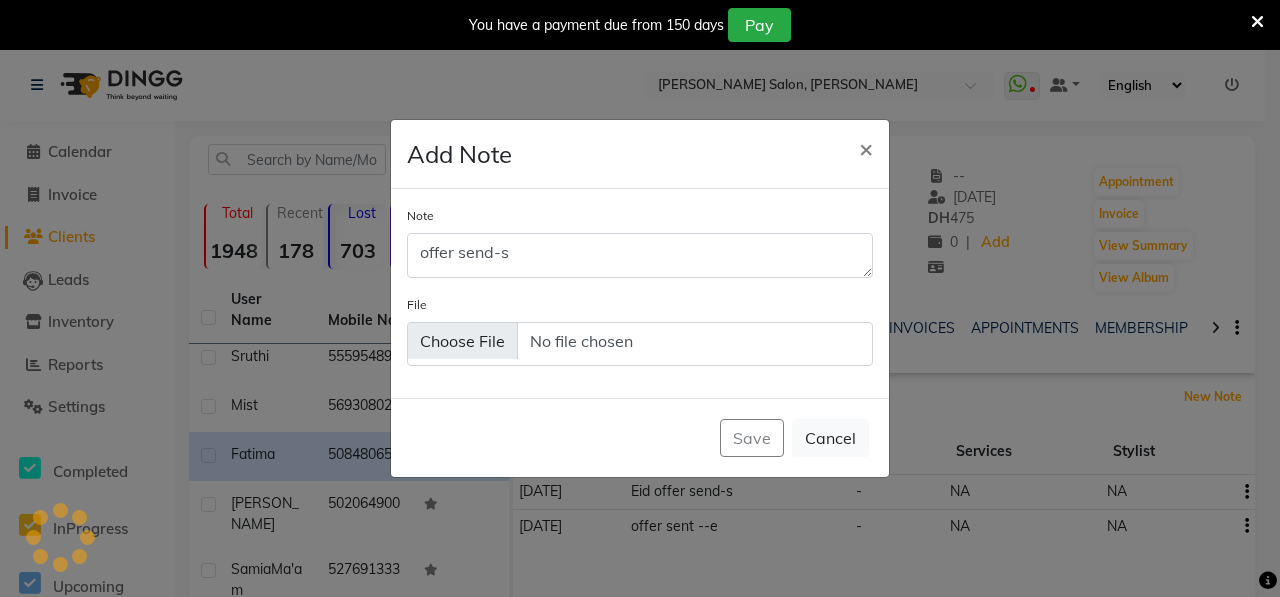 type 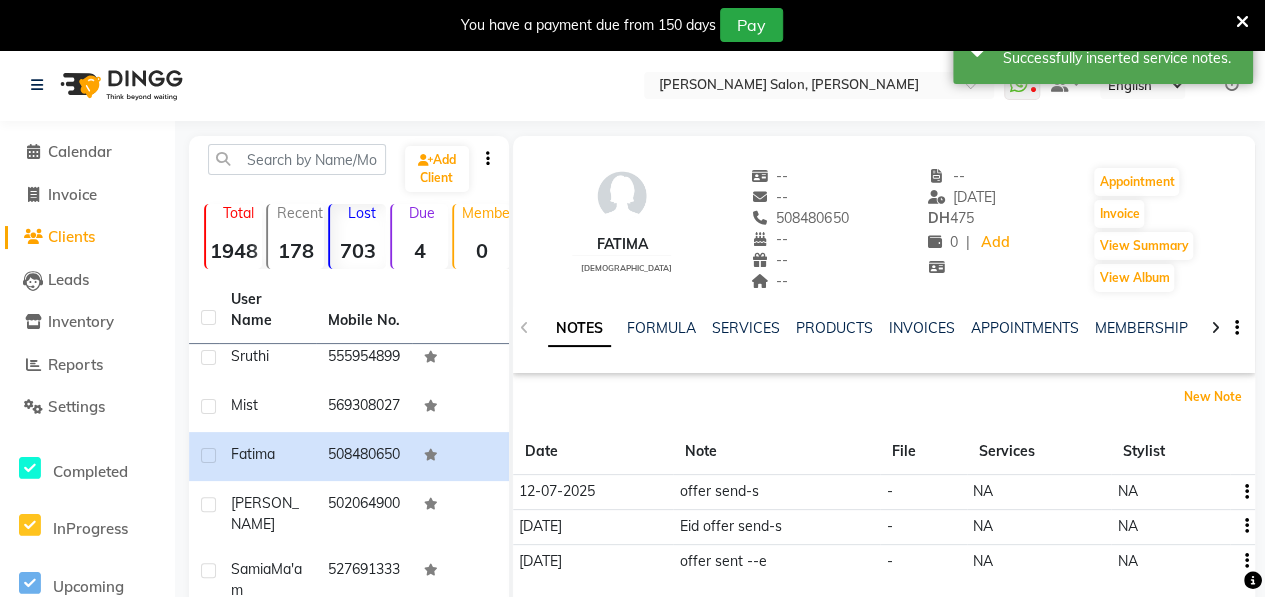 scroll, scrollTop: 430, scrollLeft: 0, axis: vertical 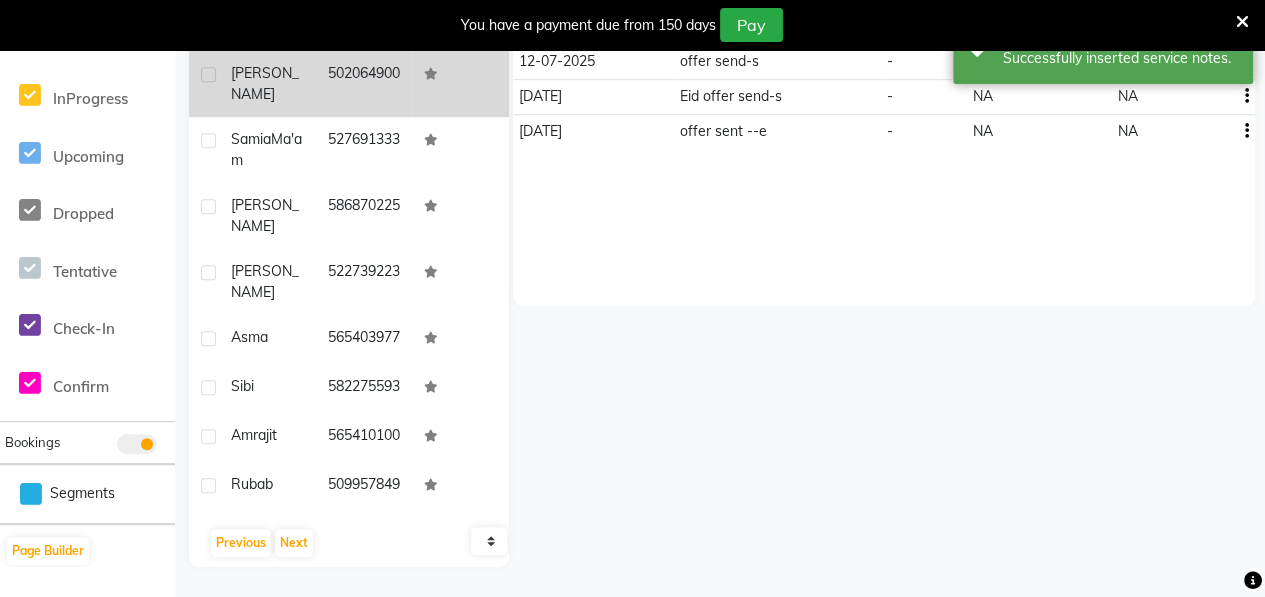 click on "[PERSON_NAME]" 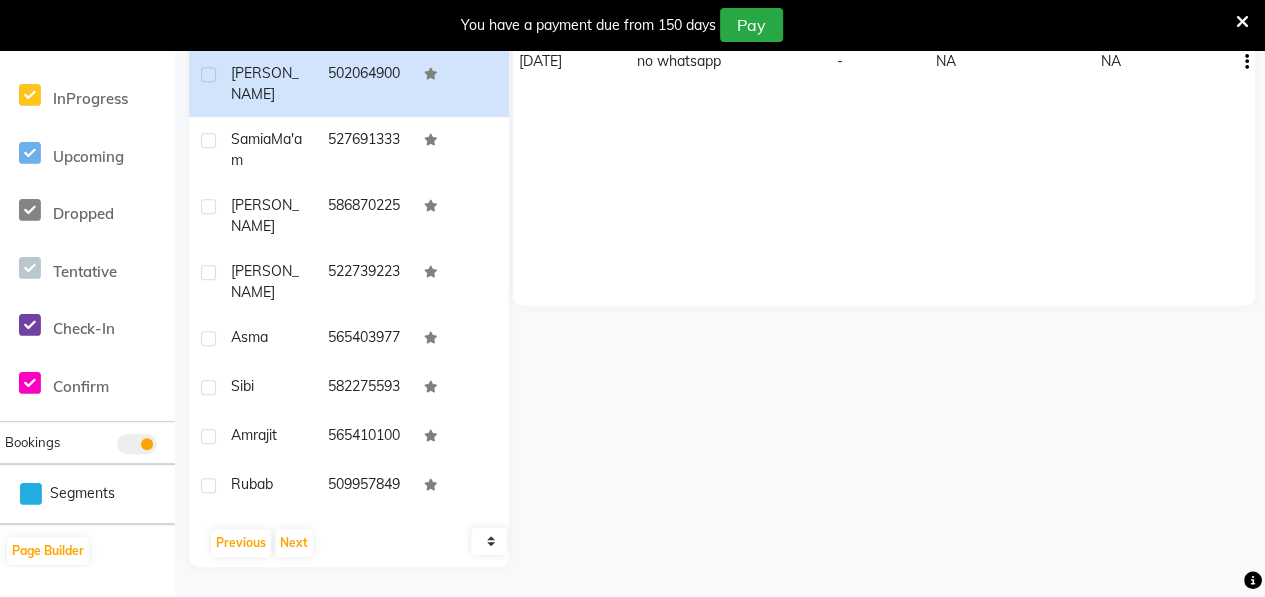 scroll, scrollTop: 0, scrollLeft: 0, axis: both 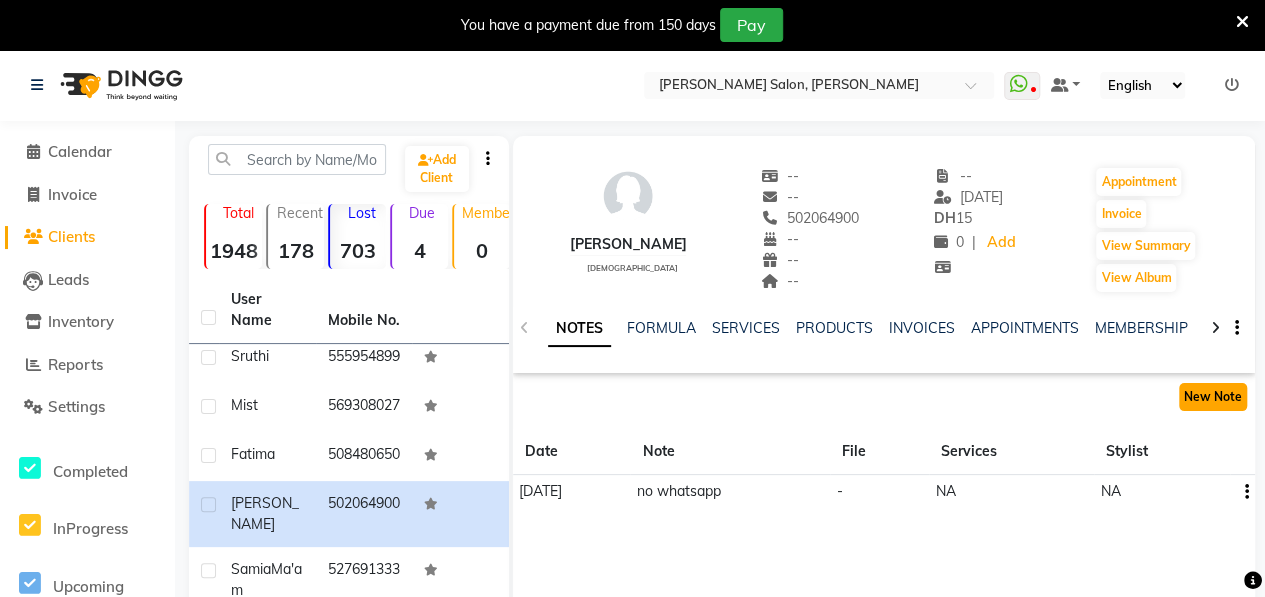 click on "New Note" 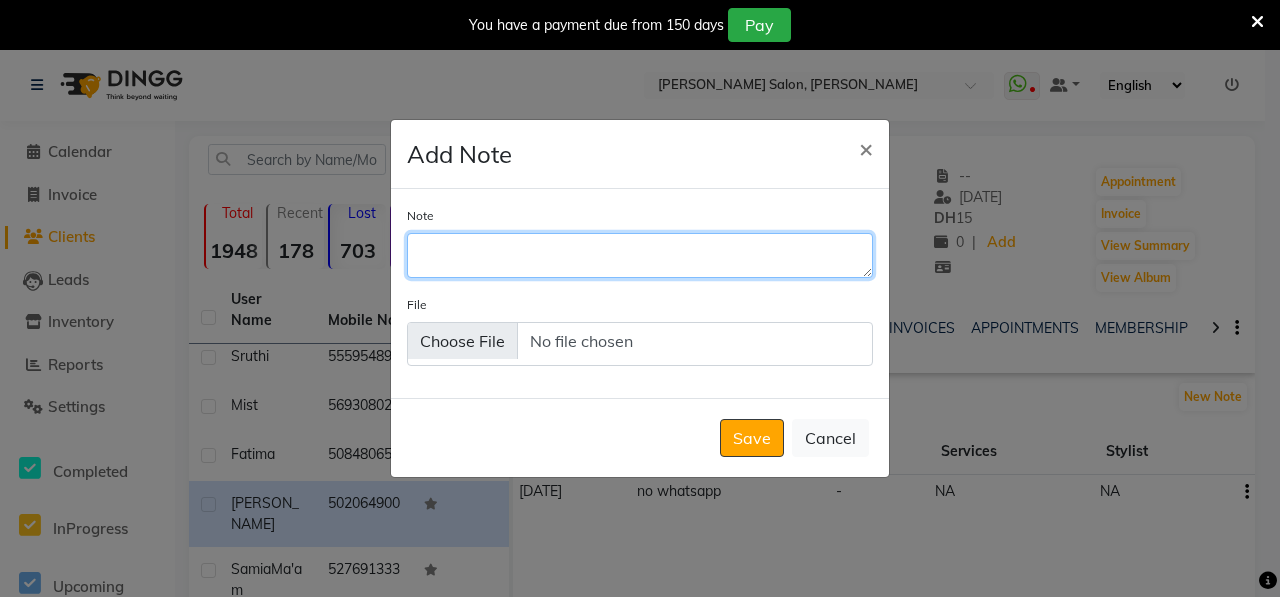 click on "Note" at bounding box center [640, 255] 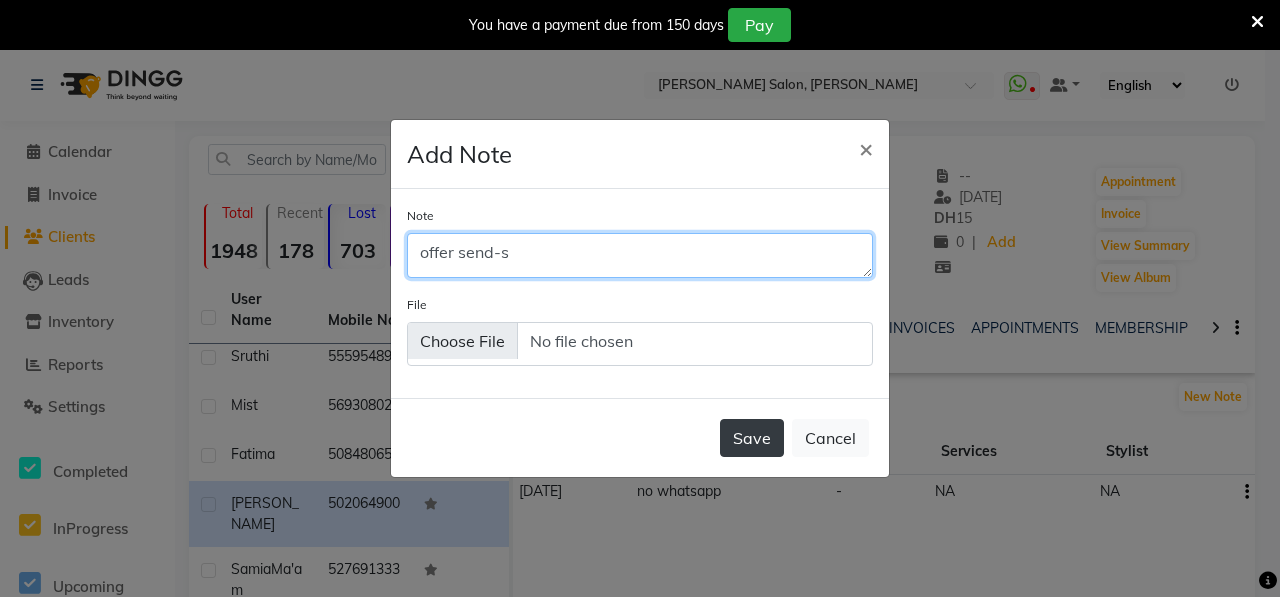type on "offer send-s" 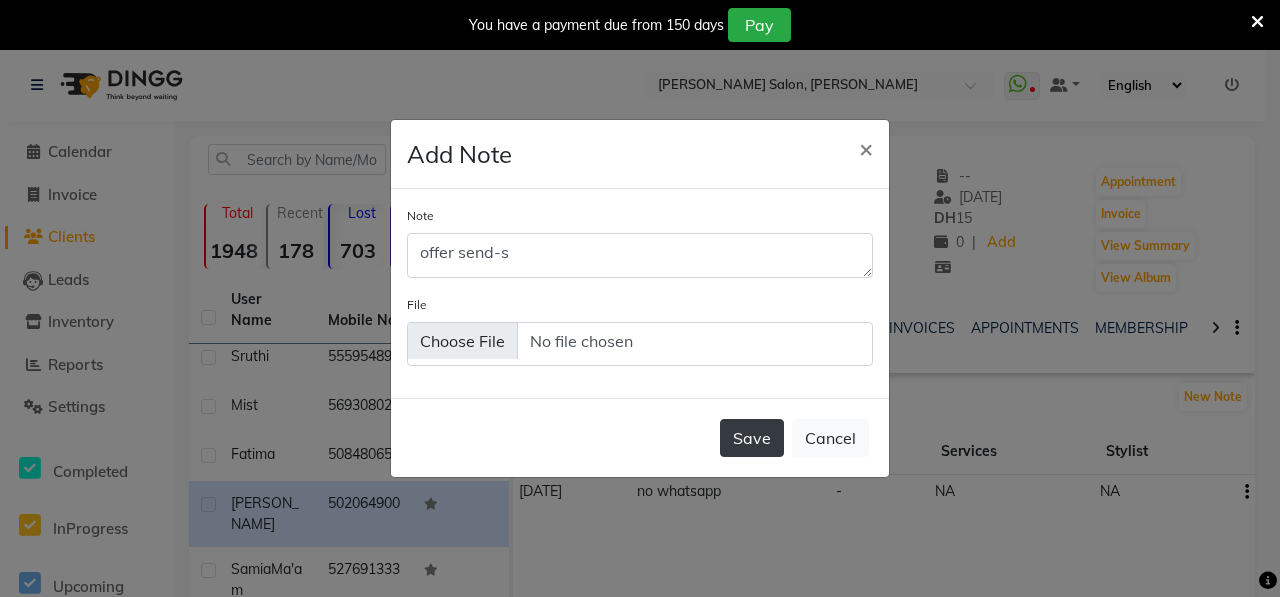 click on "Save" 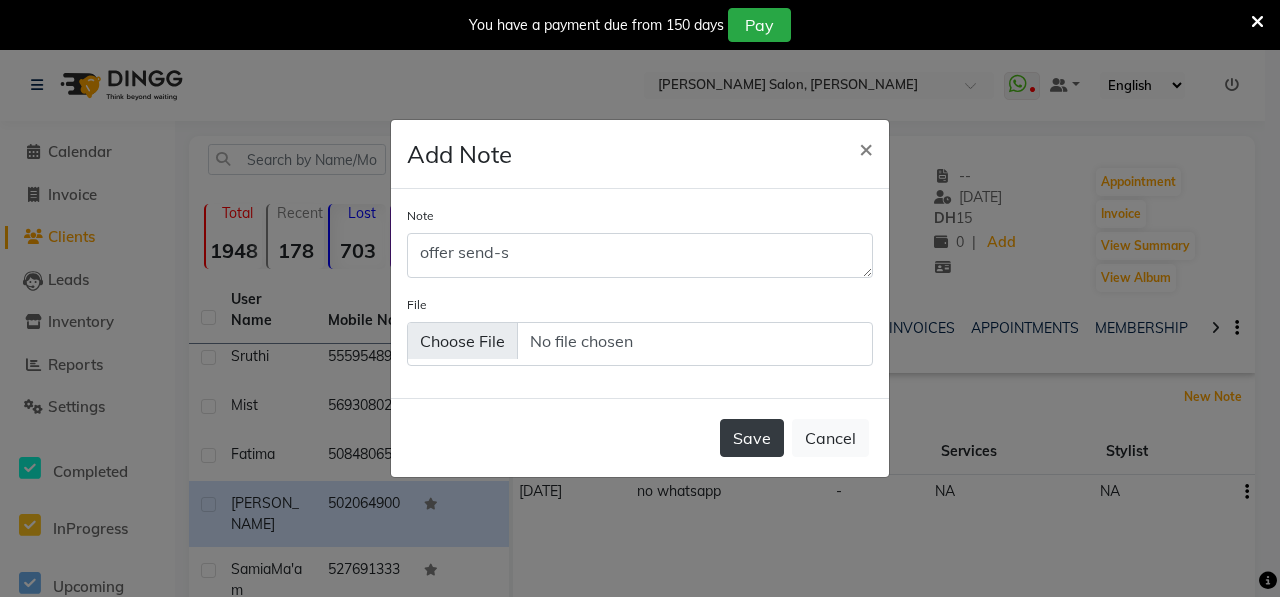 type 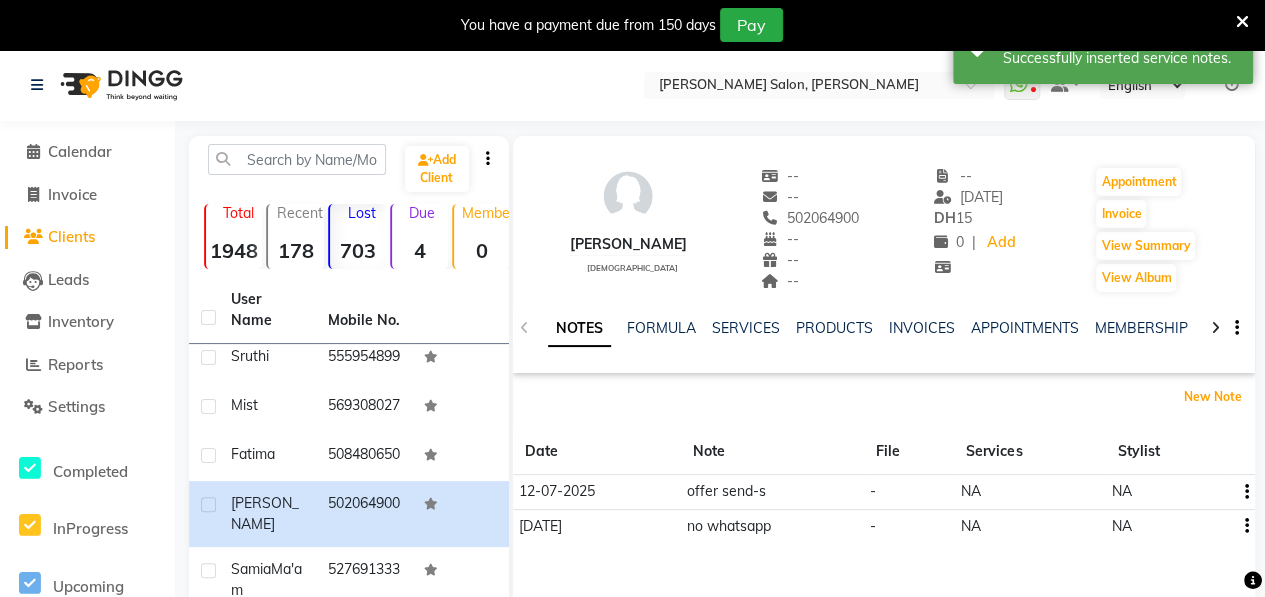 scroll, scrollTop: 430, scrollLeft: 0, axis: vertical 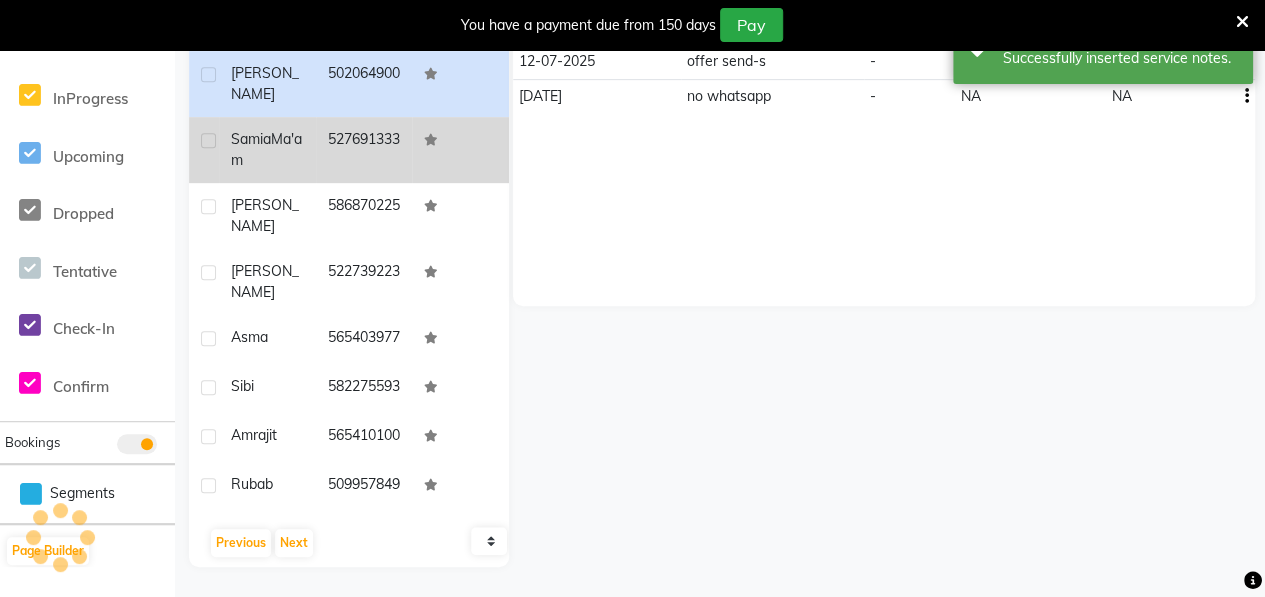 click on "[PERSON_NAME]" 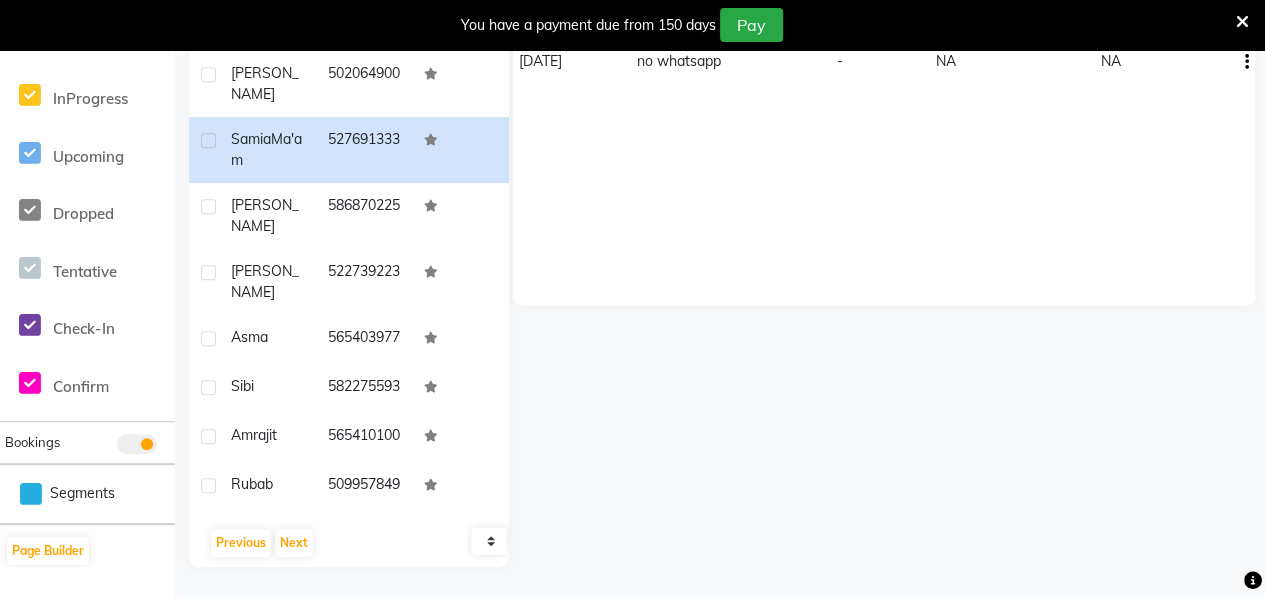 scroll, scrollTop: 0, scrollLeft: 0, axis: both 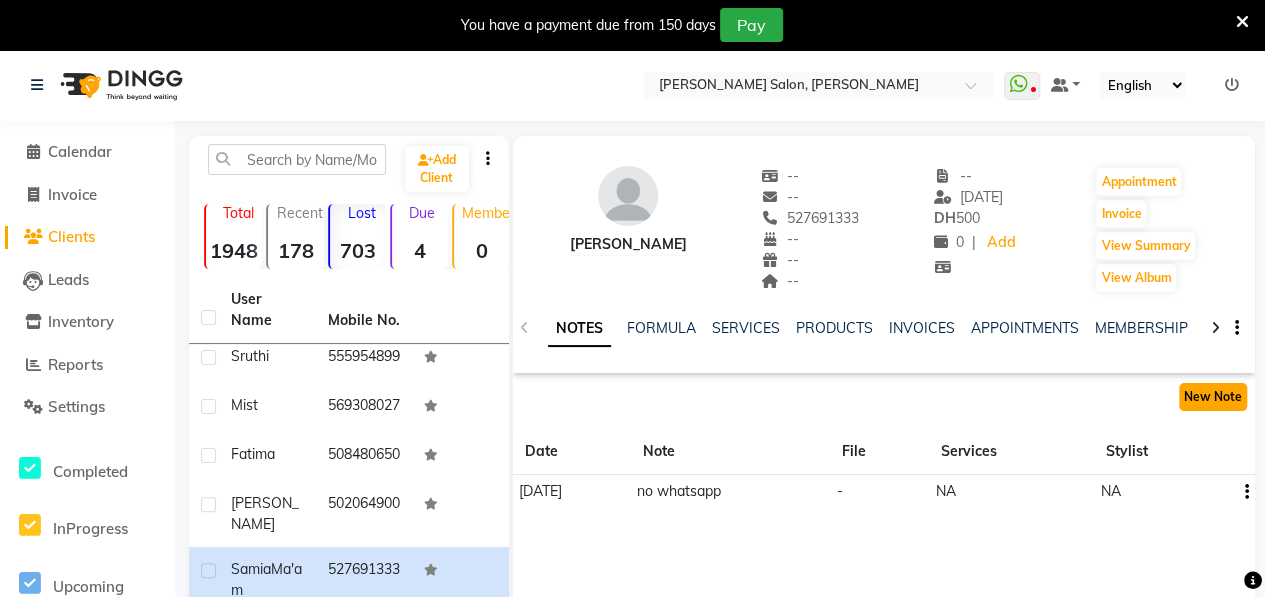 click on "New Note" 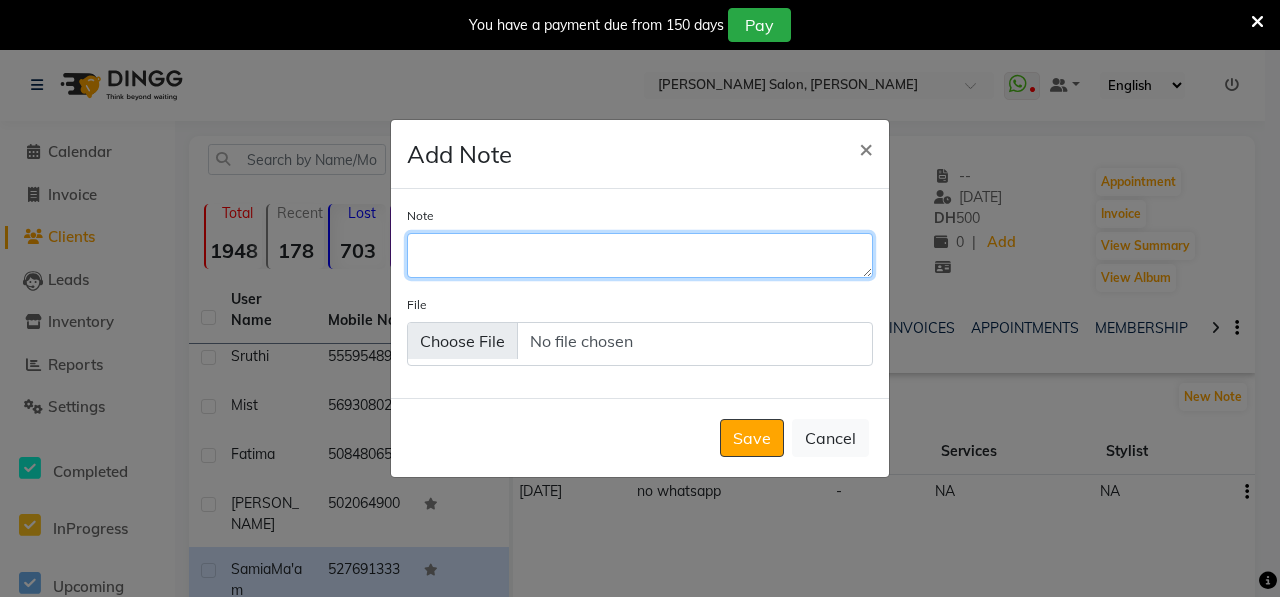 click on "Note" at bounding box center (640, 255) 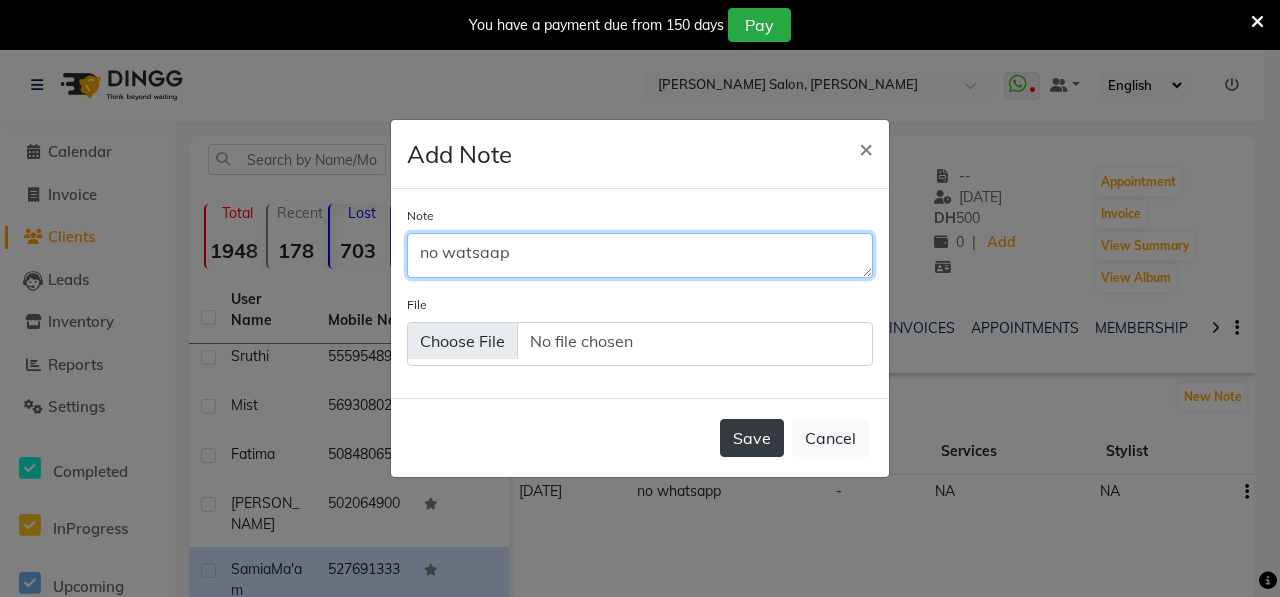 type on "no watsaap" 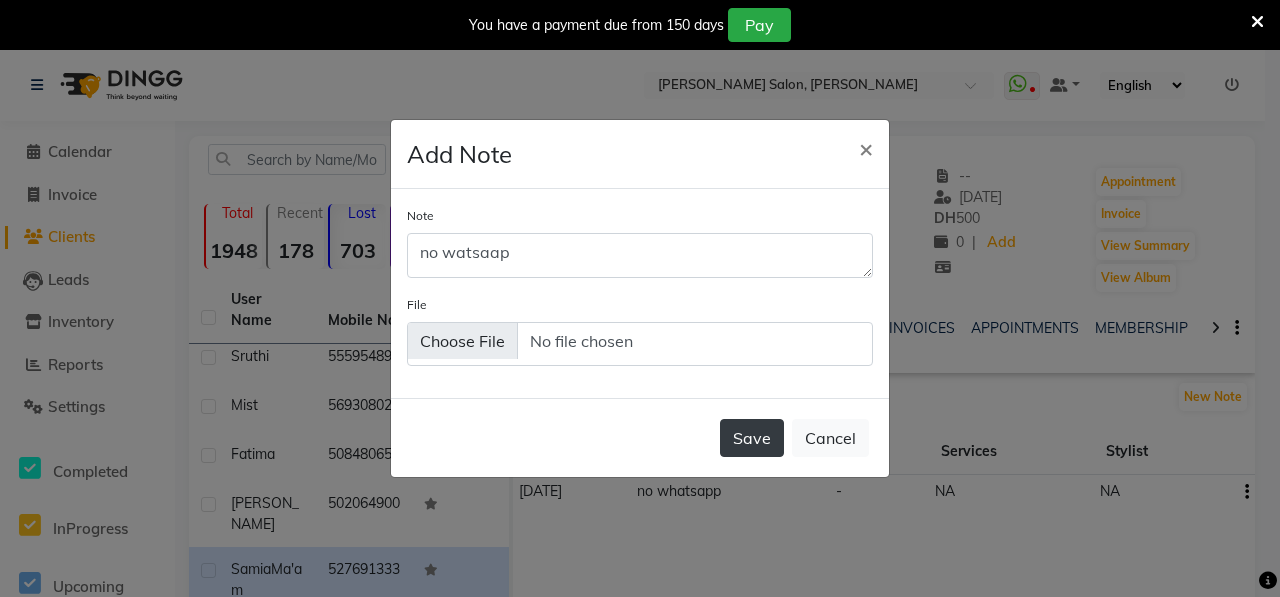 click on "Save" 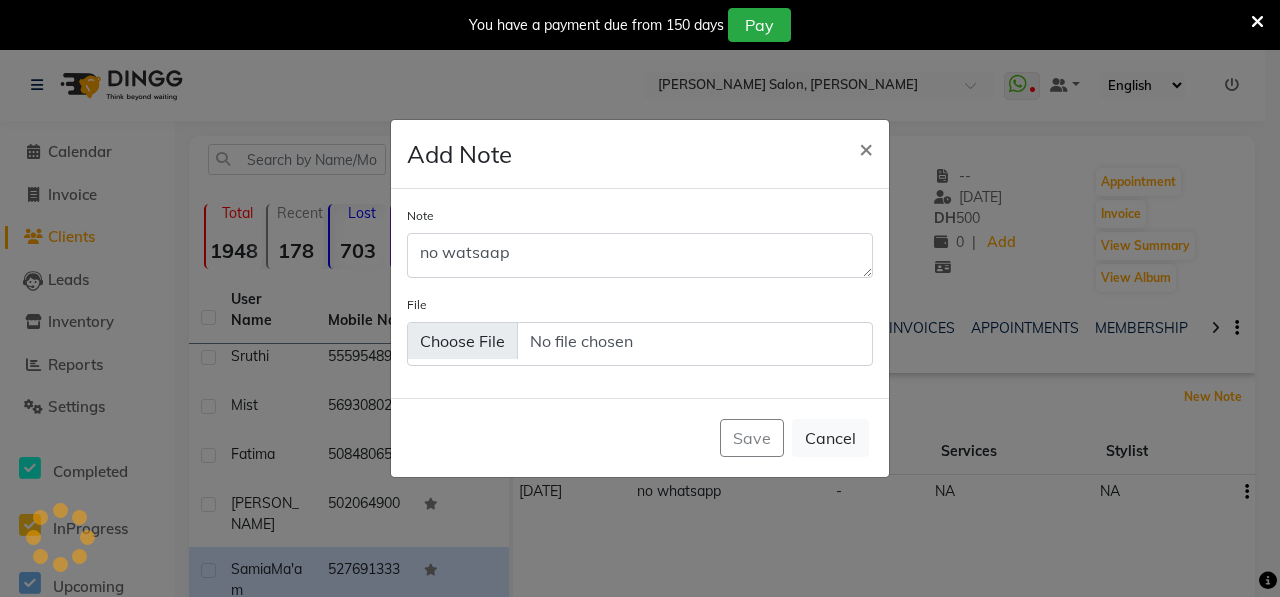type 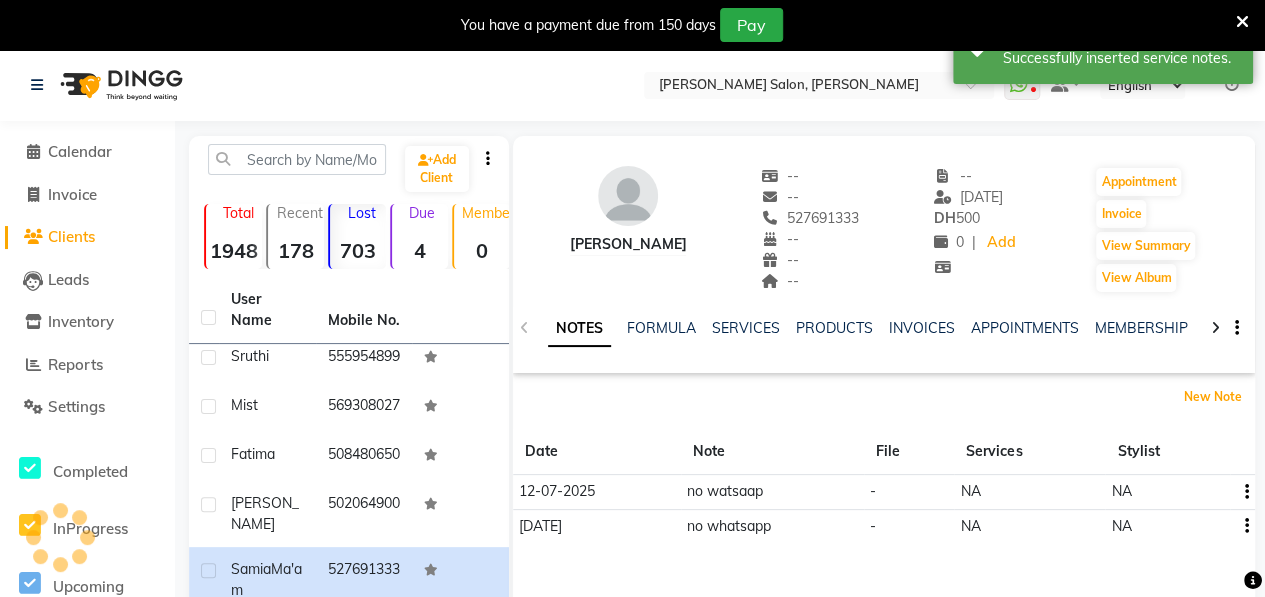 scroll, scrollTop: 430, scrollLeft: 0, axis: vertical 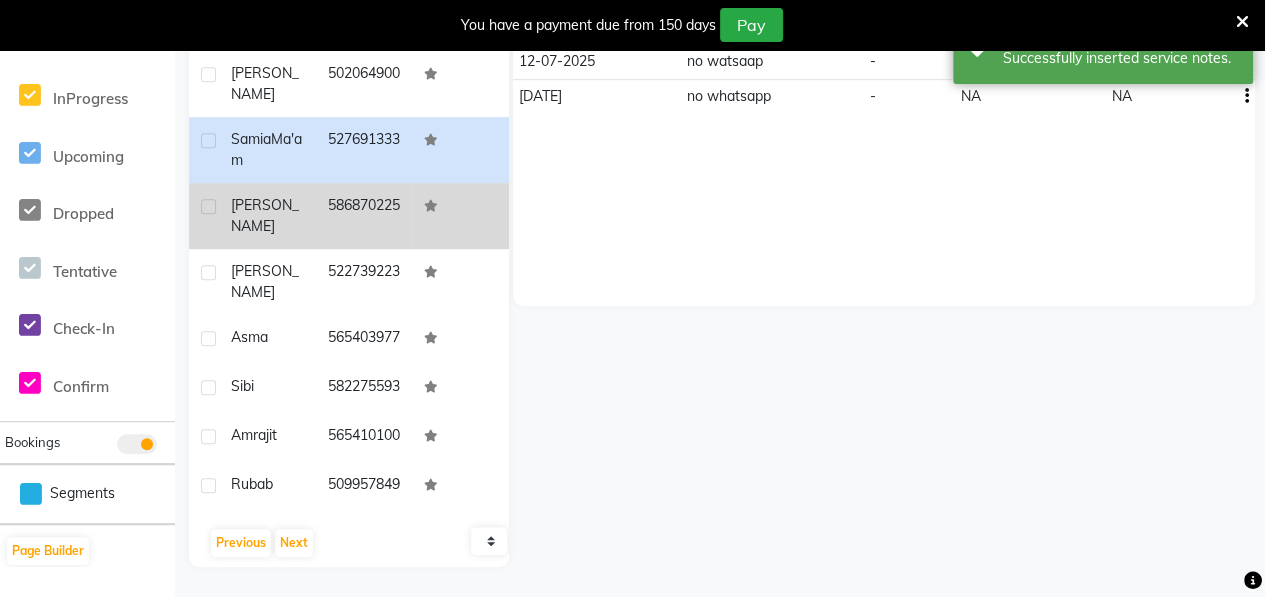 click on "[PERSON_NAME]" 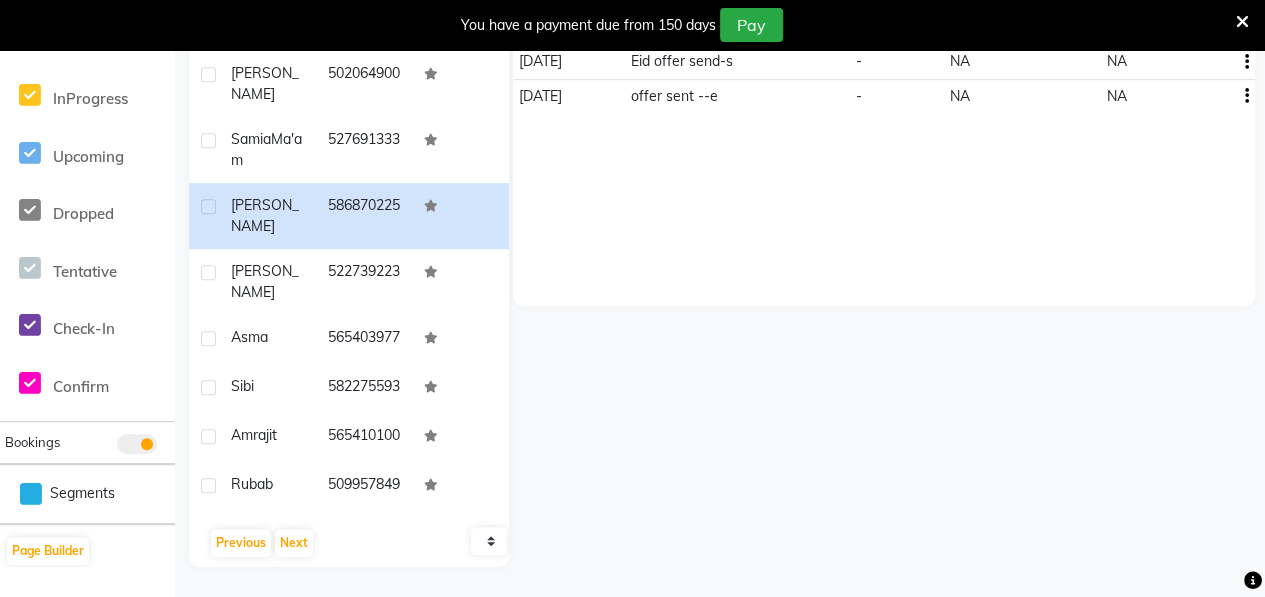 scroll, scrollTop: 0, scrollLeft: 0, axis: both 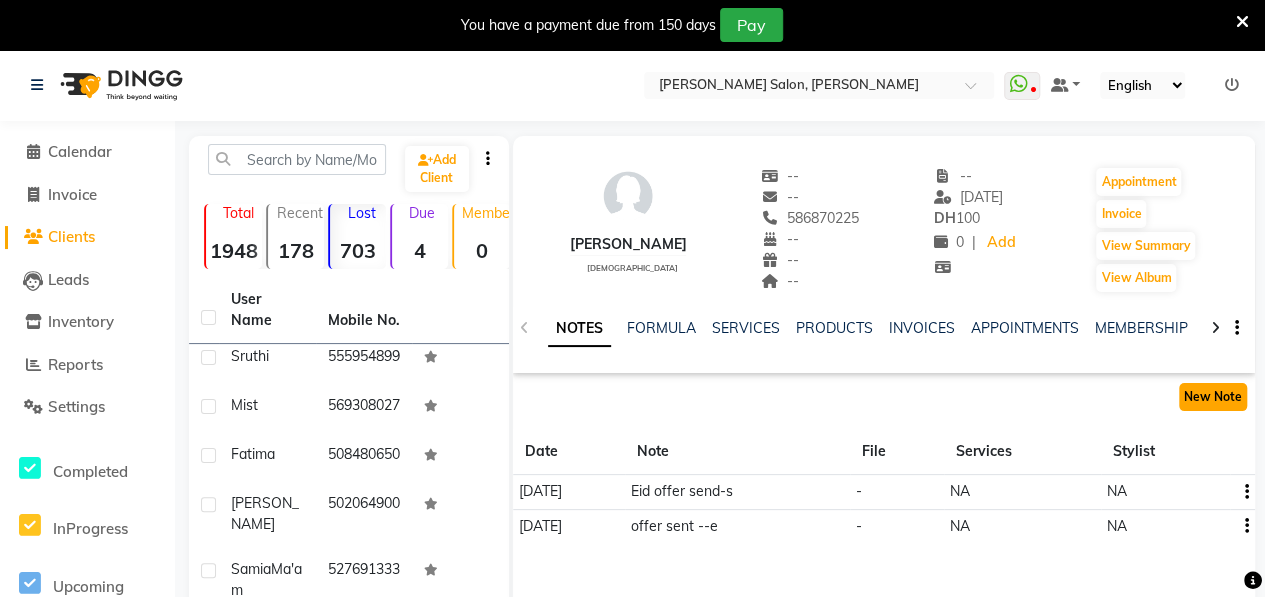 click on "New Note" 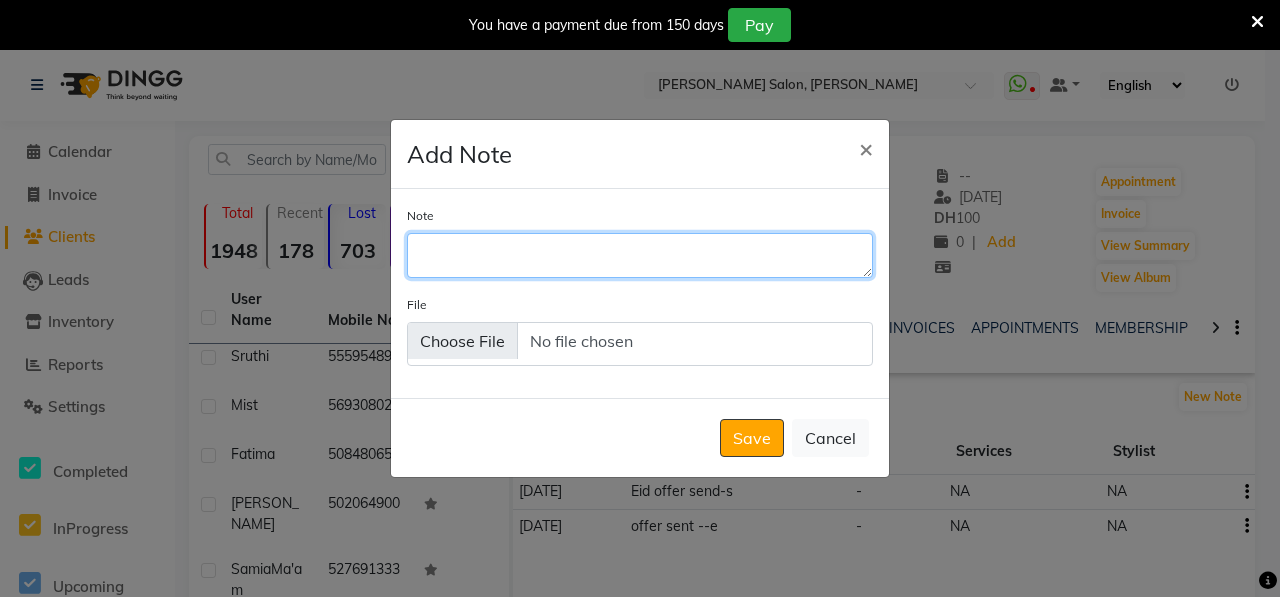 click on "Note" at bounding box center [640, 255] 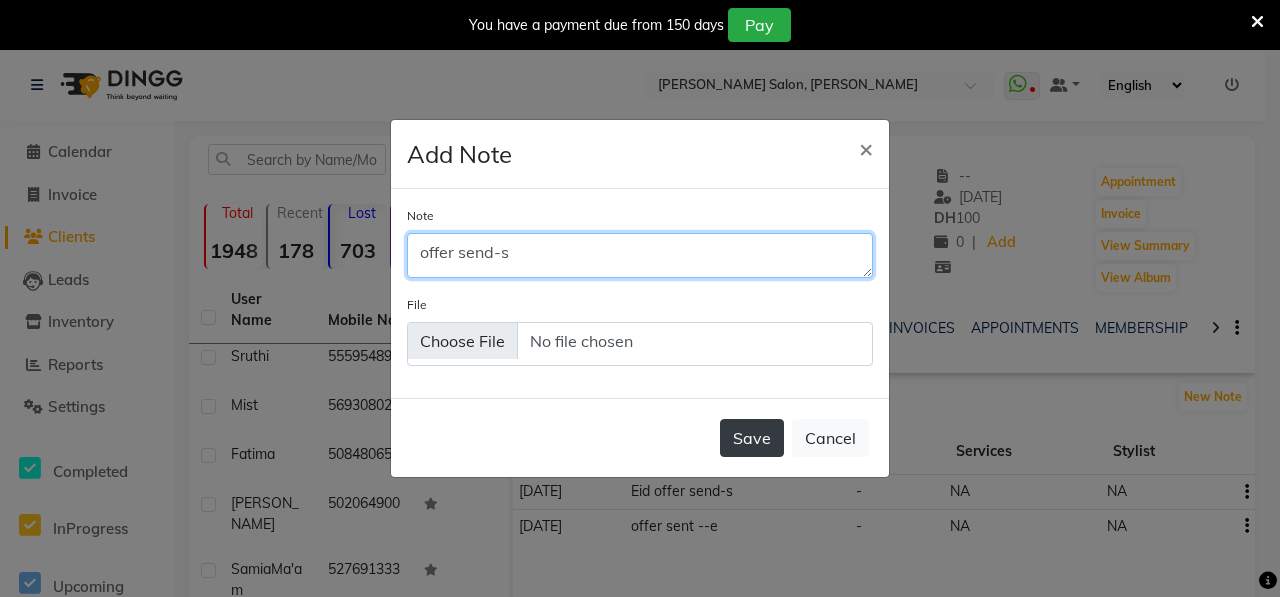 type on "offer send-s" 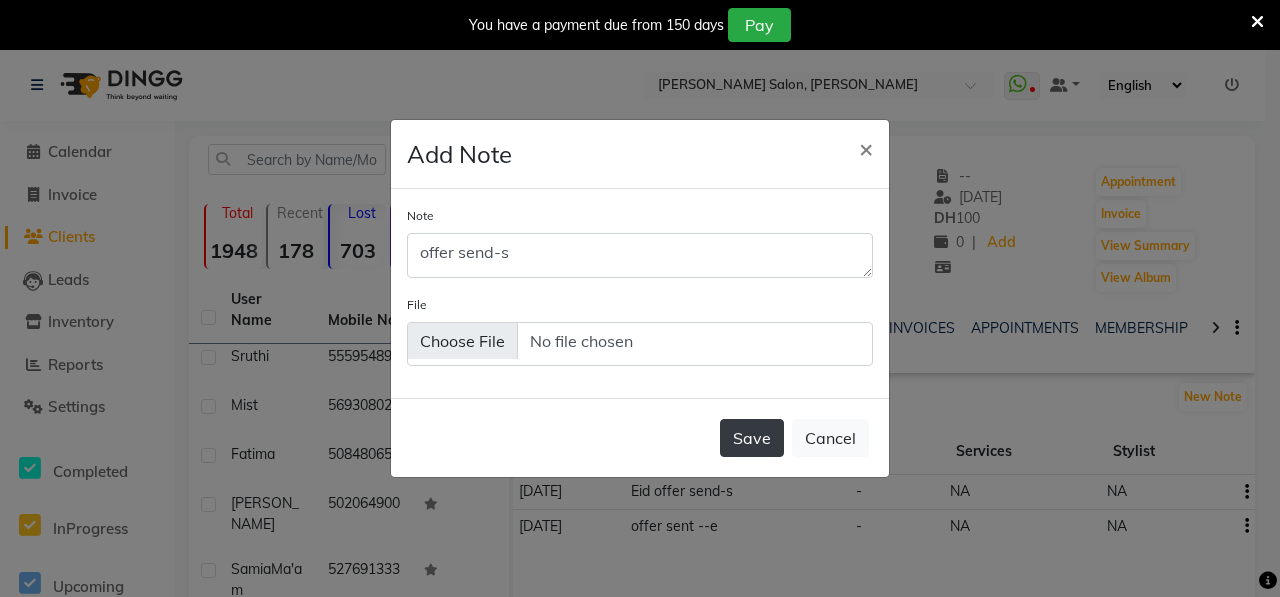click on "Save" 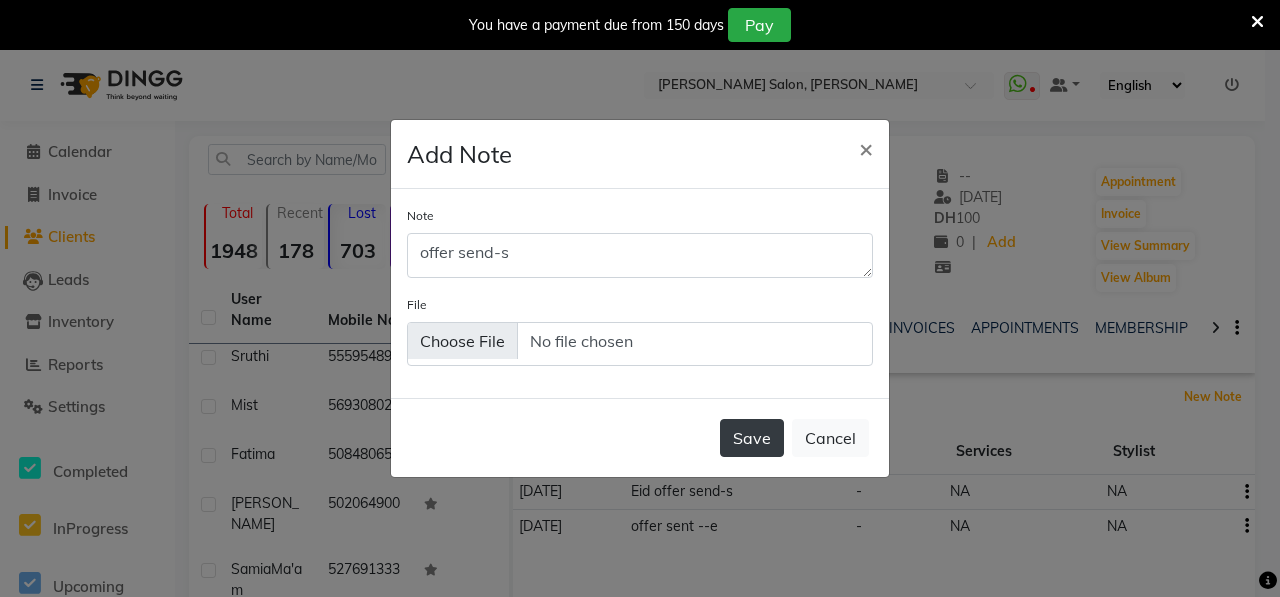 type 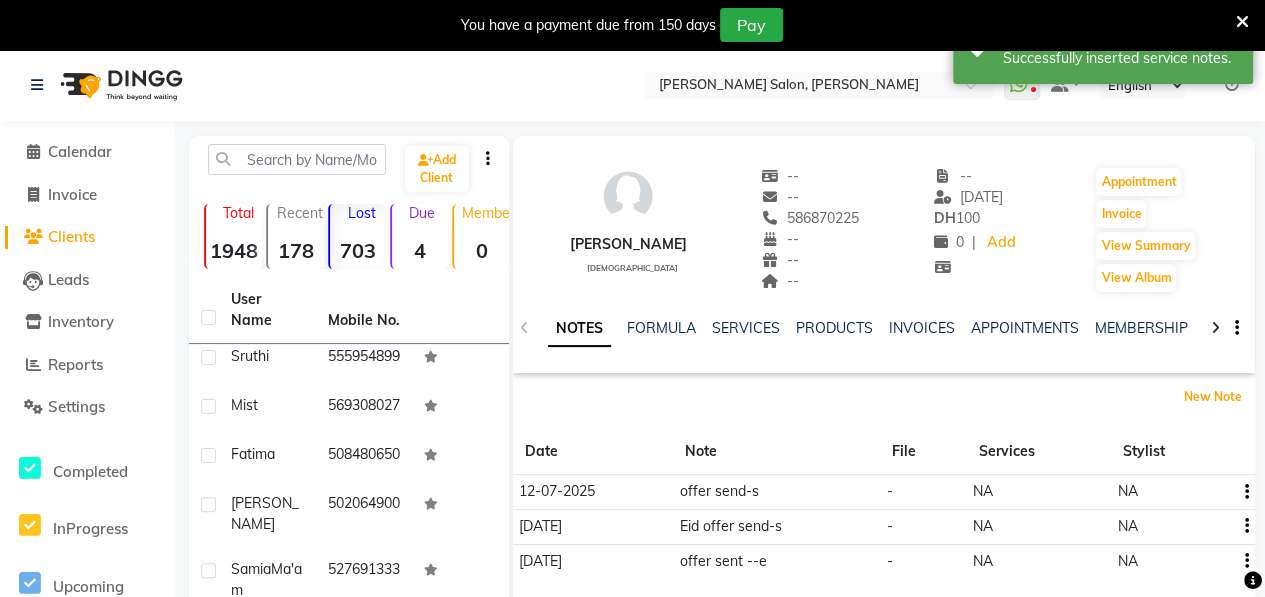 scroll, scrollTop: 430, scrollLeft: 0, axis: vertical 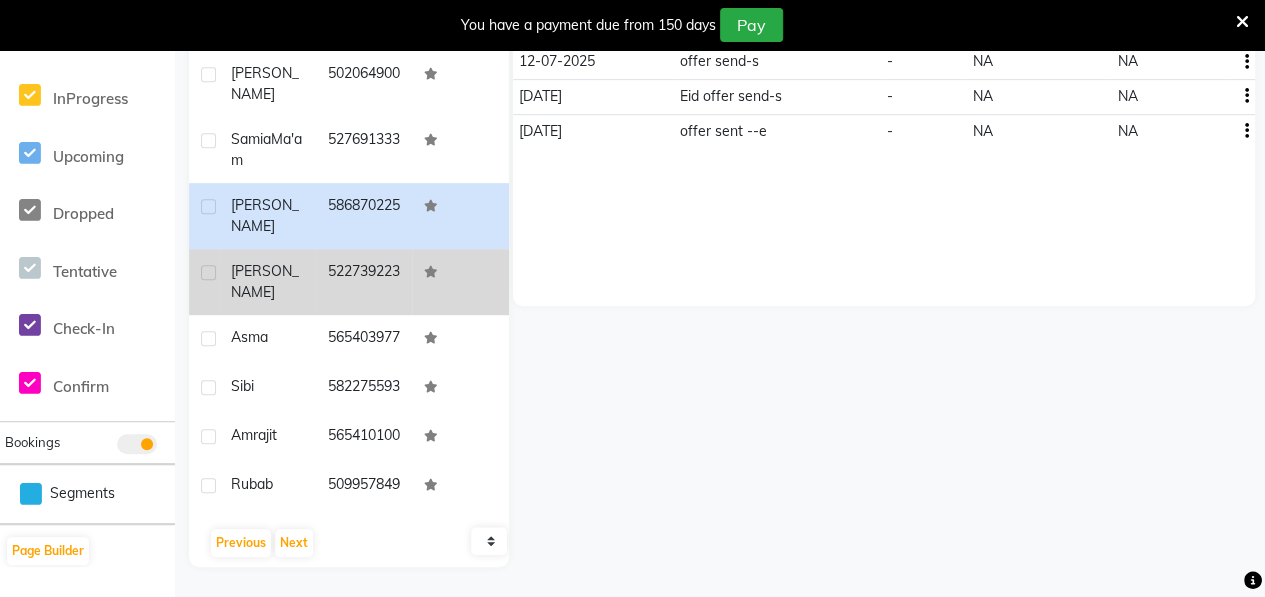 click on "[PERSON_NAME]" 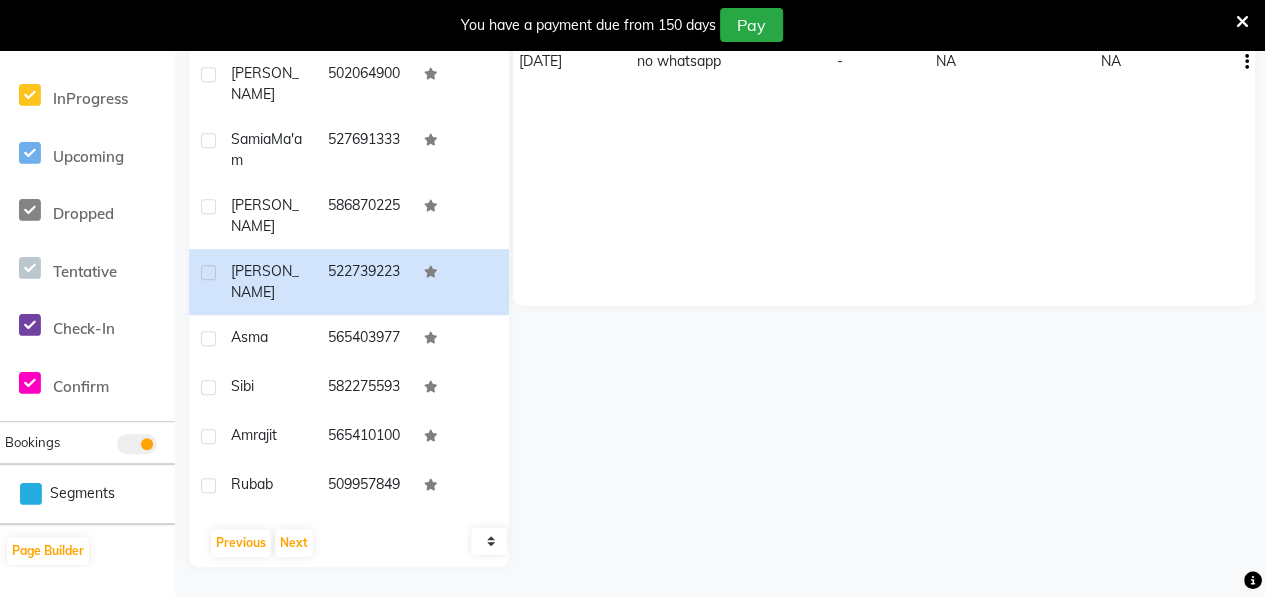 scroll, scrollTop: 0, scrollLeft: 0, axis: both 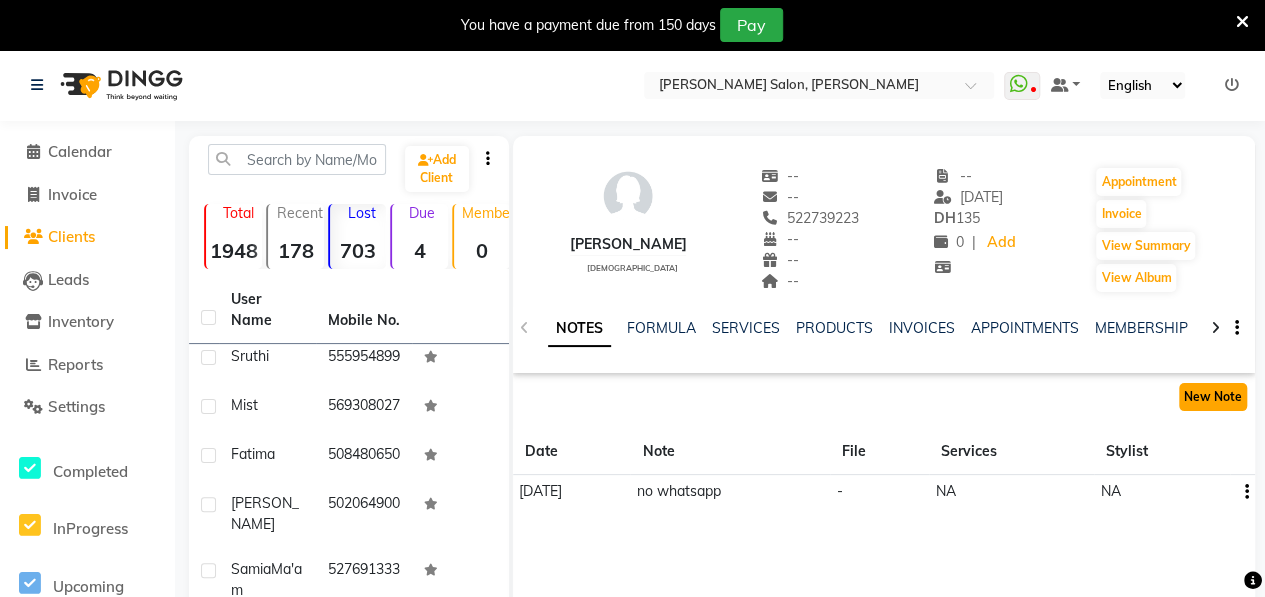 click on "New Note" 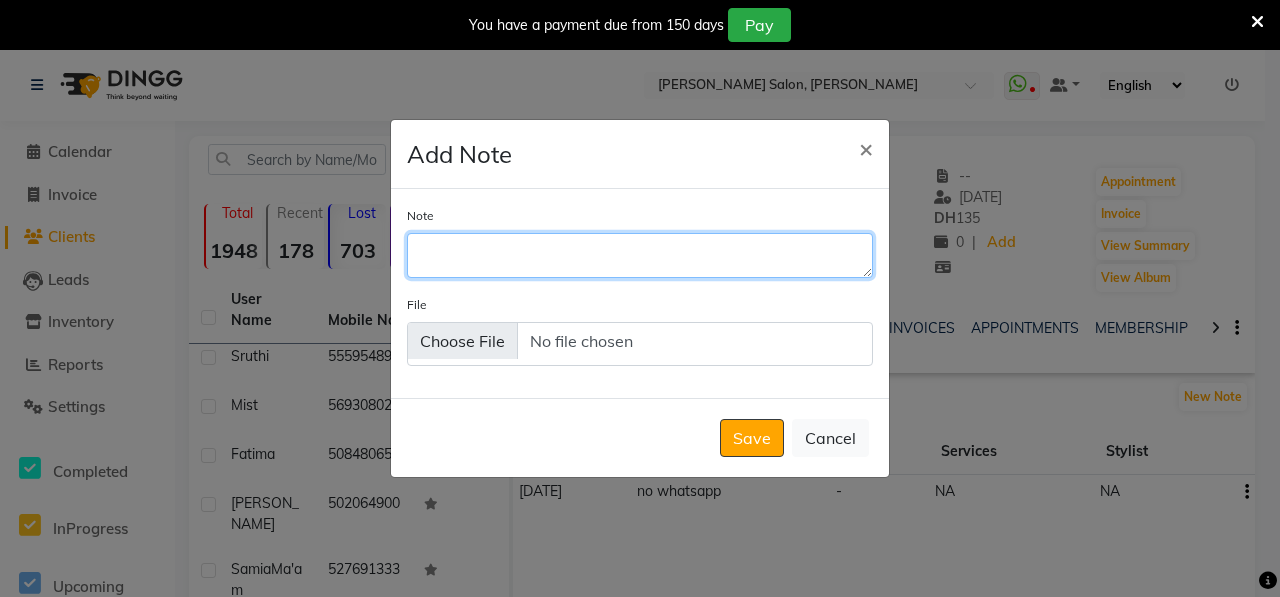 click on "Note" at bounding box center [640, 255] 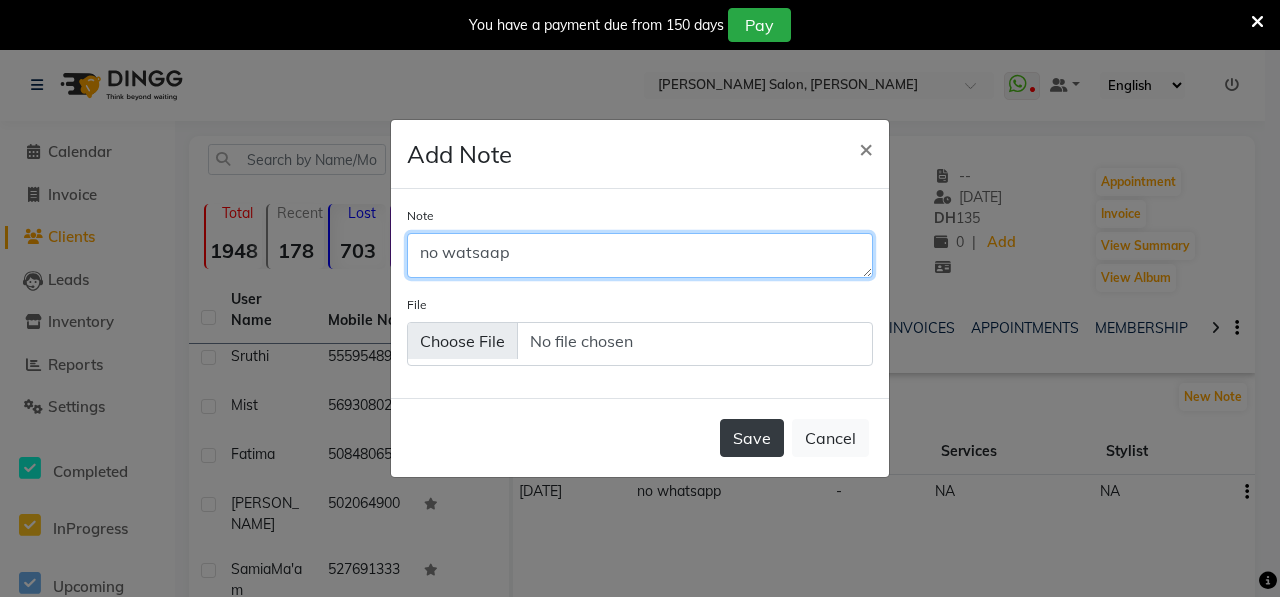 type on "no watsaap" 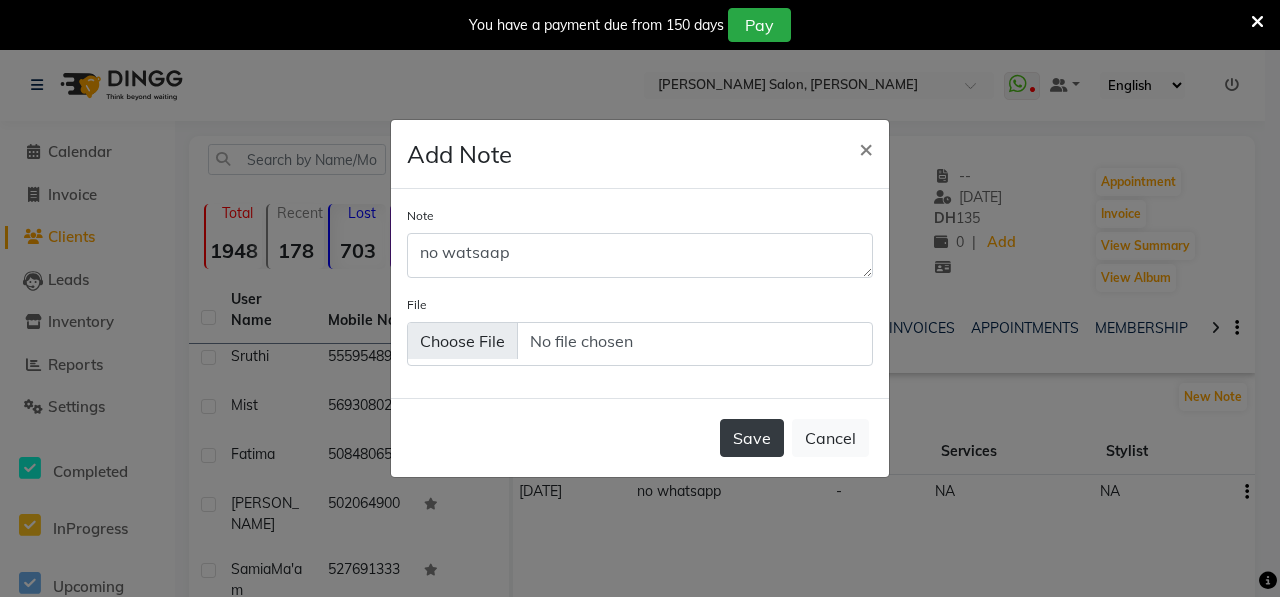 click on "Save" 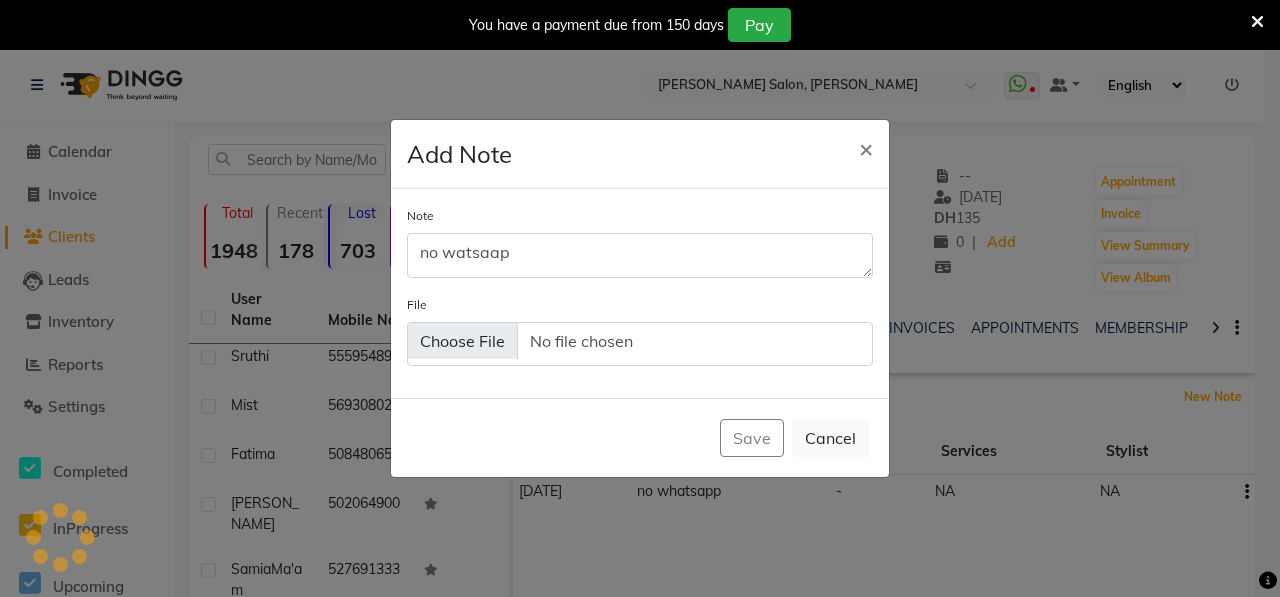 type 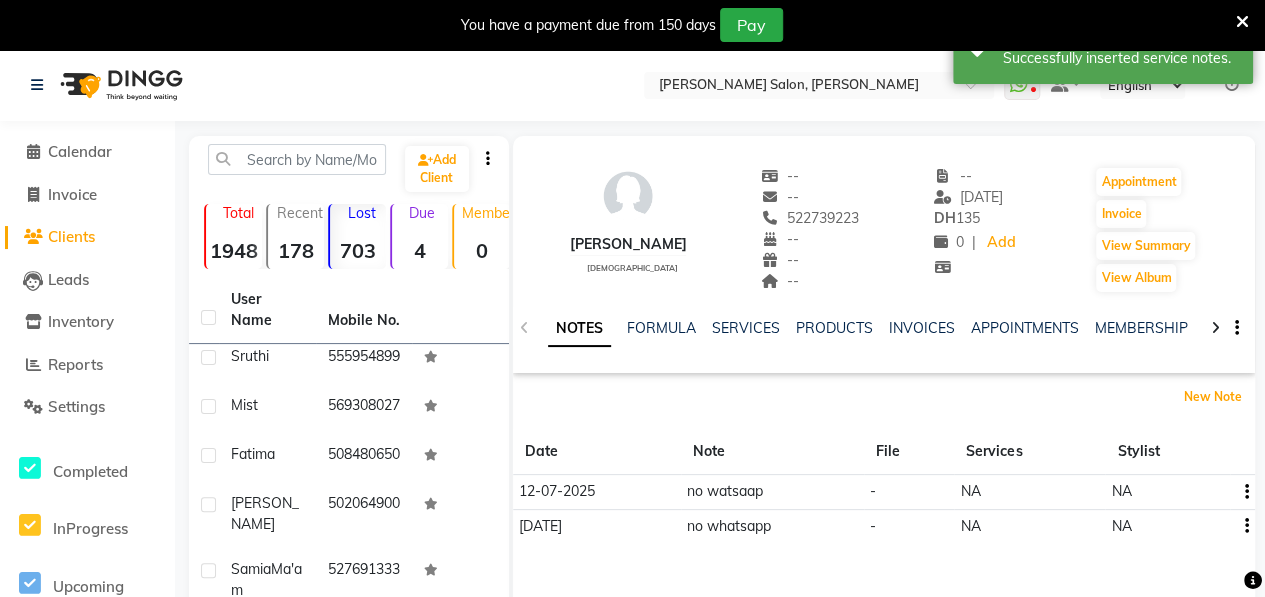 scroll, scrollTop: 430, scrollLeft: 0, axis: vertical 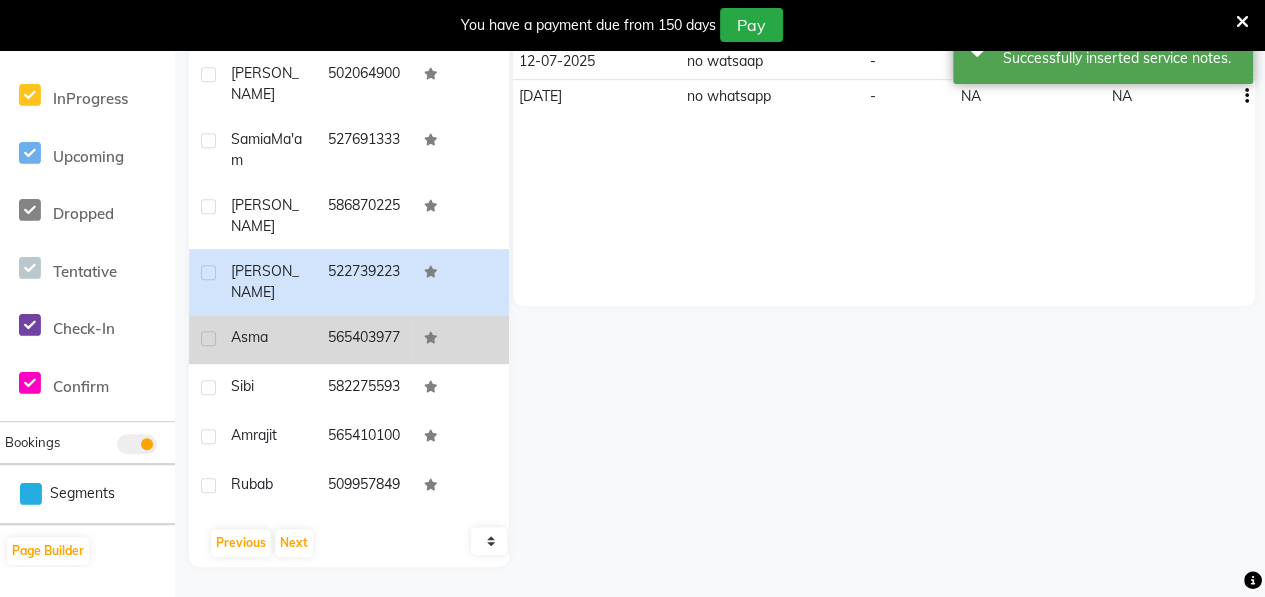 click on "Asma" 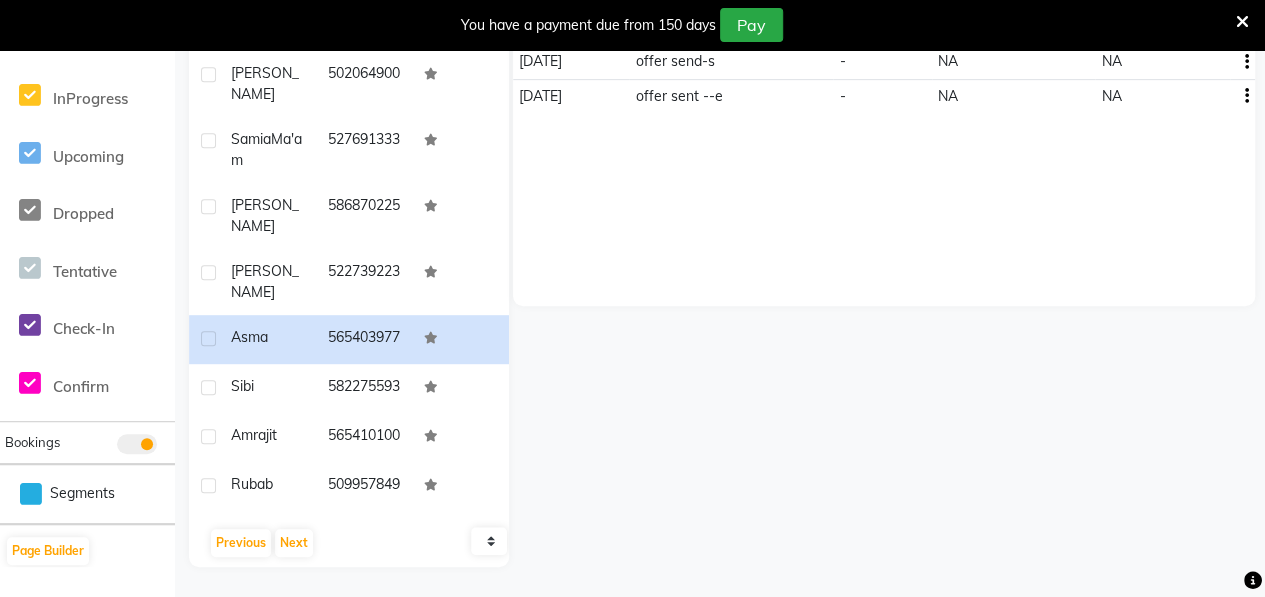 scroll, scrollTop: 0, scrollLeft: 0, axis: both 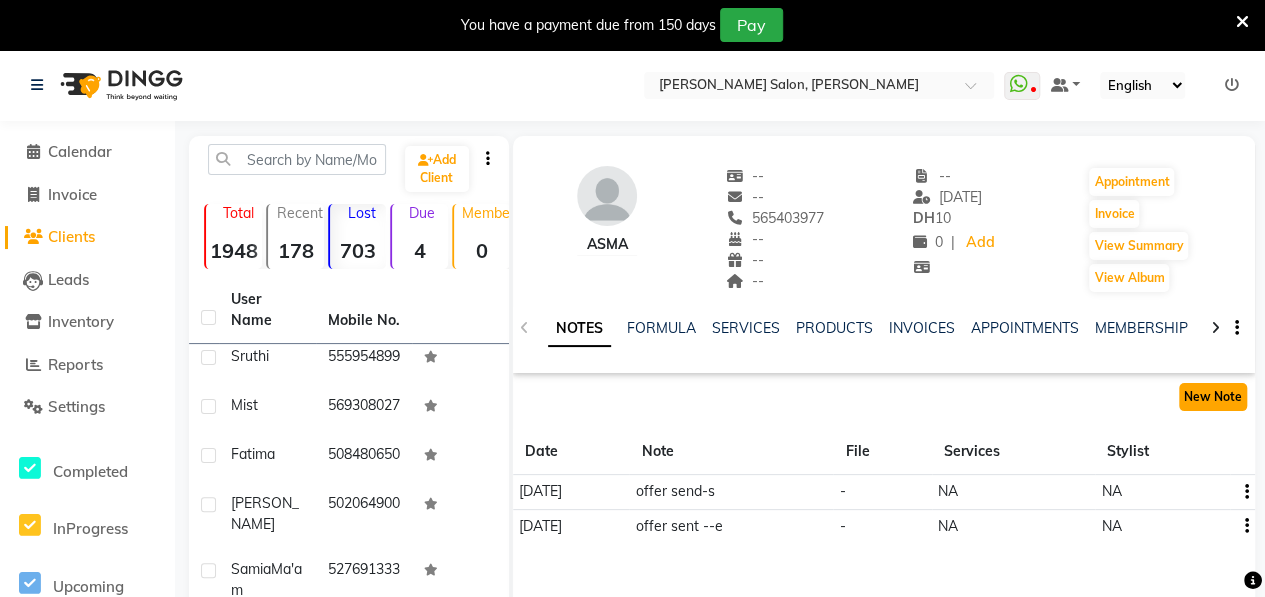 click on "New Note" 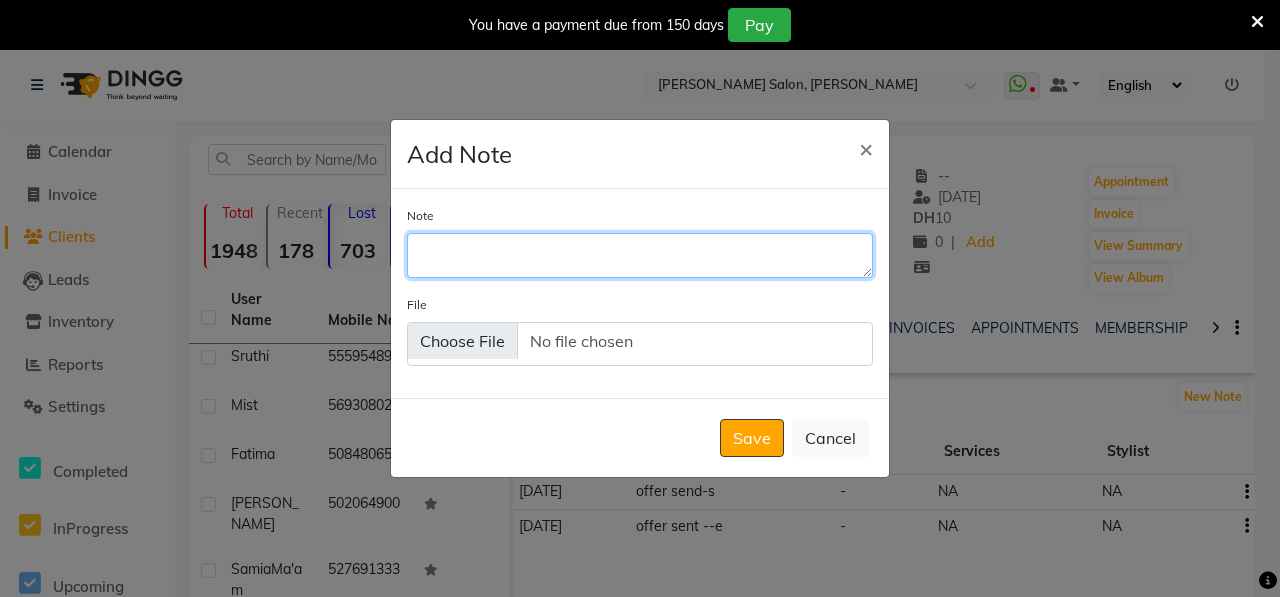 click on "Note" at bounding box center [640, 255] 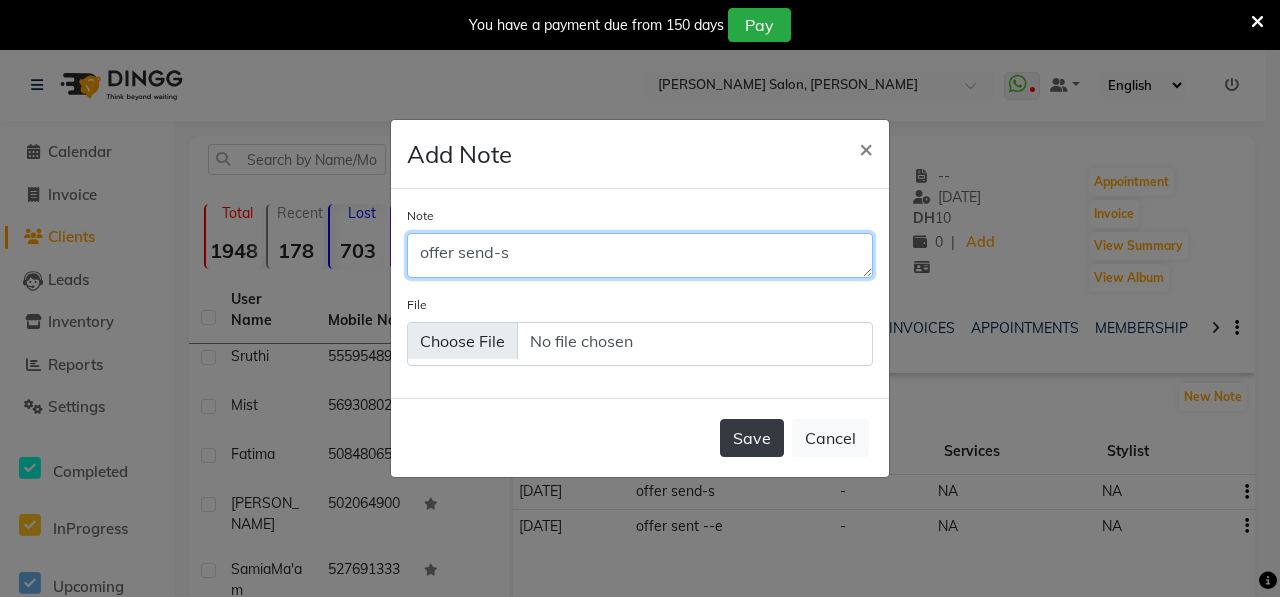type on "offer send-s" 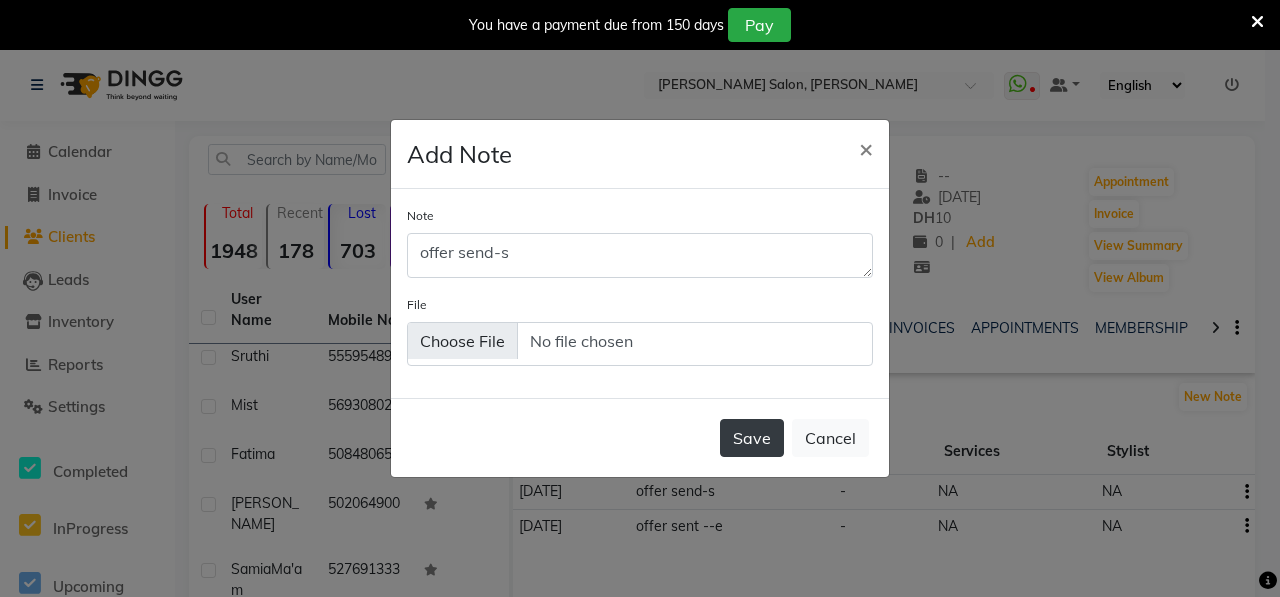 click on "Save" 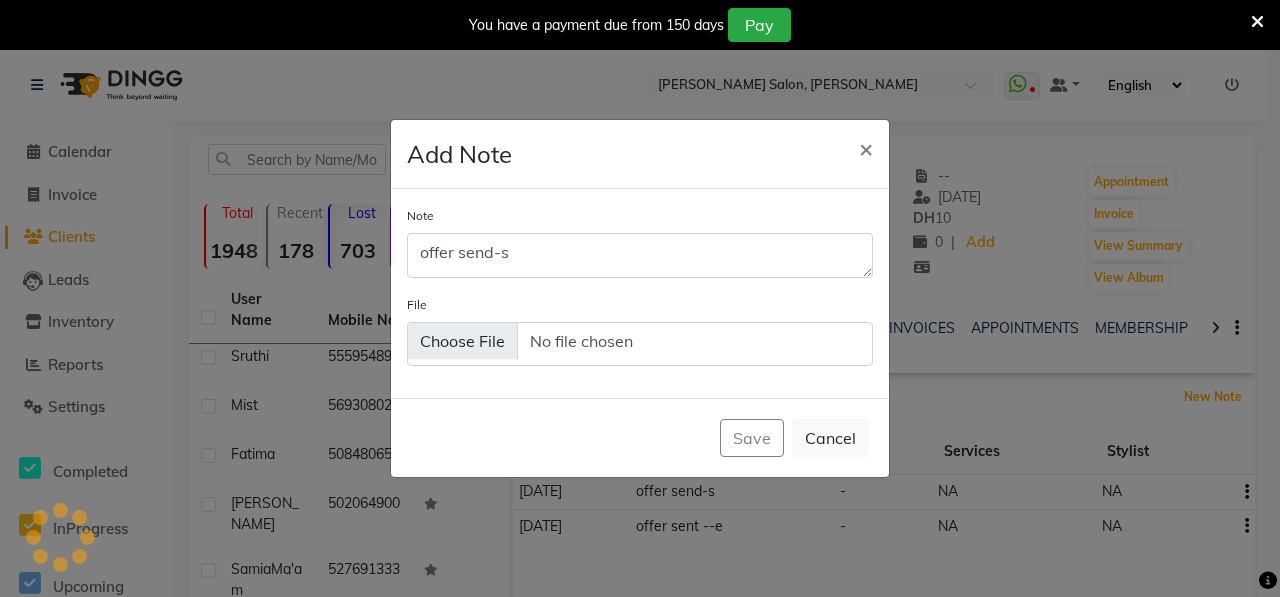 type 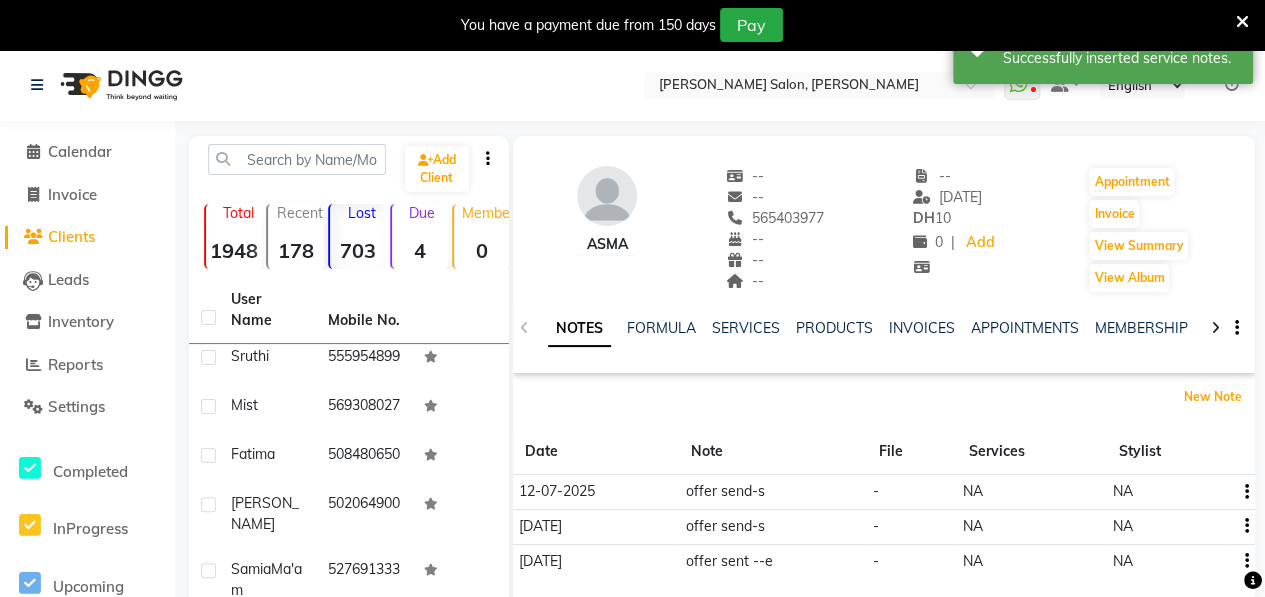 scroll, scrollTop: 430, scrollLeft: 0, axis: vertical 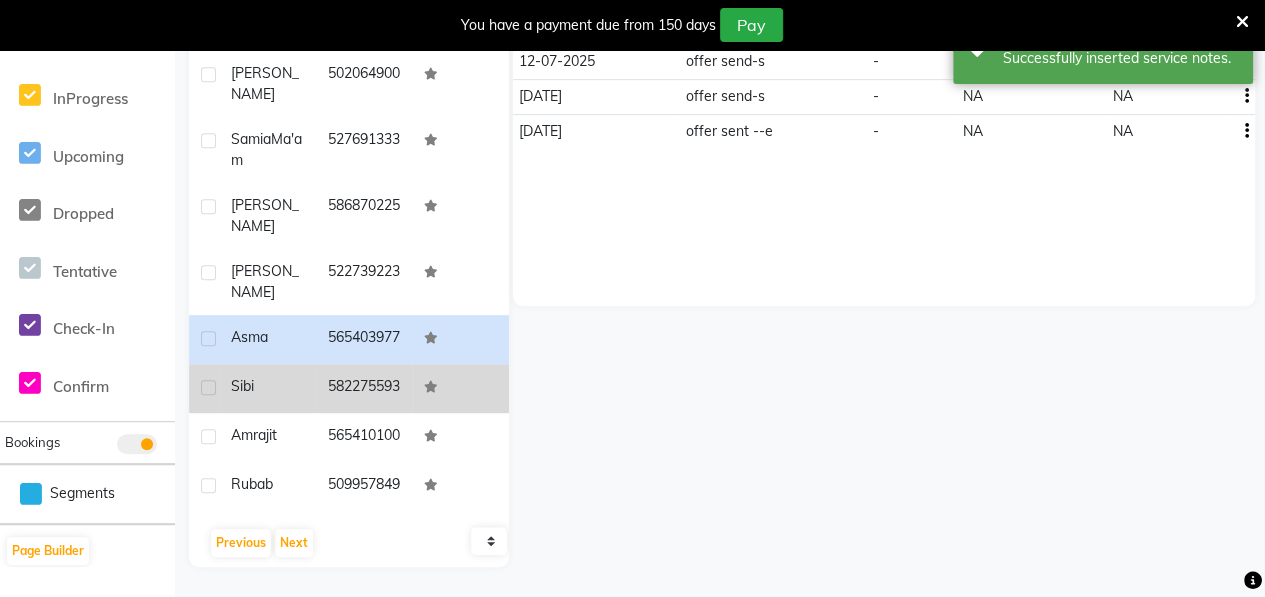 click on "Sibi" 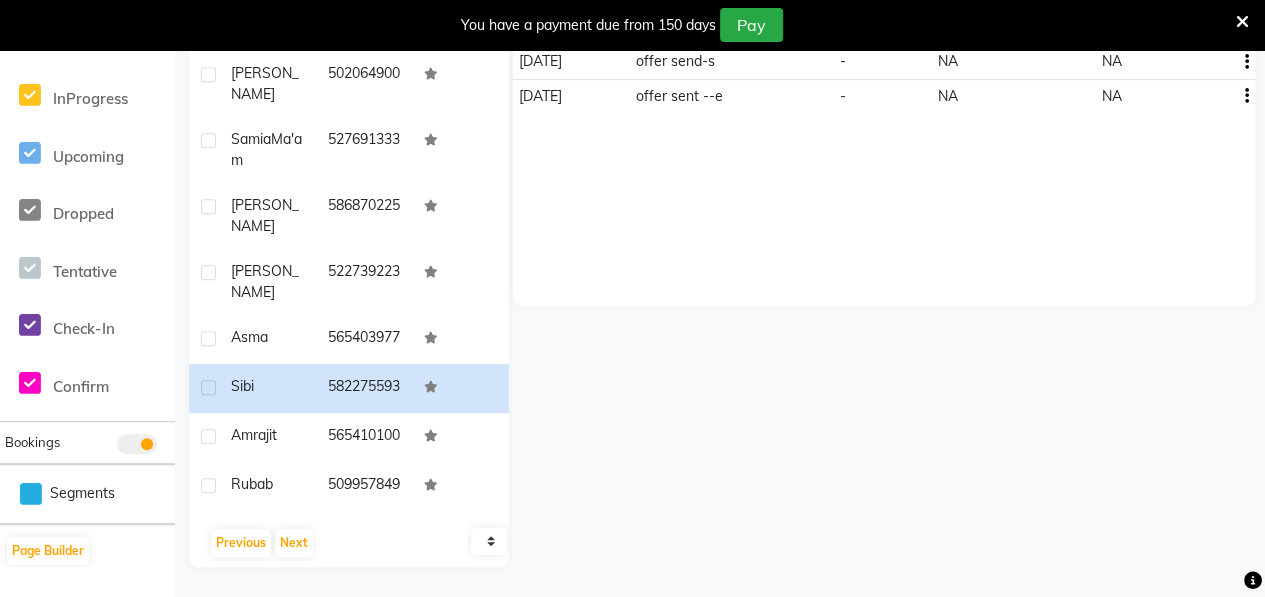 scroll, scrollTop: 0, scrollLeft: 0, axis: both 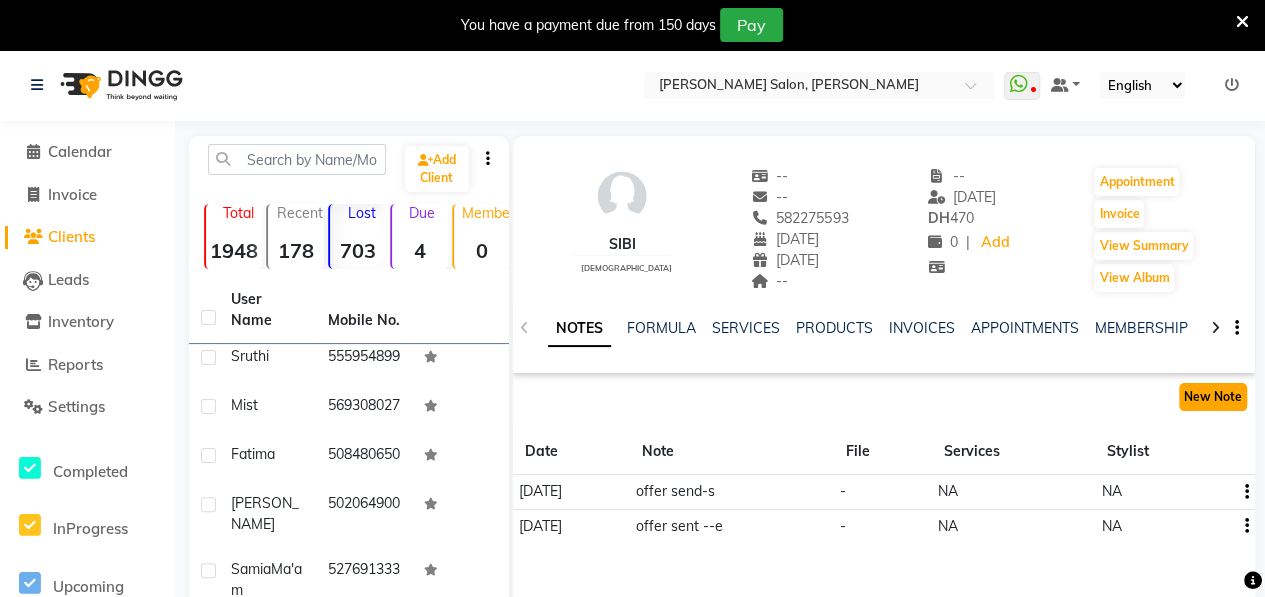 click on "New Note" 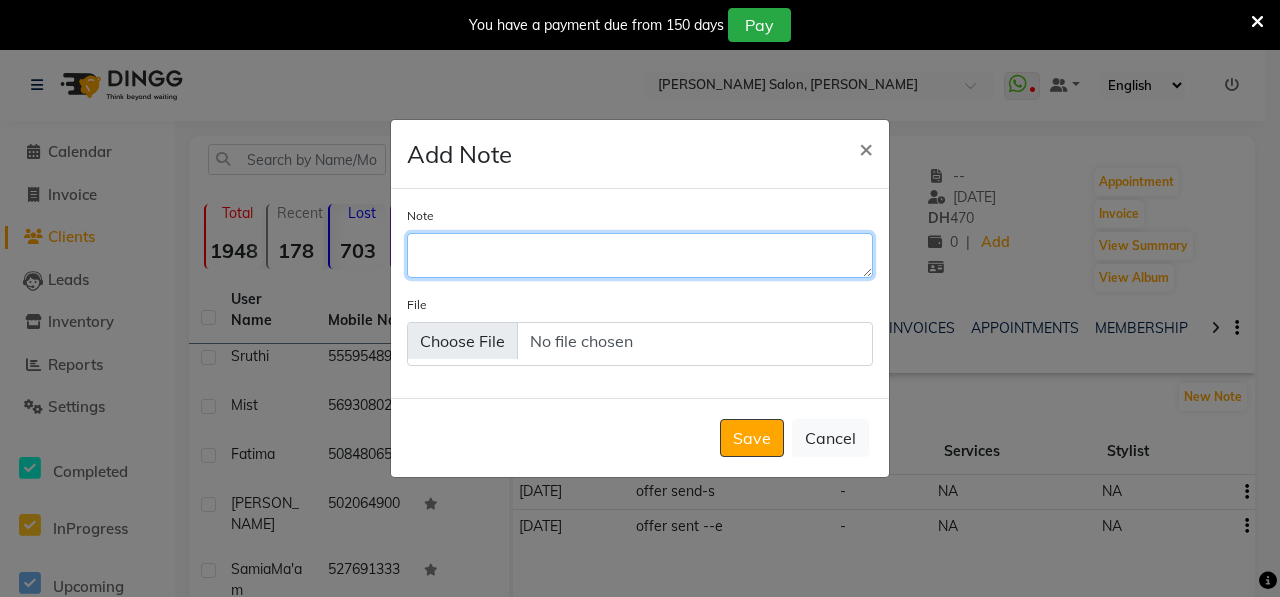 click on "Note" at bounding box center [640, 255] 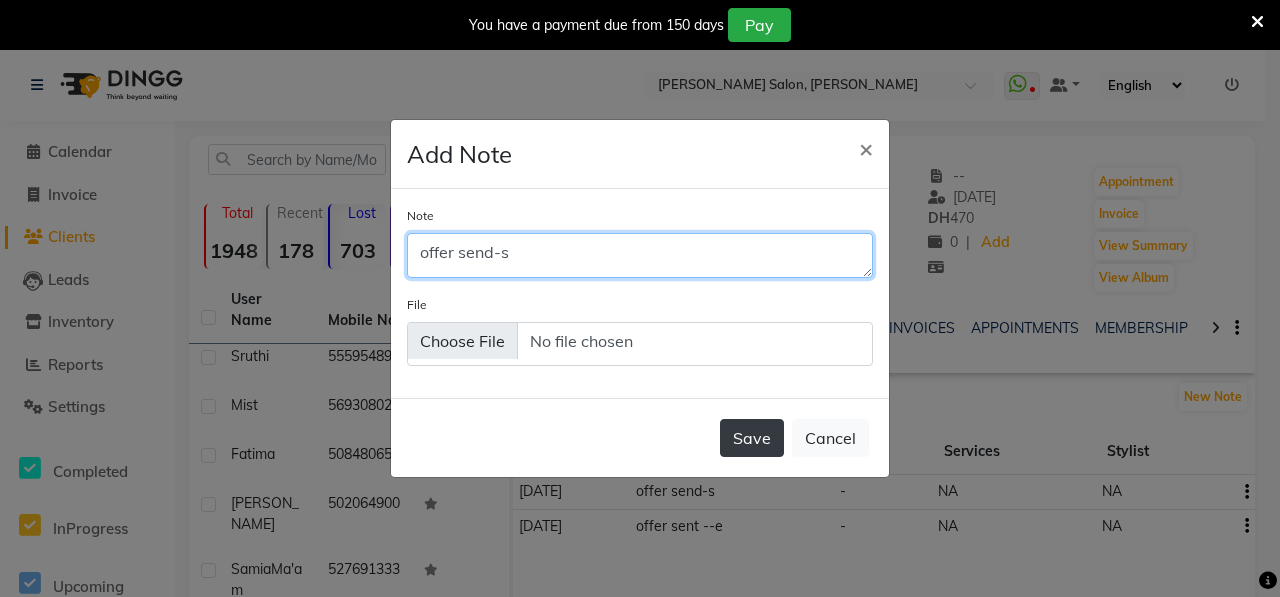 type on "offer send-s" 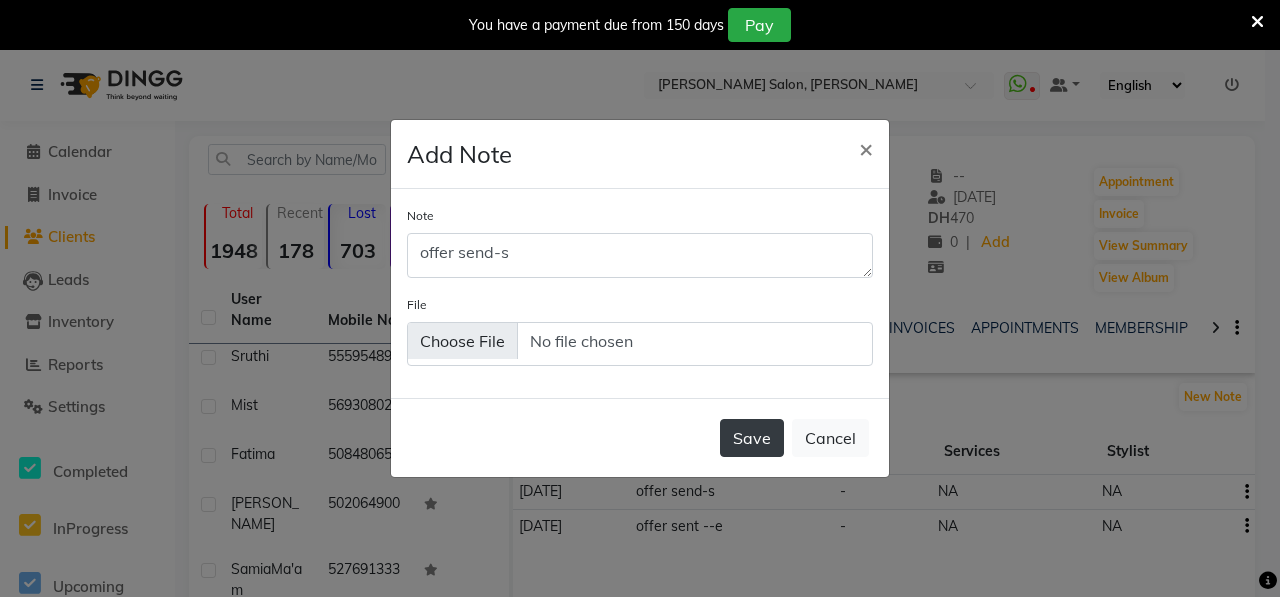 click on "Save" 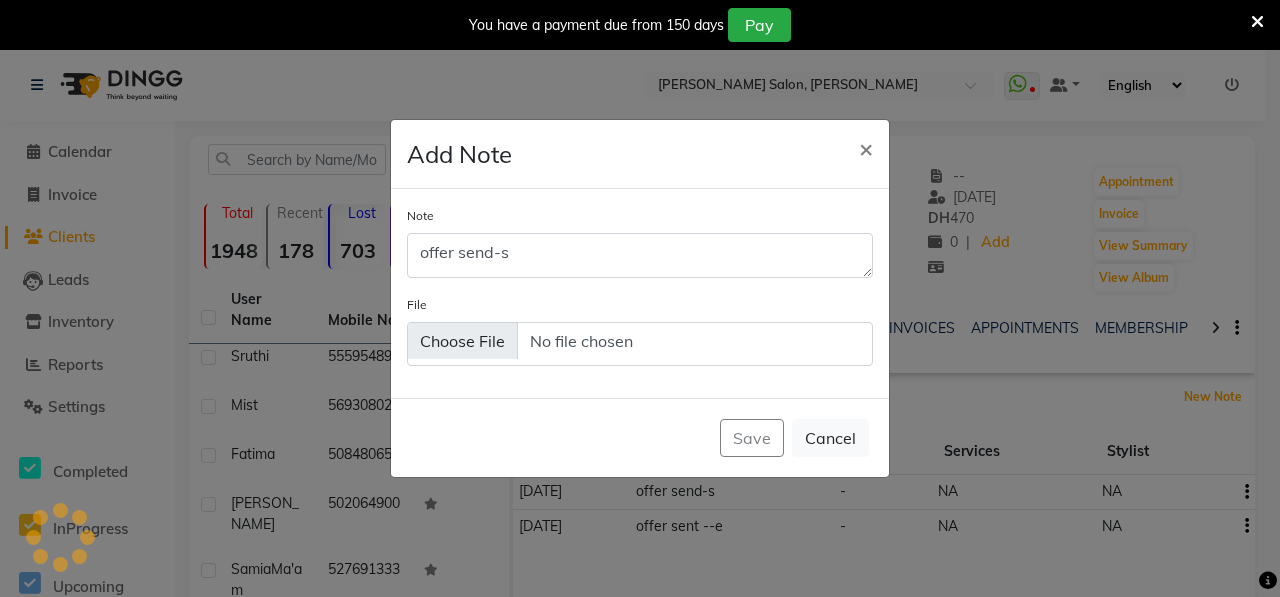 type 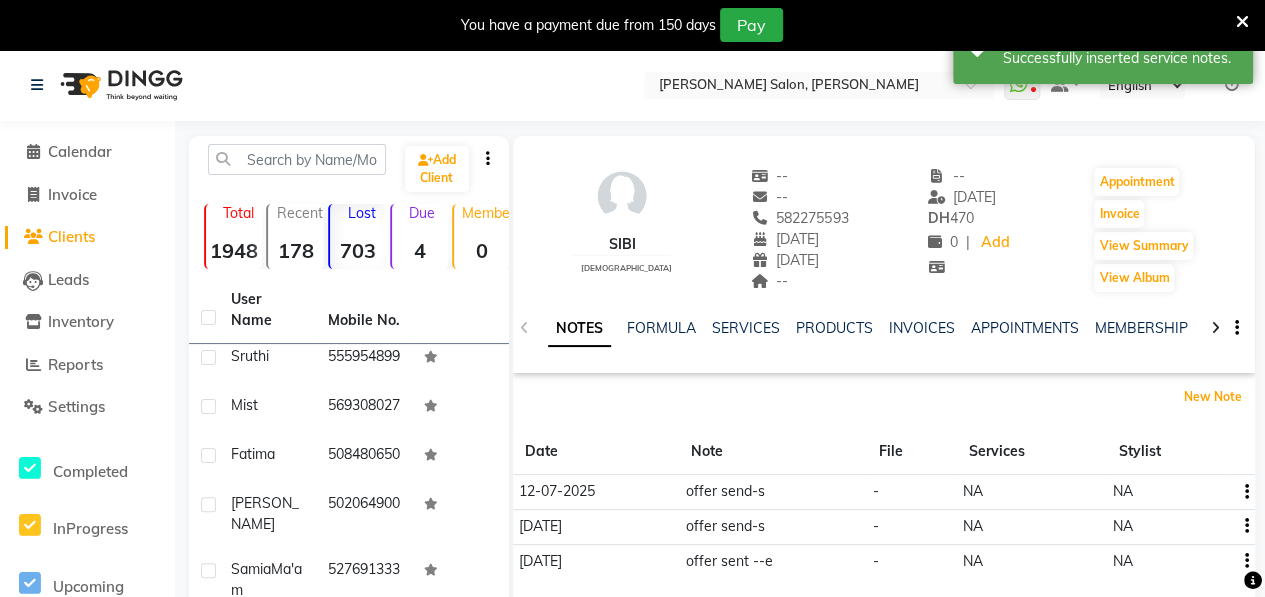 scroll, scrollTop: 430, scrollLeft: 0, axis: vertical 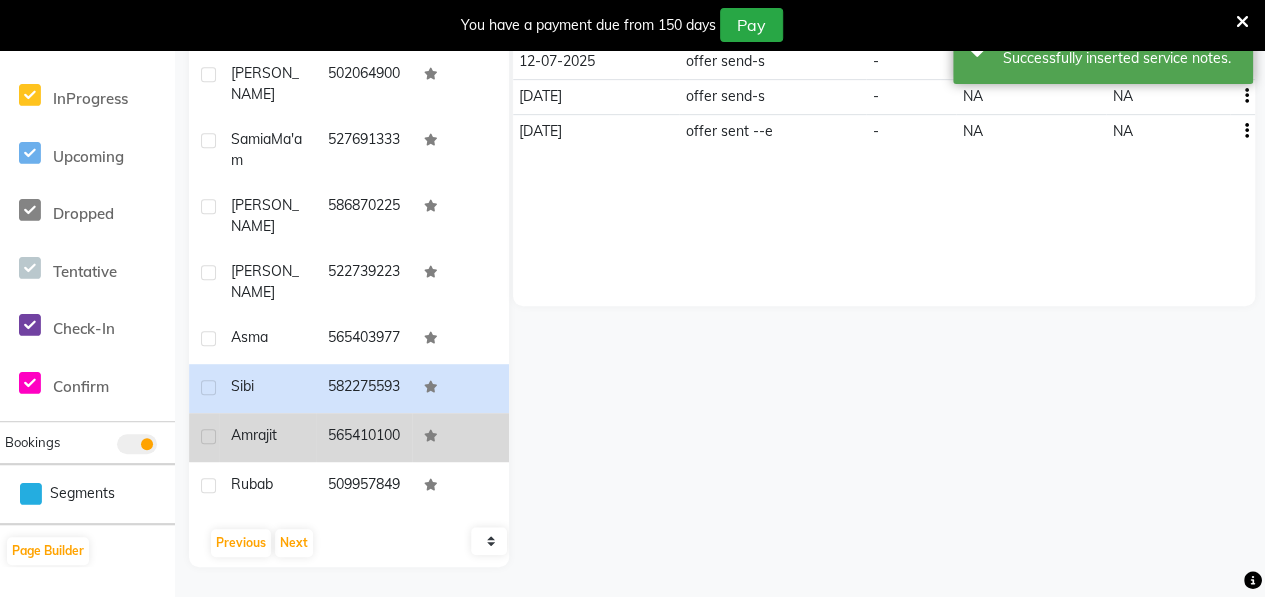click on "Amrajit" 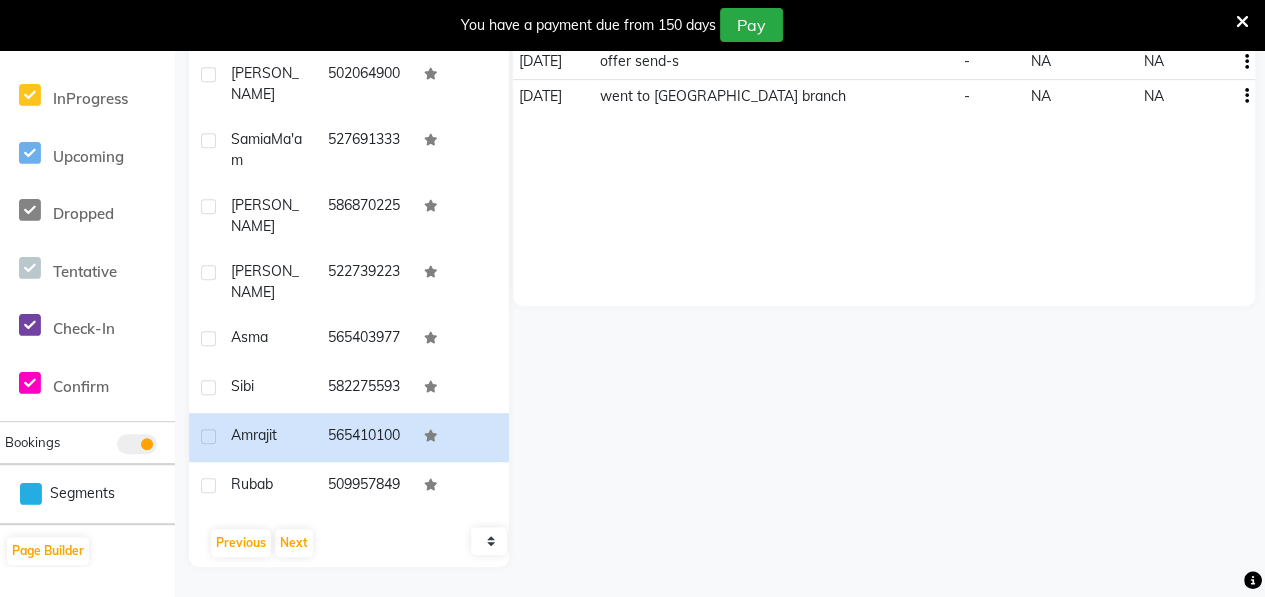 scroll, scrollTop: 0, scrollLeft: 0, axis: both 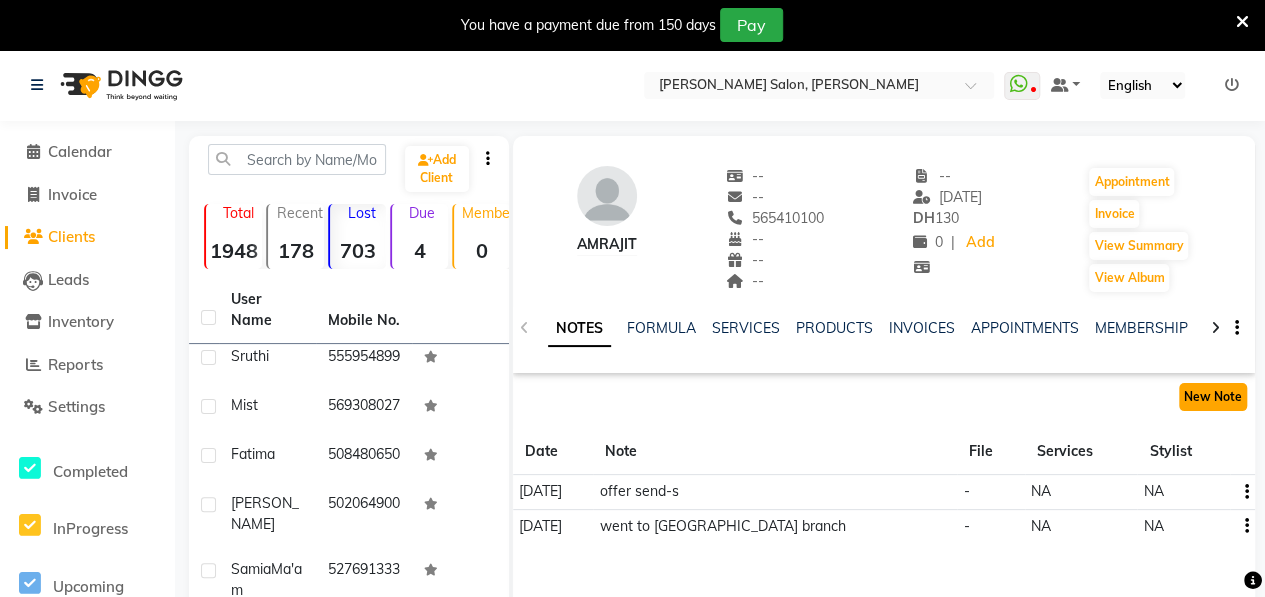 click on "New Note" 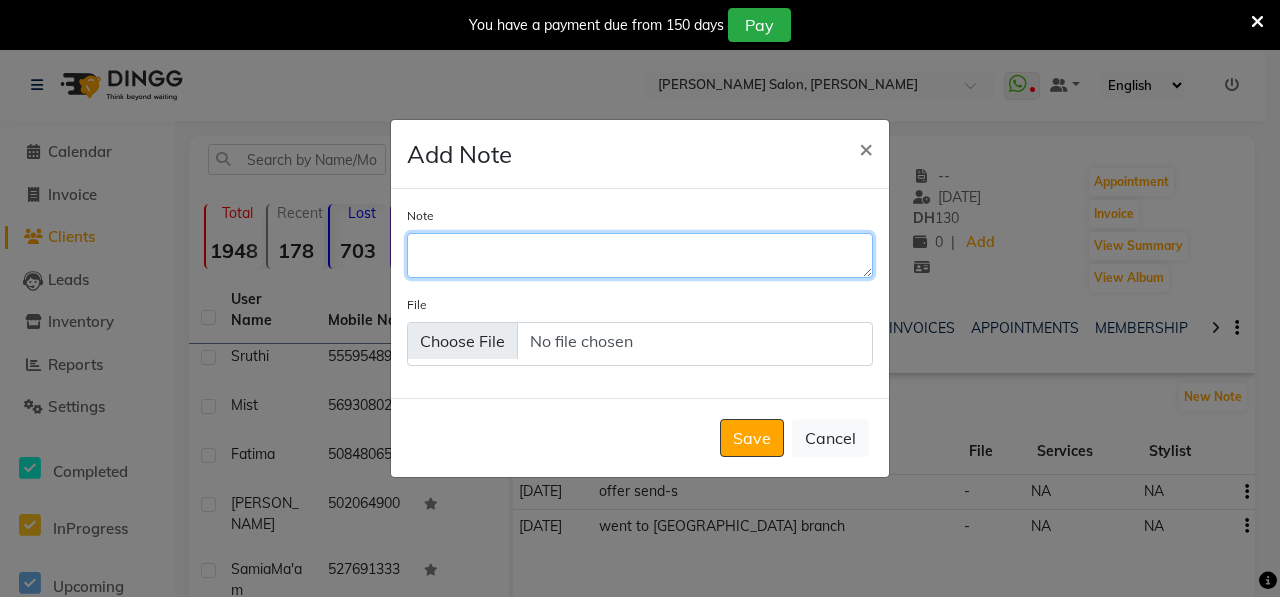 click on "Note" at bounding box center [640, 255] 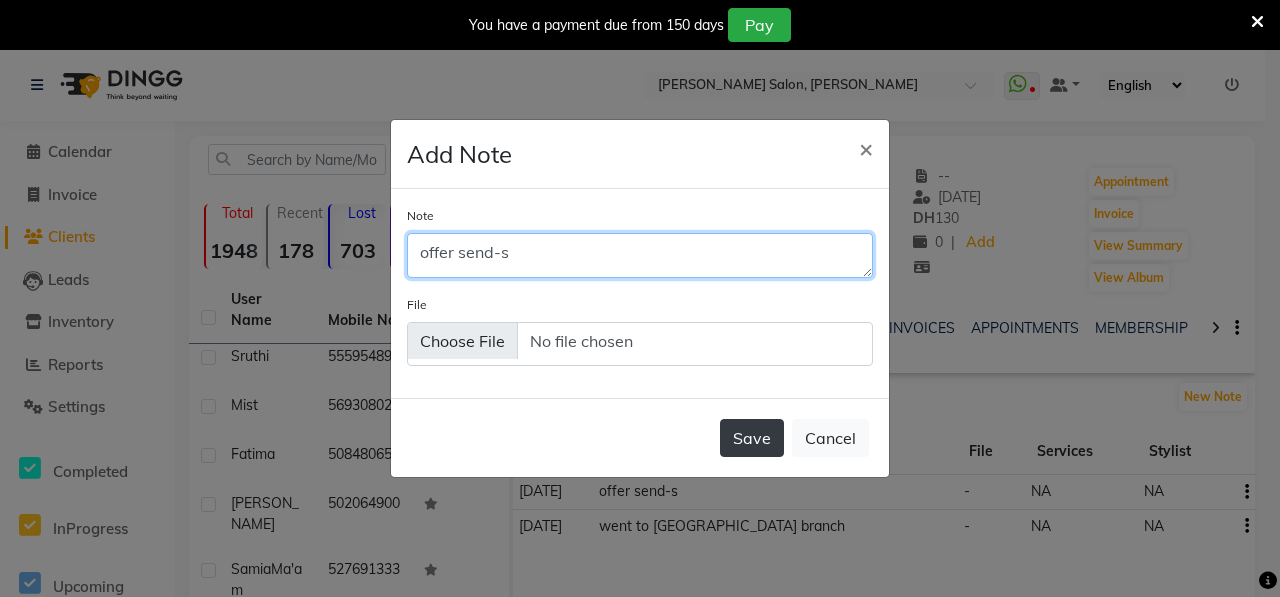 type on "offer send-s" 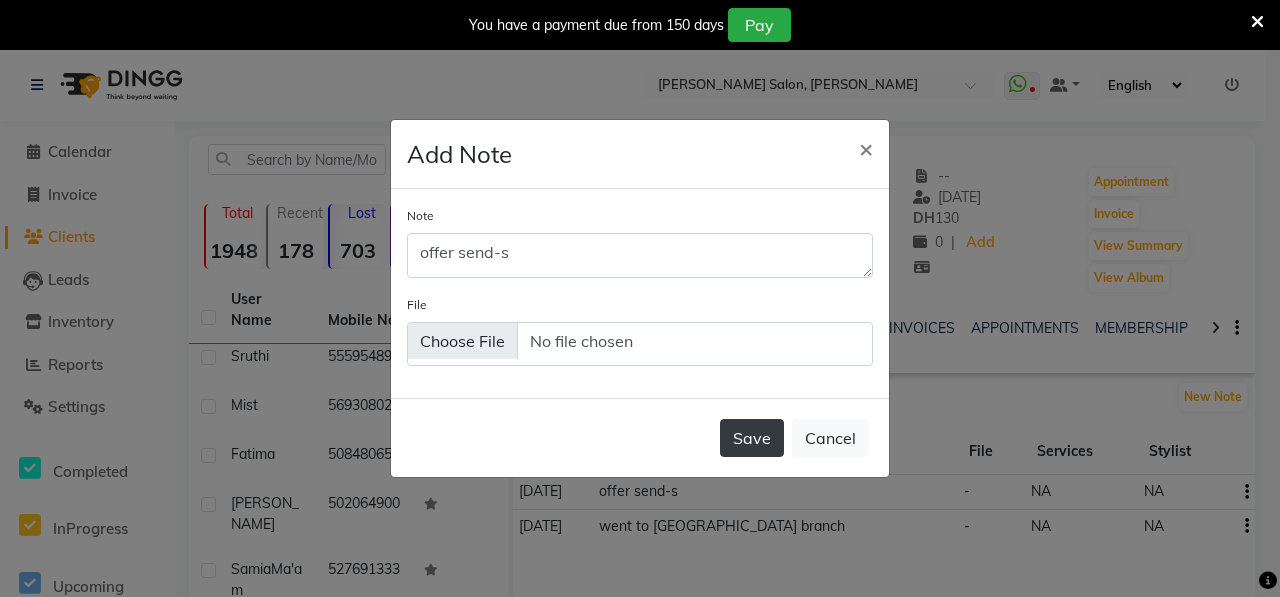 click on "Save" 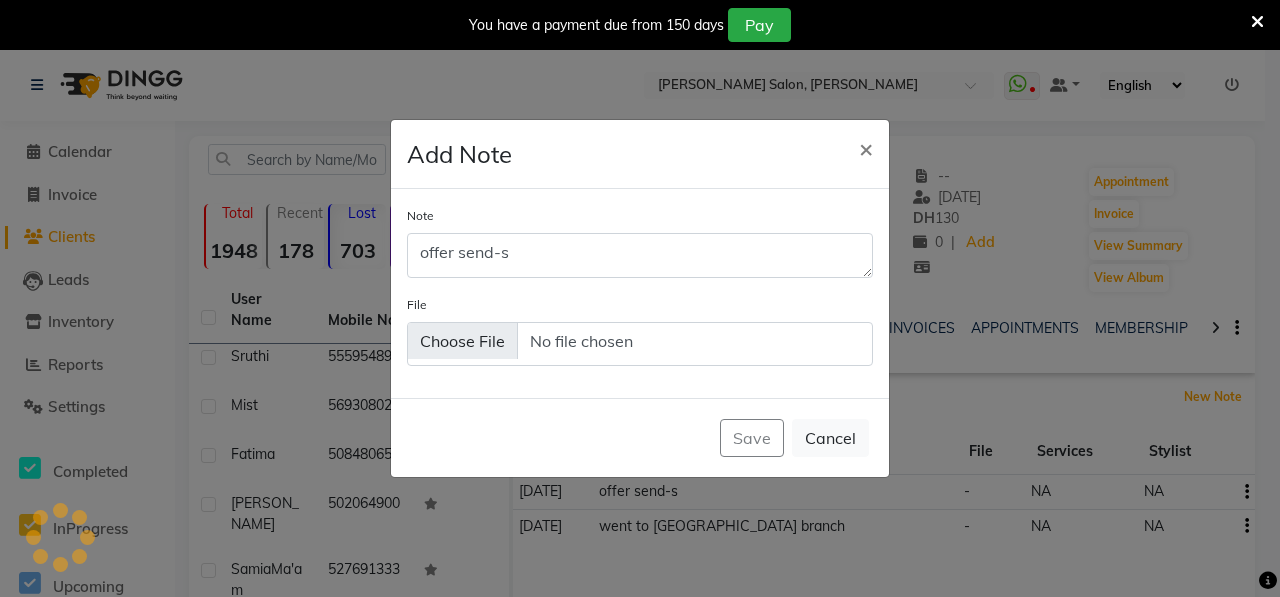type 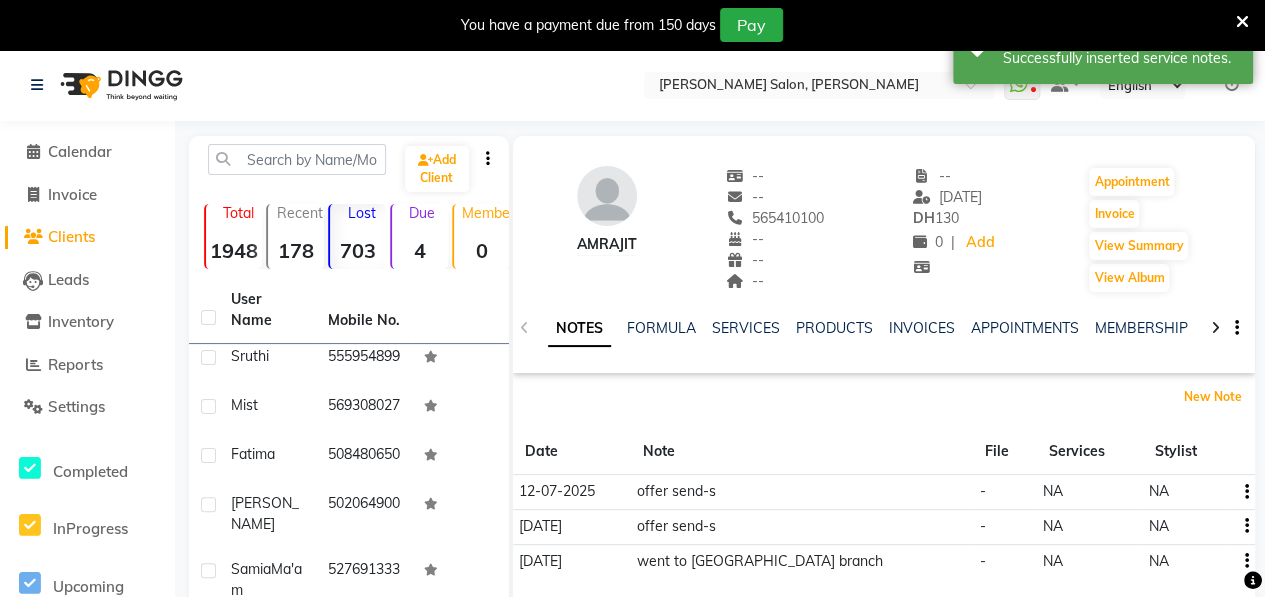 scroll, scrollTop: 430, scrollLeft: 0, axis: vertical 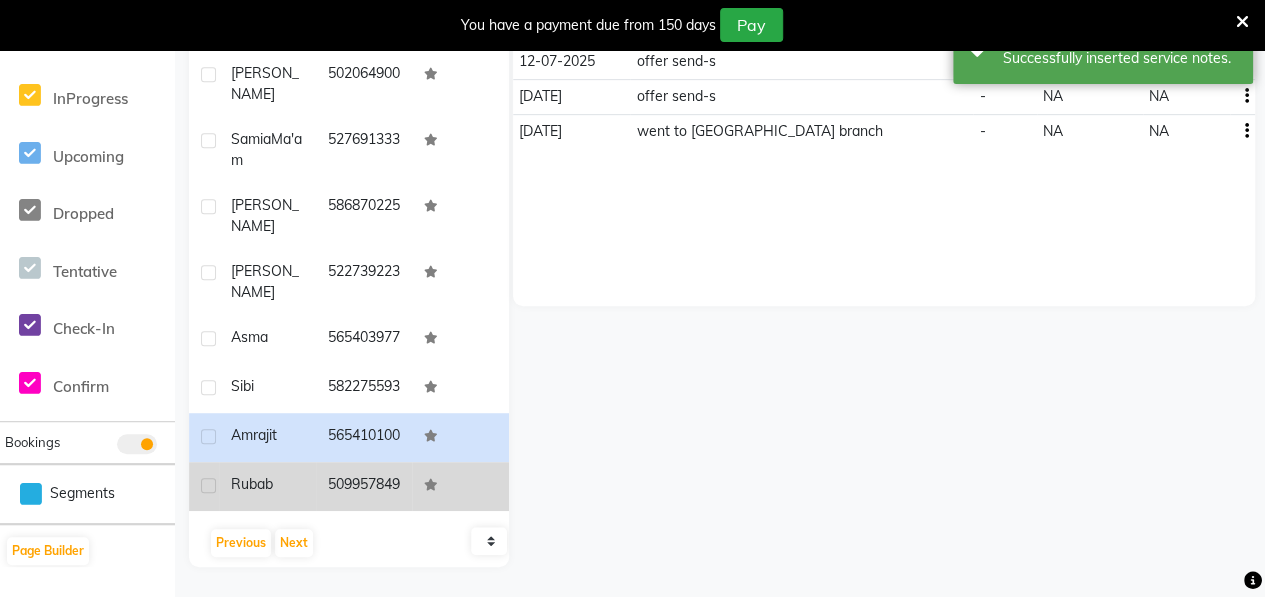 click on "Rubab" 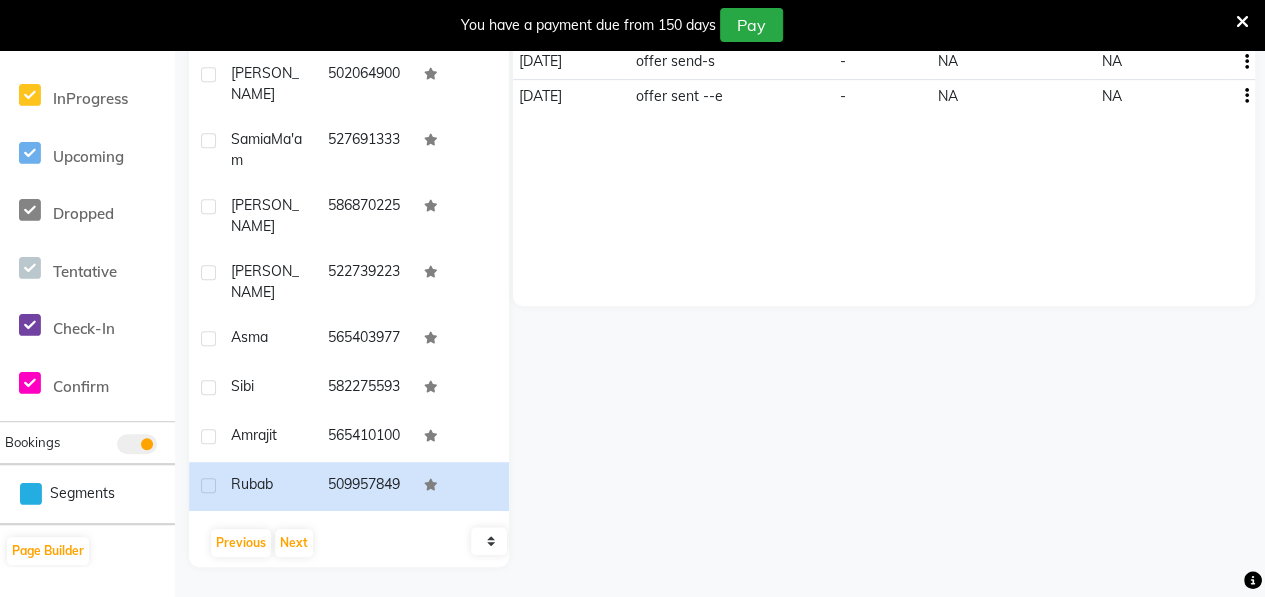 scroll, scrollTop: 0, scrollLeft: 0, axis: both 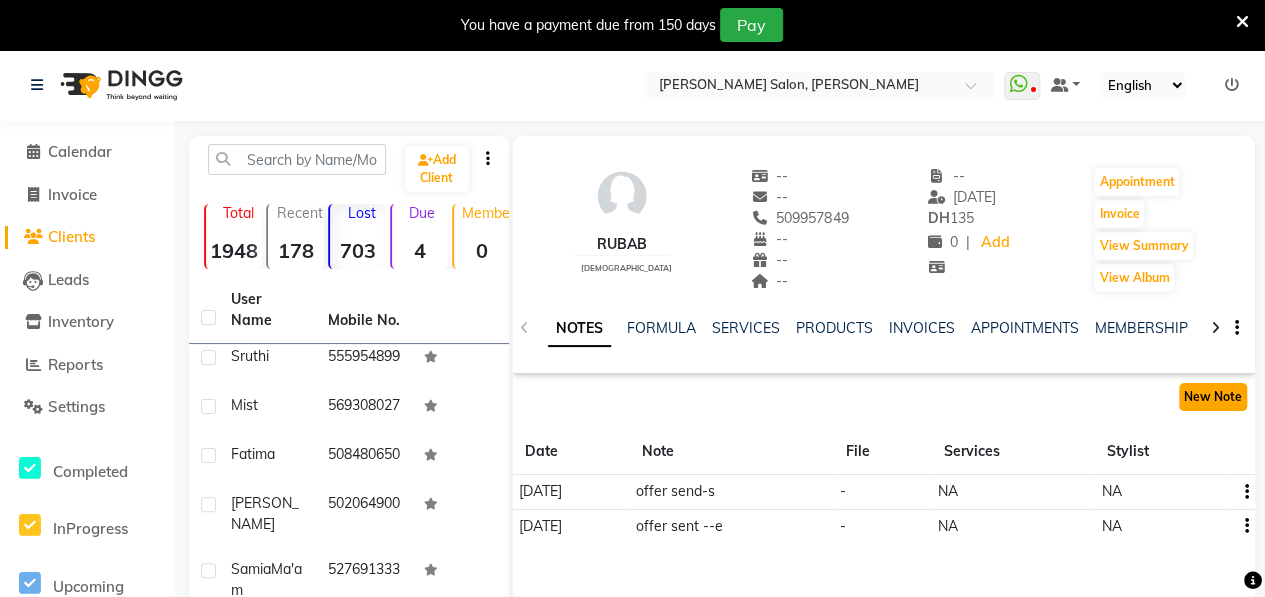 click on "New Note" 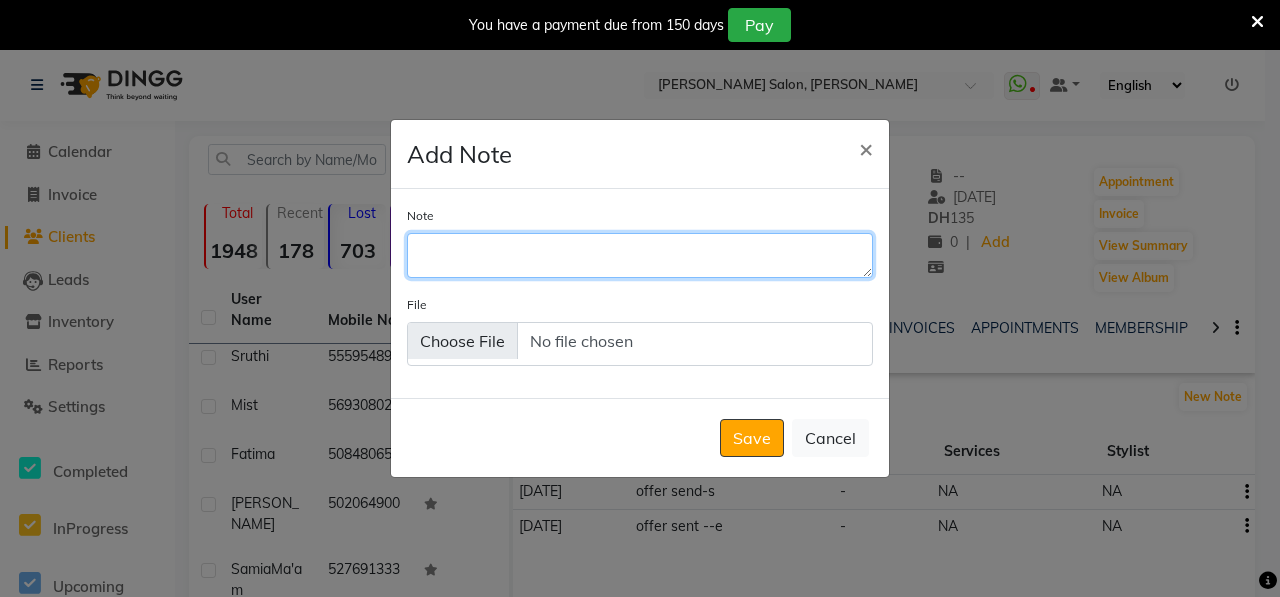 click on "Note" at bounding box center [640, 255] 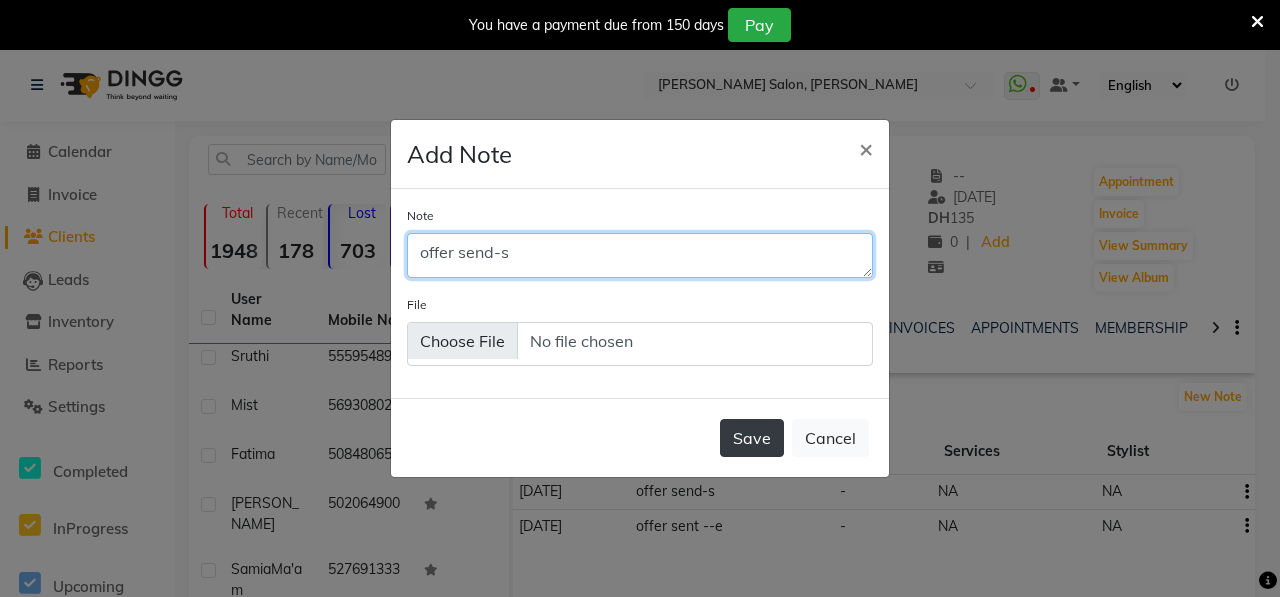 type on "offer send-s" 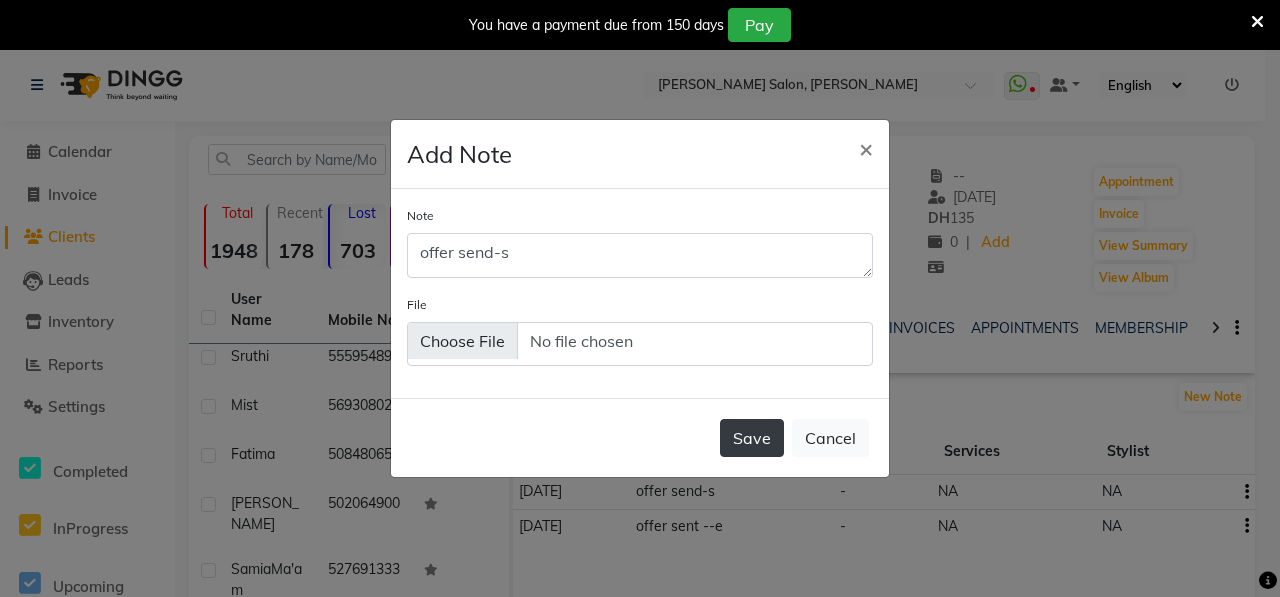 click on "Save" 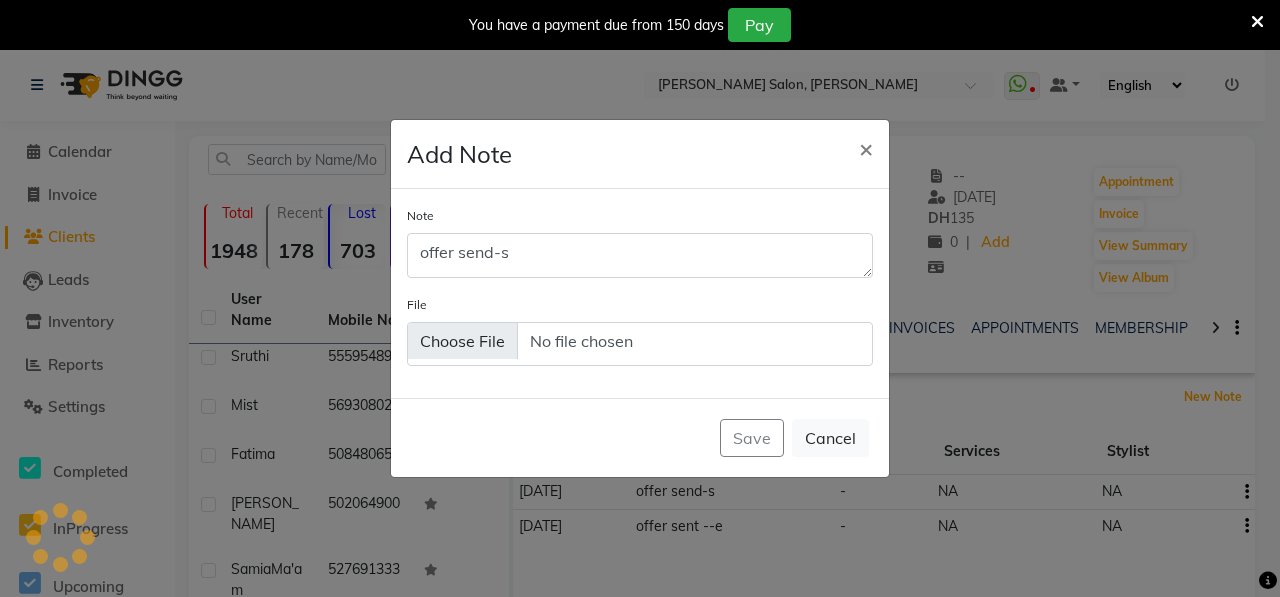type 